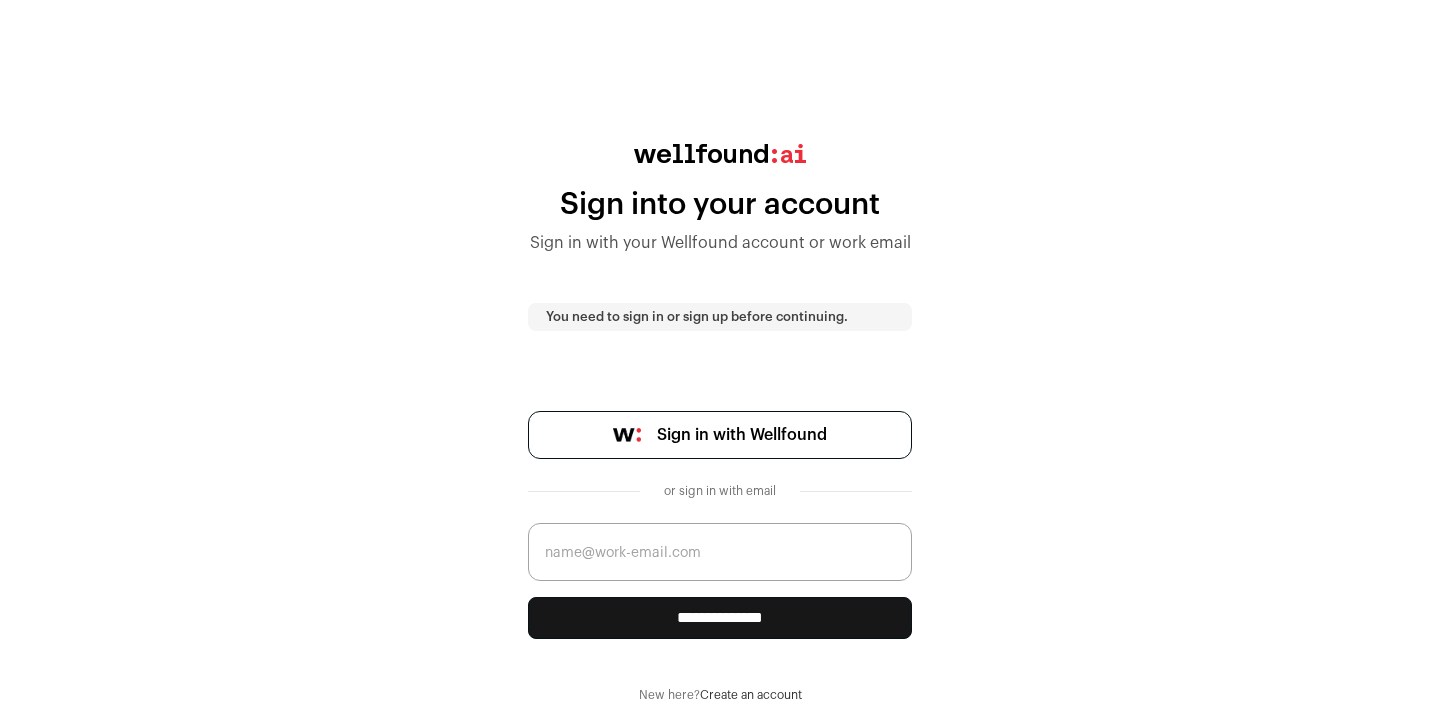 scroll, scrollTop: 0, scrollLeft: 0, axis: both 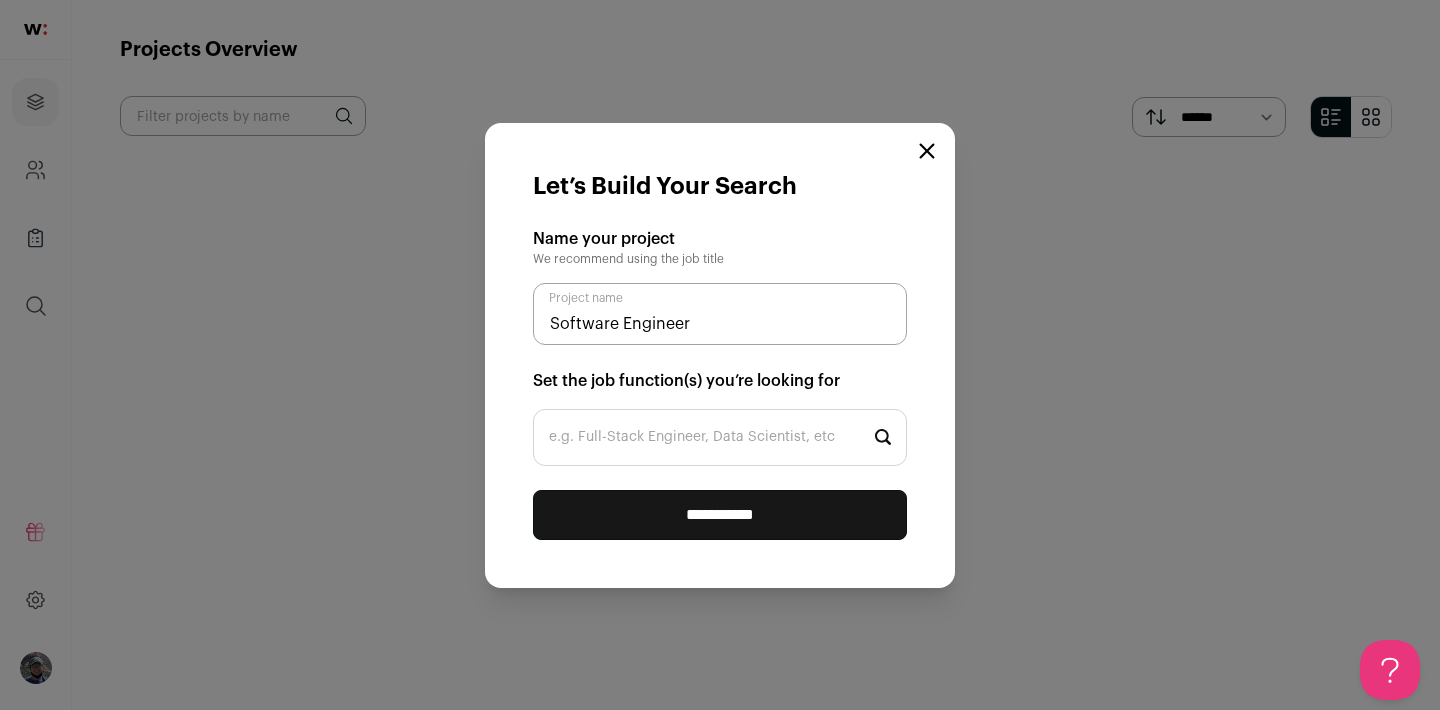 click on "Software Engineer" at bounding box center [720, 314] 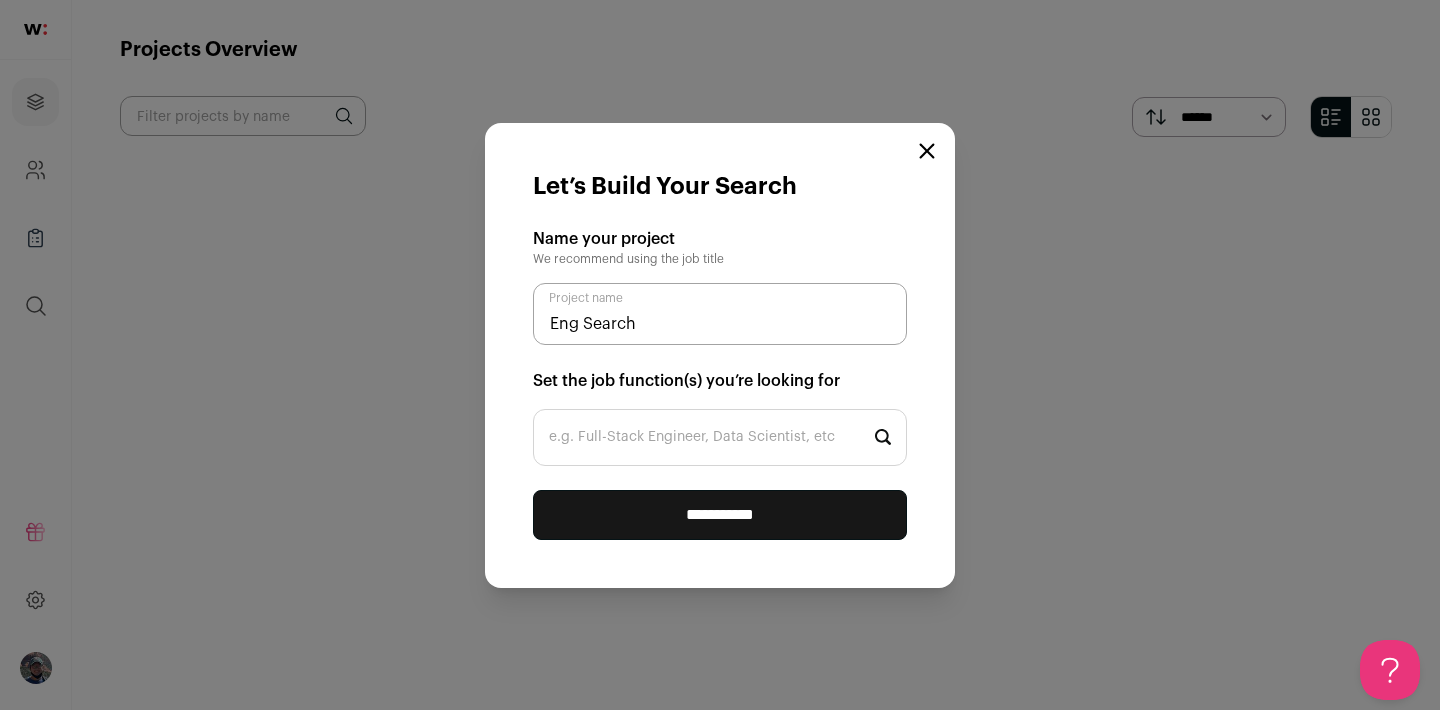 type on "Eng Search" 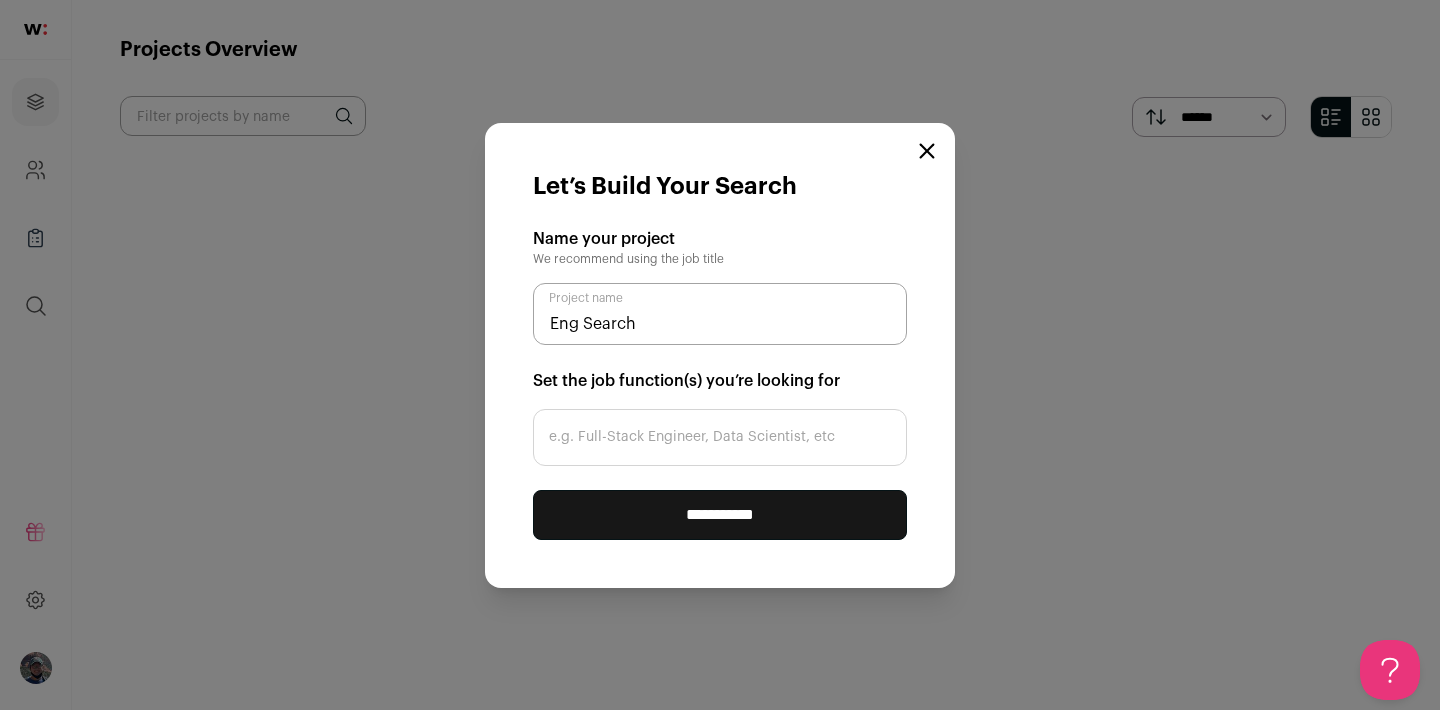 click on "e.g. Full-Stack Engineer, Data Scientist, etc" at bounding box center [720, 437] 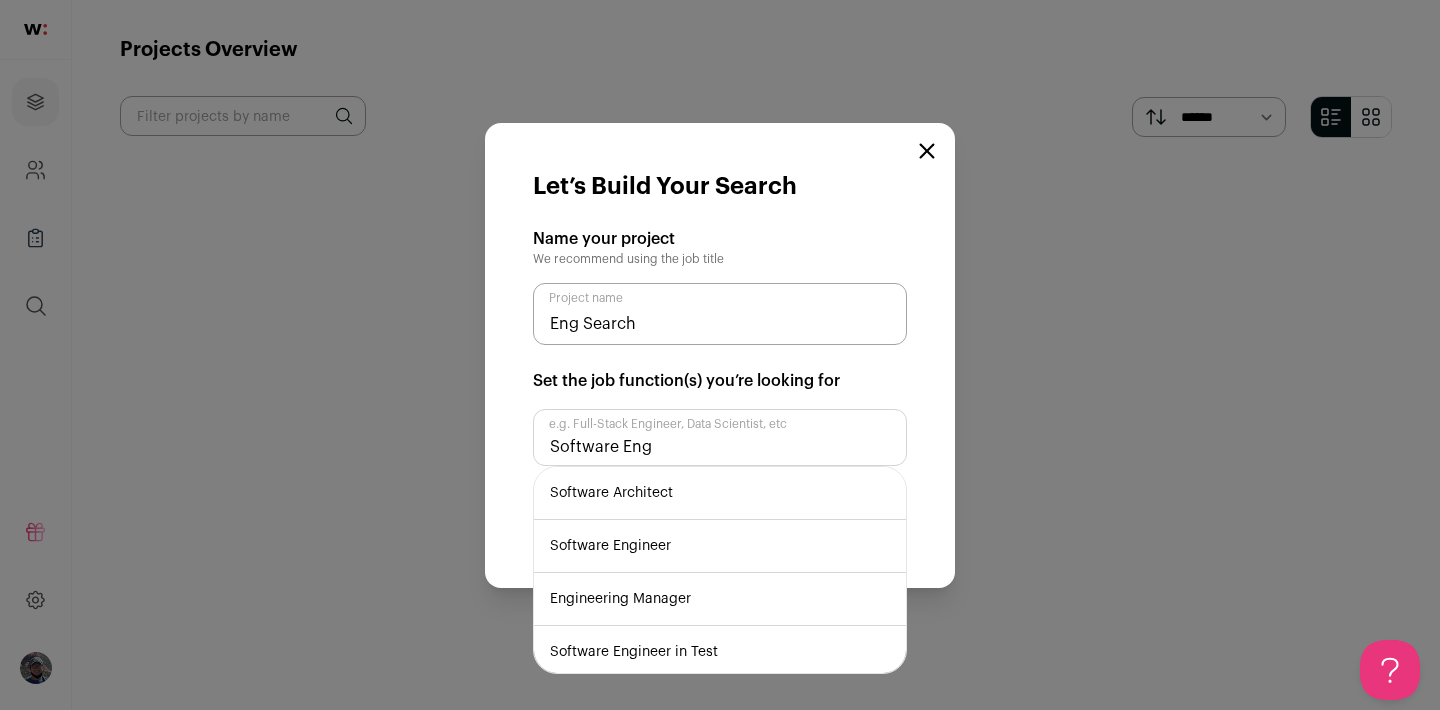 type on "Software Eng" 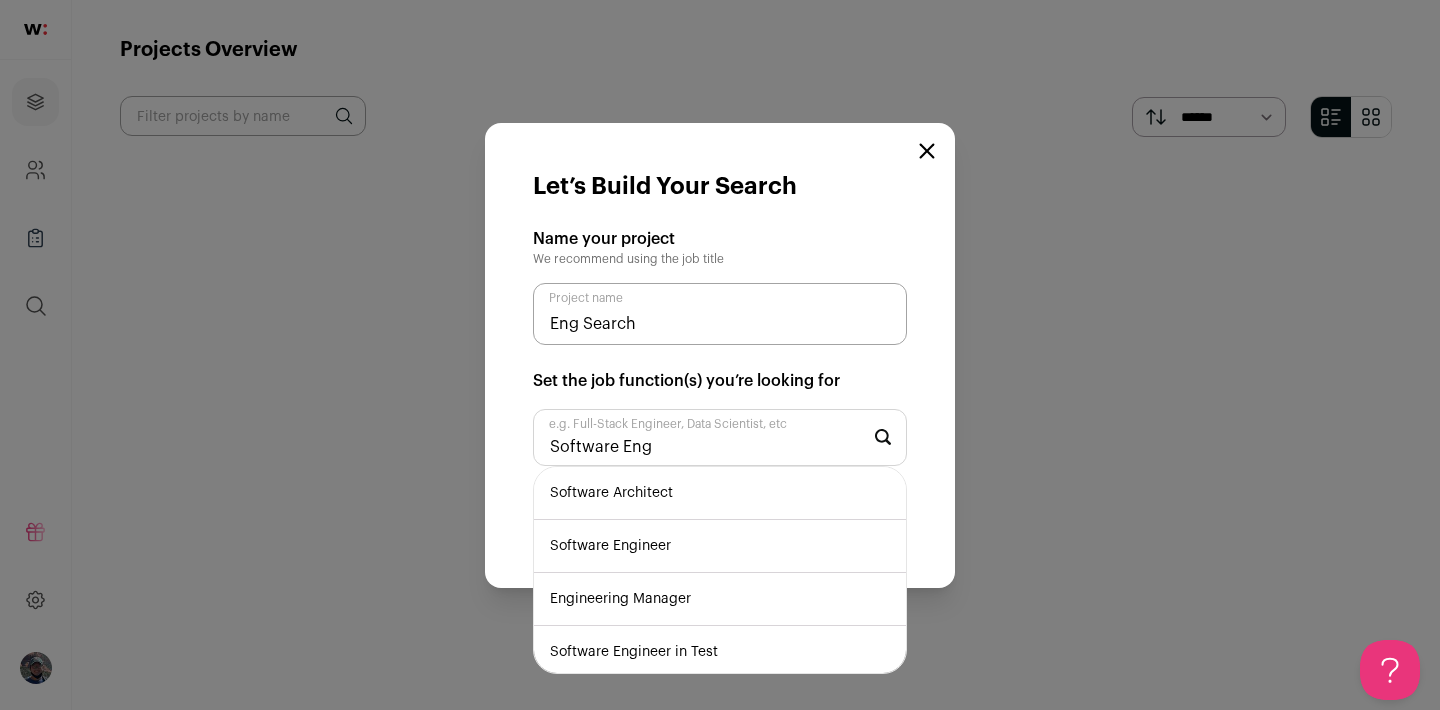 click on "Software Engineer" at bounding box center [720, 546] 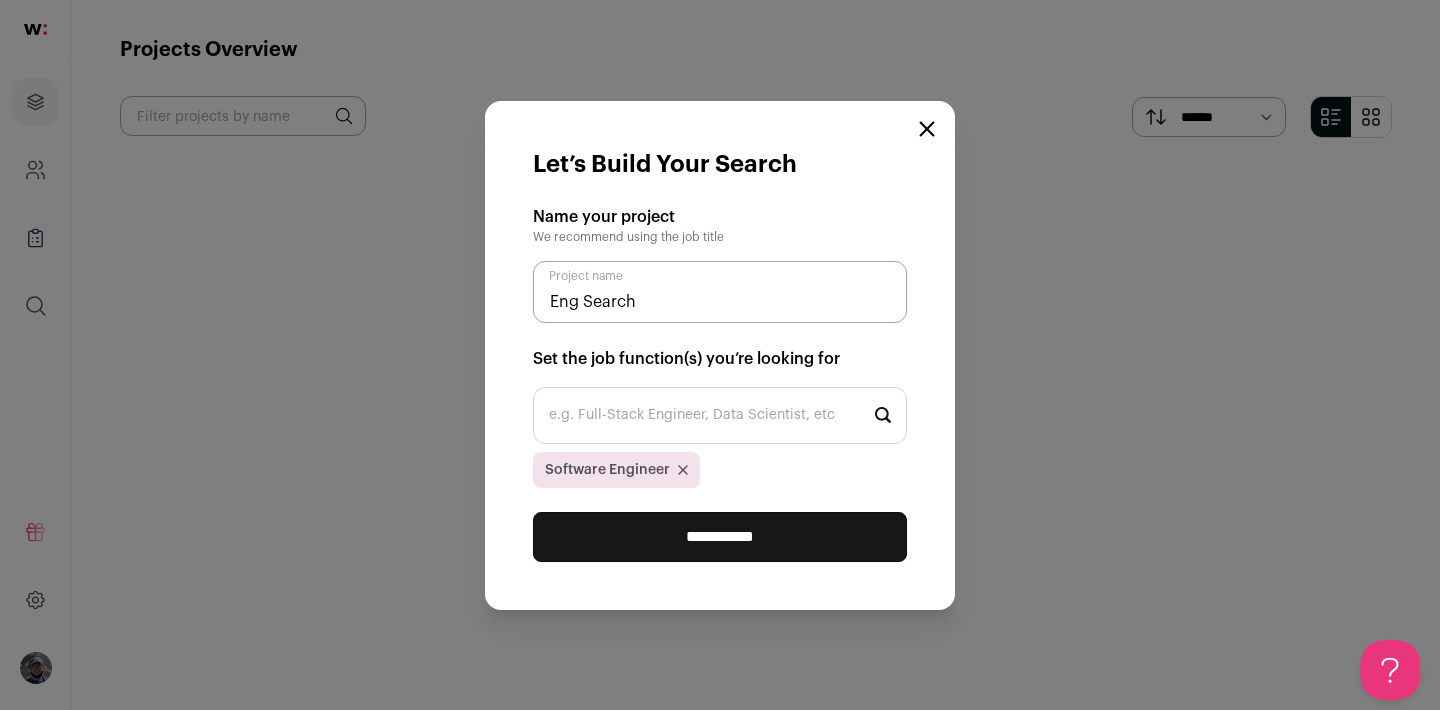 click on "**********" at bounding box center (720, 537) 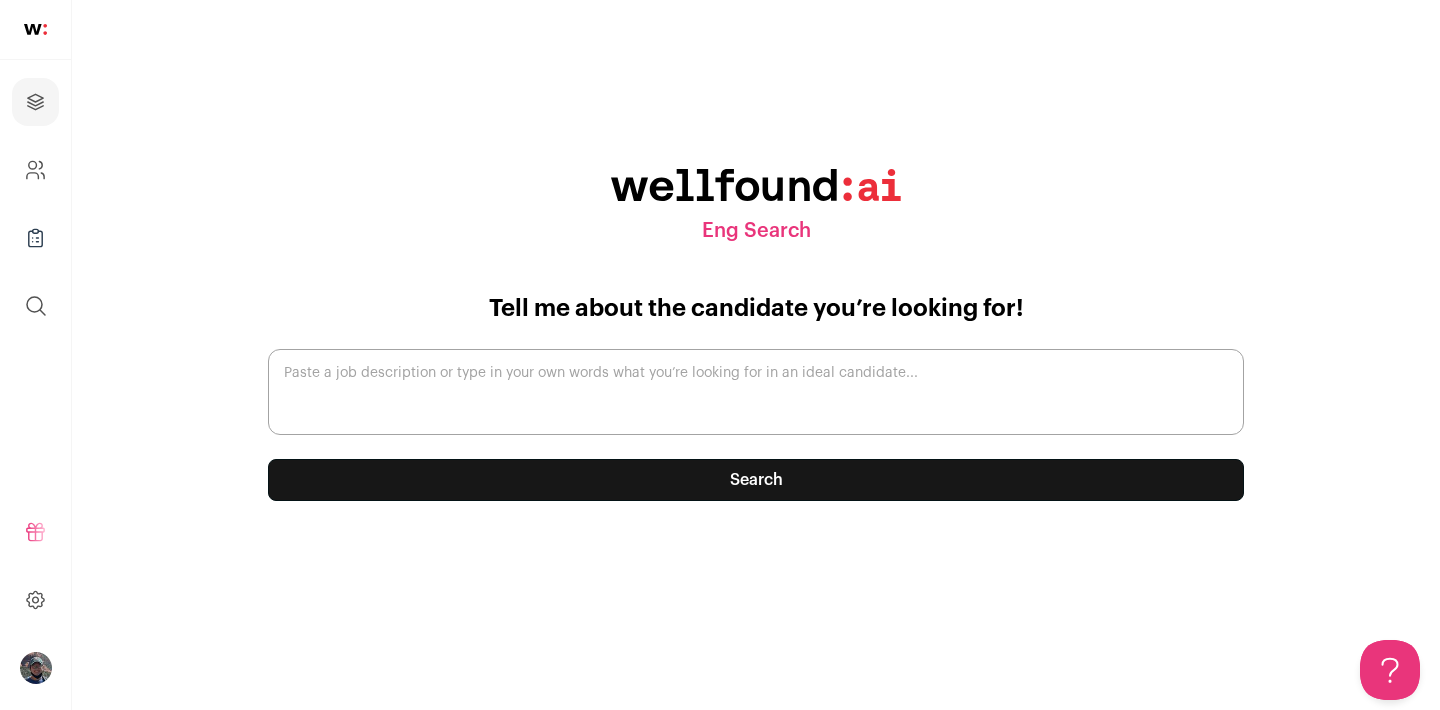 scroll, scrollTop: 0, scrollLeft: 0, axis: both 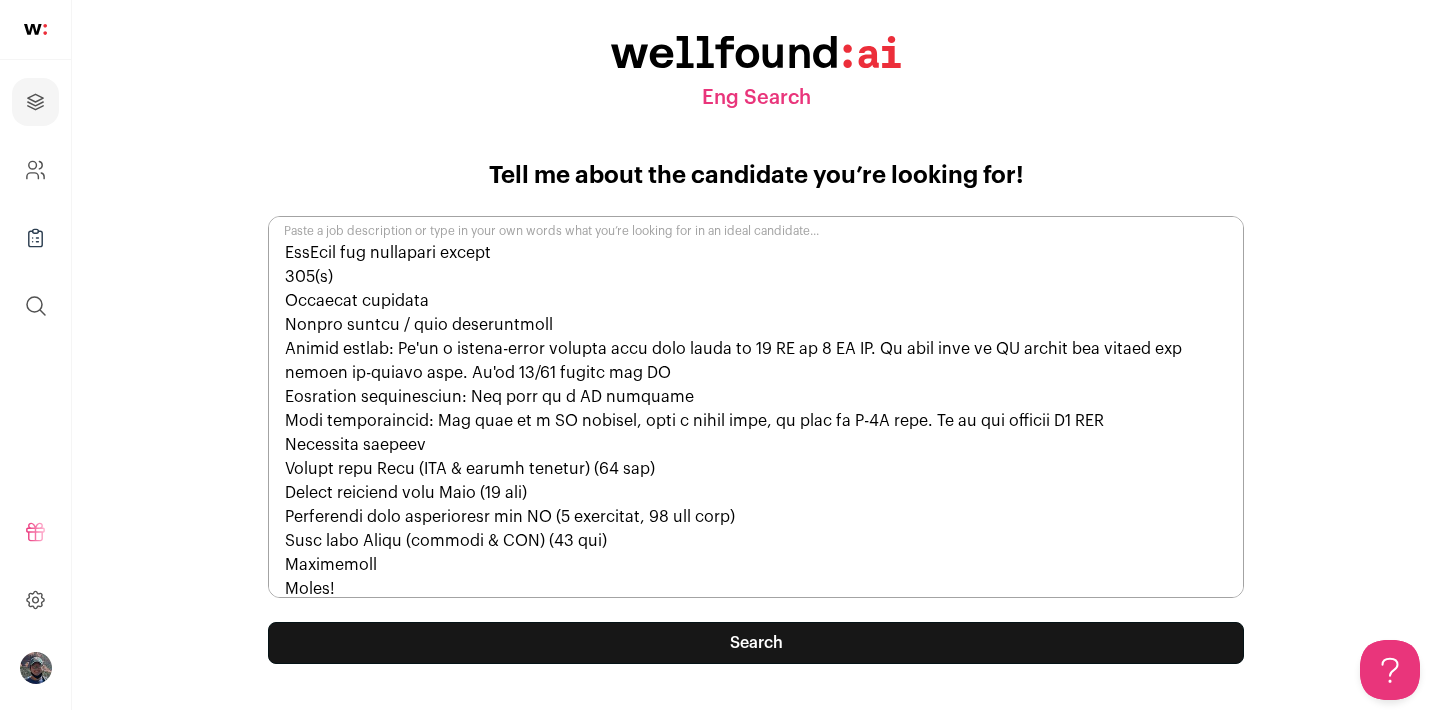 type on "Mission
Keeper is an AI-powered human-in-the-loop service that replicates the experience of having a dedicated accountant. Our goal is to give everyone access to an accountant who knows the user's tax situation really well and provides advice specific to their situation.
We focus on a number of different tax complexities, and of those complexities, freelancers are one of our biggest customer bases. For freelancers, it's complicated to figure out which types of deductions are acceptable to the IRS. We have customizations for hundreds of different types of jobs, personalizing our tax prep for every type of freelancer. Beyond 1099 income, we support late filing, extensions, amendments, and S corps, and are continuously pushing ourselves to handle the tax scenarios that are most important to our users.
User feedback
Users love our product! We have 20,000 4.8-star reviews across the App Store, Play Store, and Trustpilot.
Here's a sampling of the customer feedback we've received:
Keeper is THE BEST investmen..." 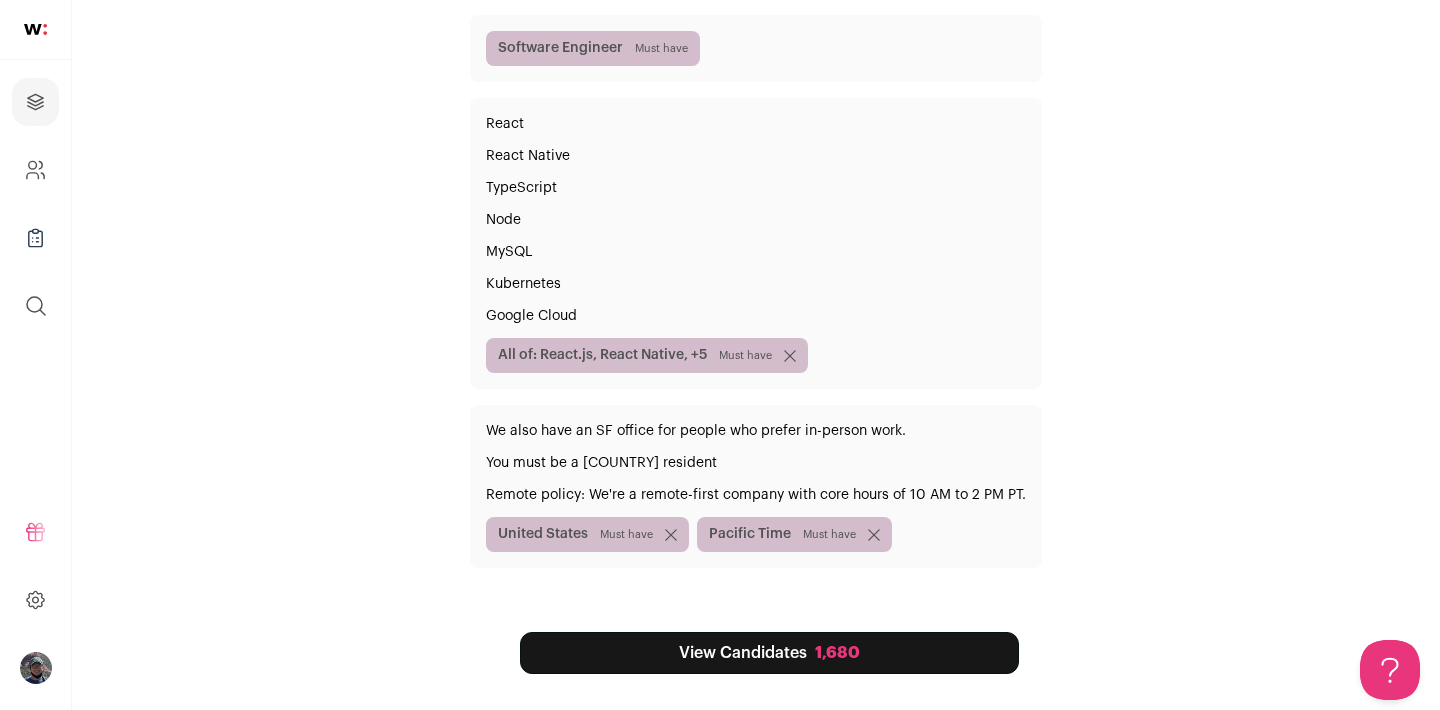 scroll, scrollTop: 303, scrollLeft: 0, axis: vertical 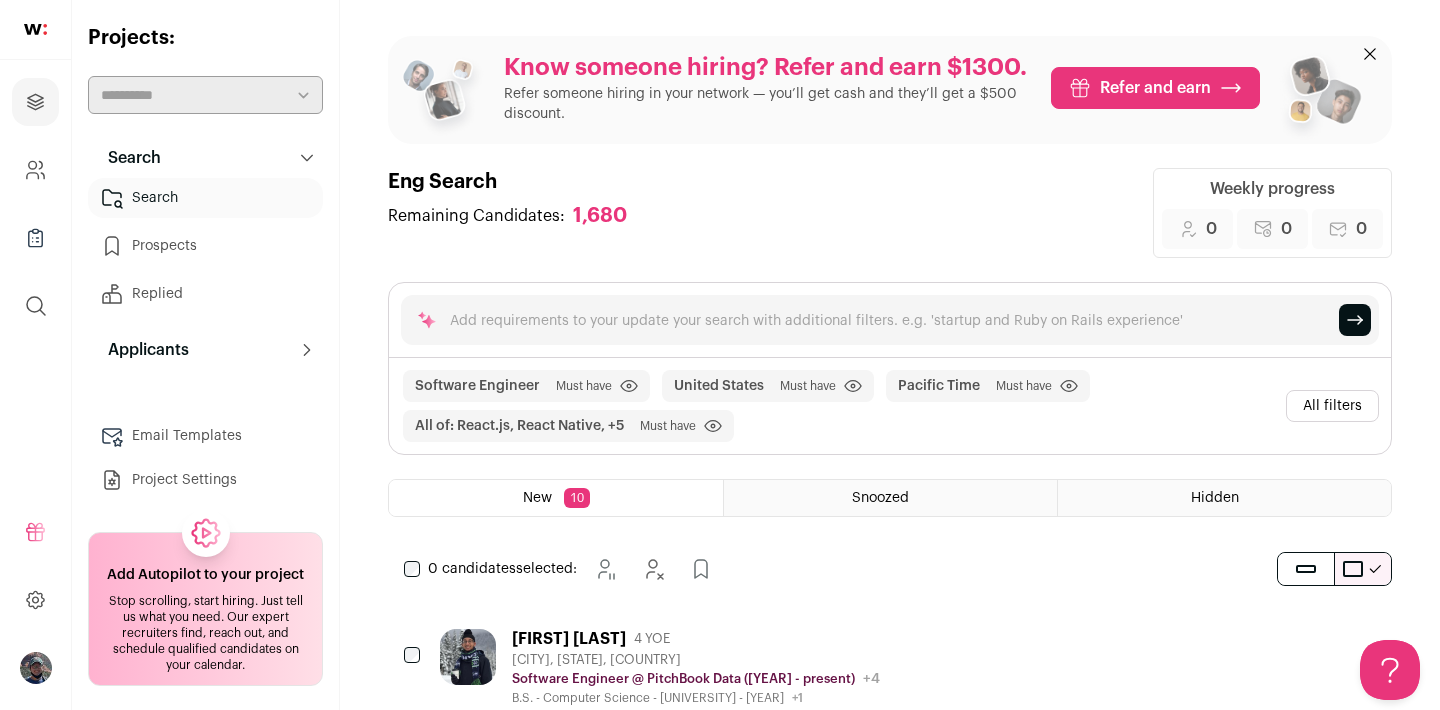 click on "All of: React.js, React Native, +5" at bounding box center (477, 386) 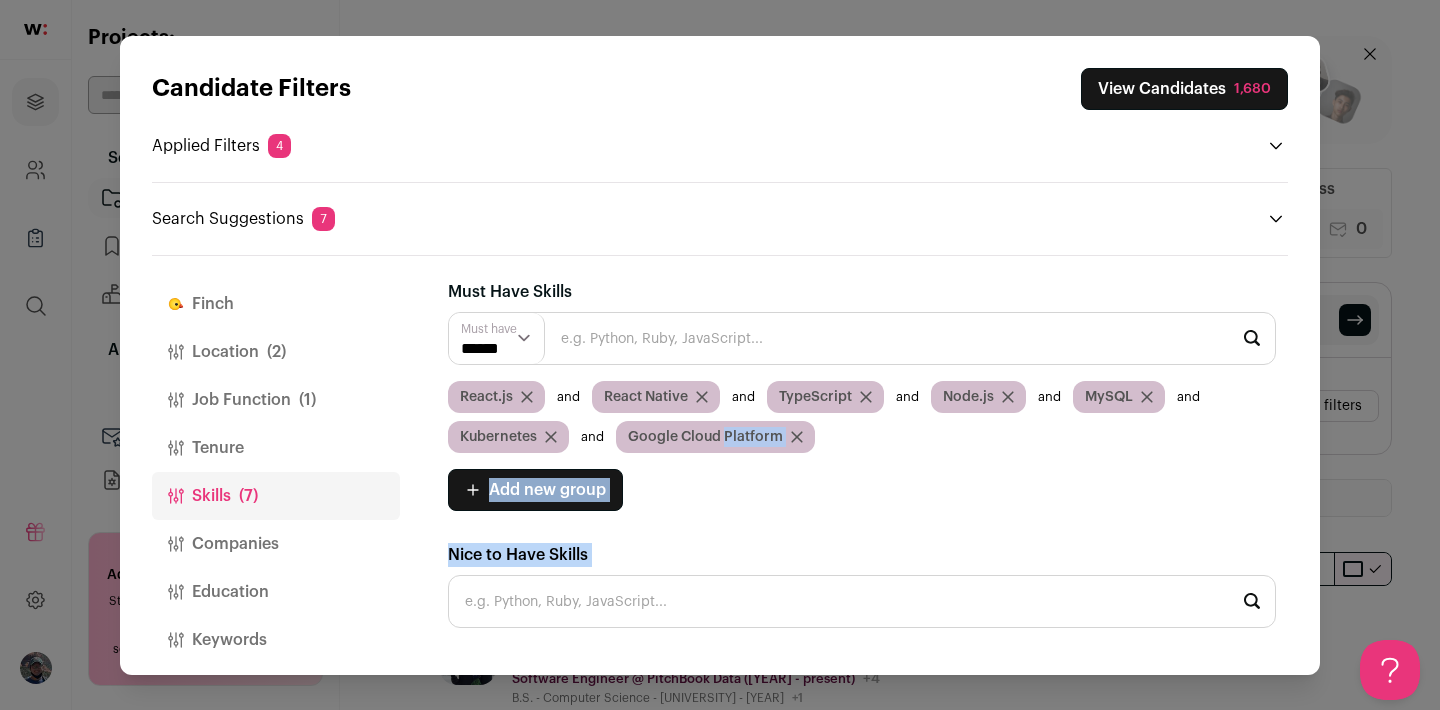 drag, startPoint x: 722, startPoint y: 440, endPoint x: 695, endPoint y: 602, distance: 164.23459 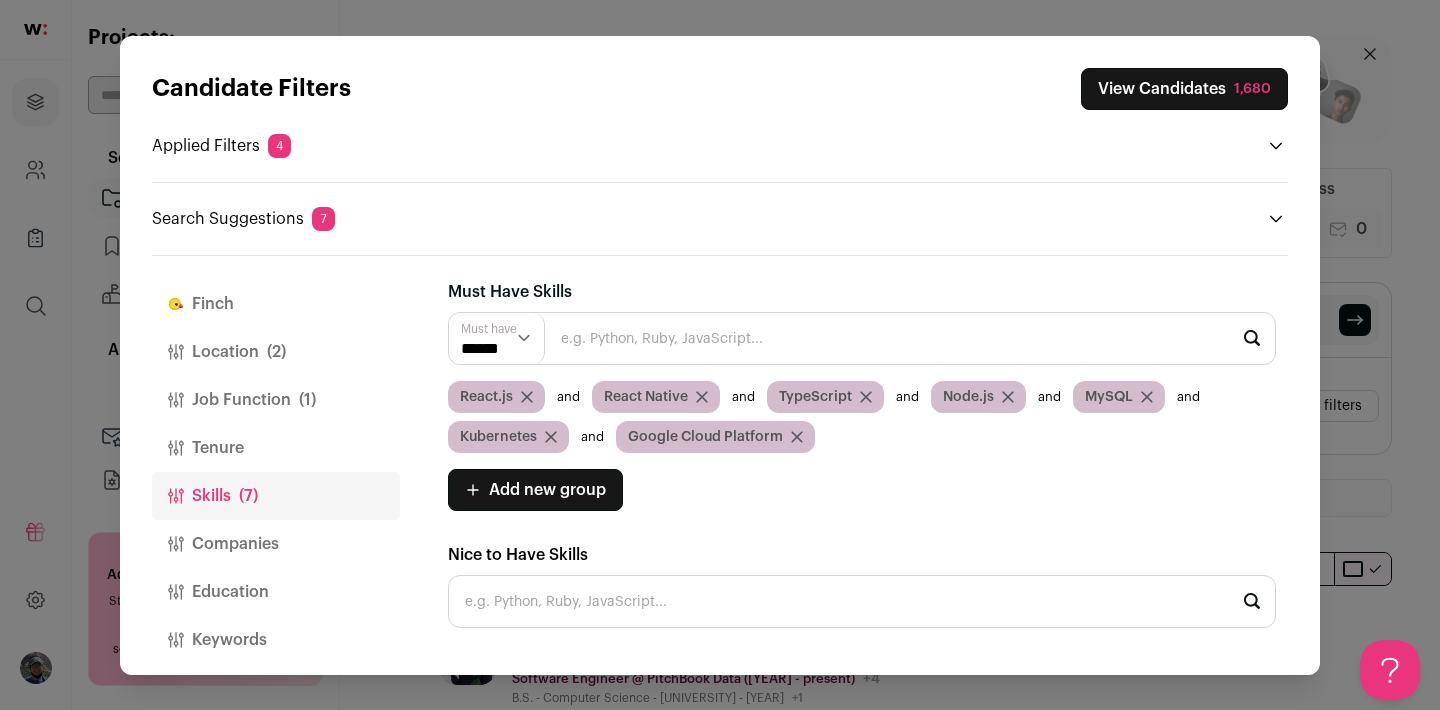 click at bounding box center (797, 437) 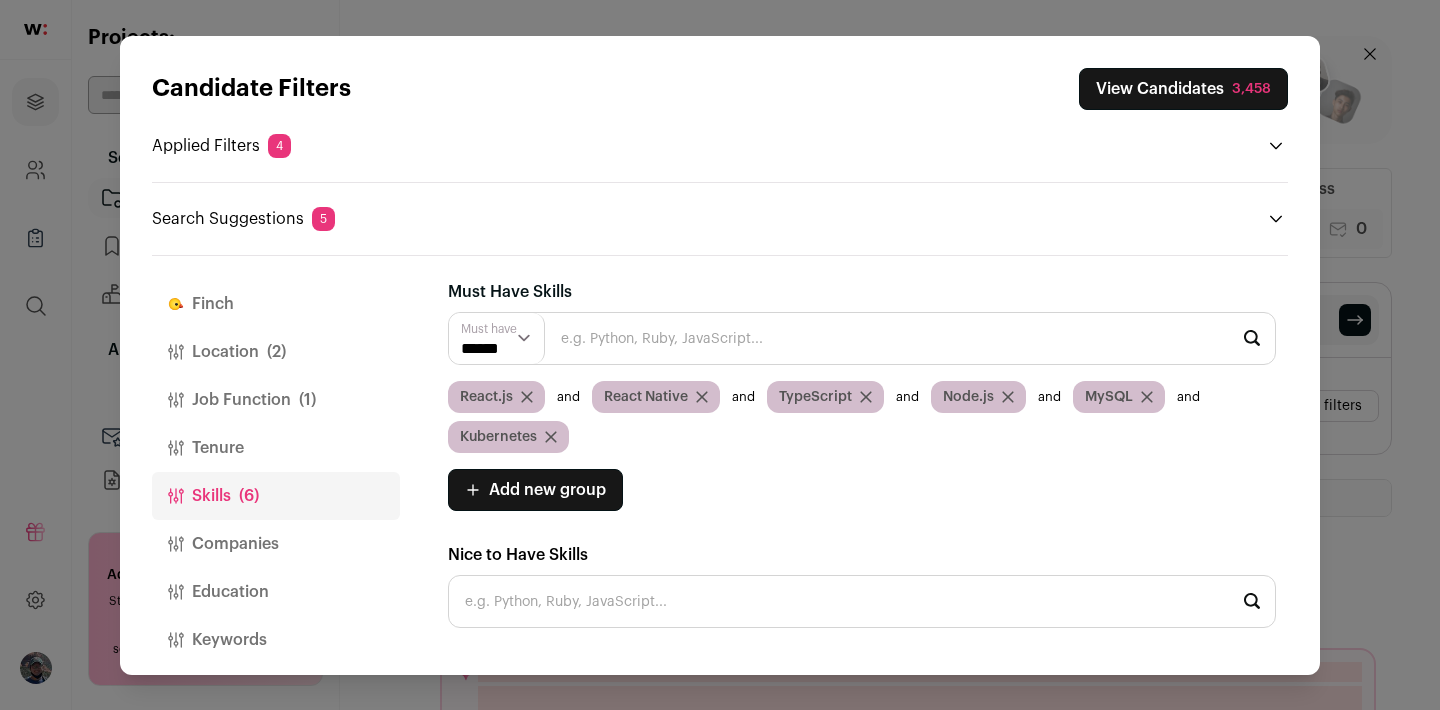 click at bounding box center (1147, 397) 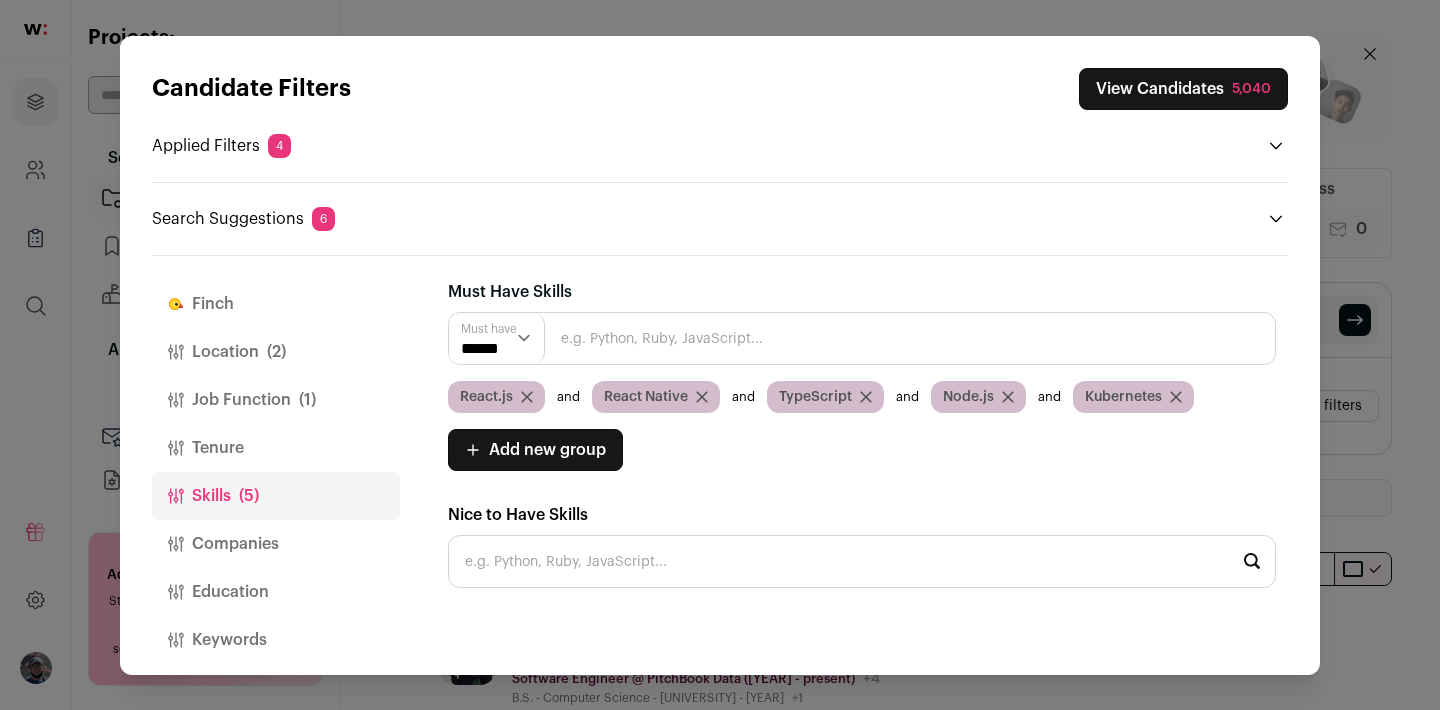 click at bounding box center [862, 338] 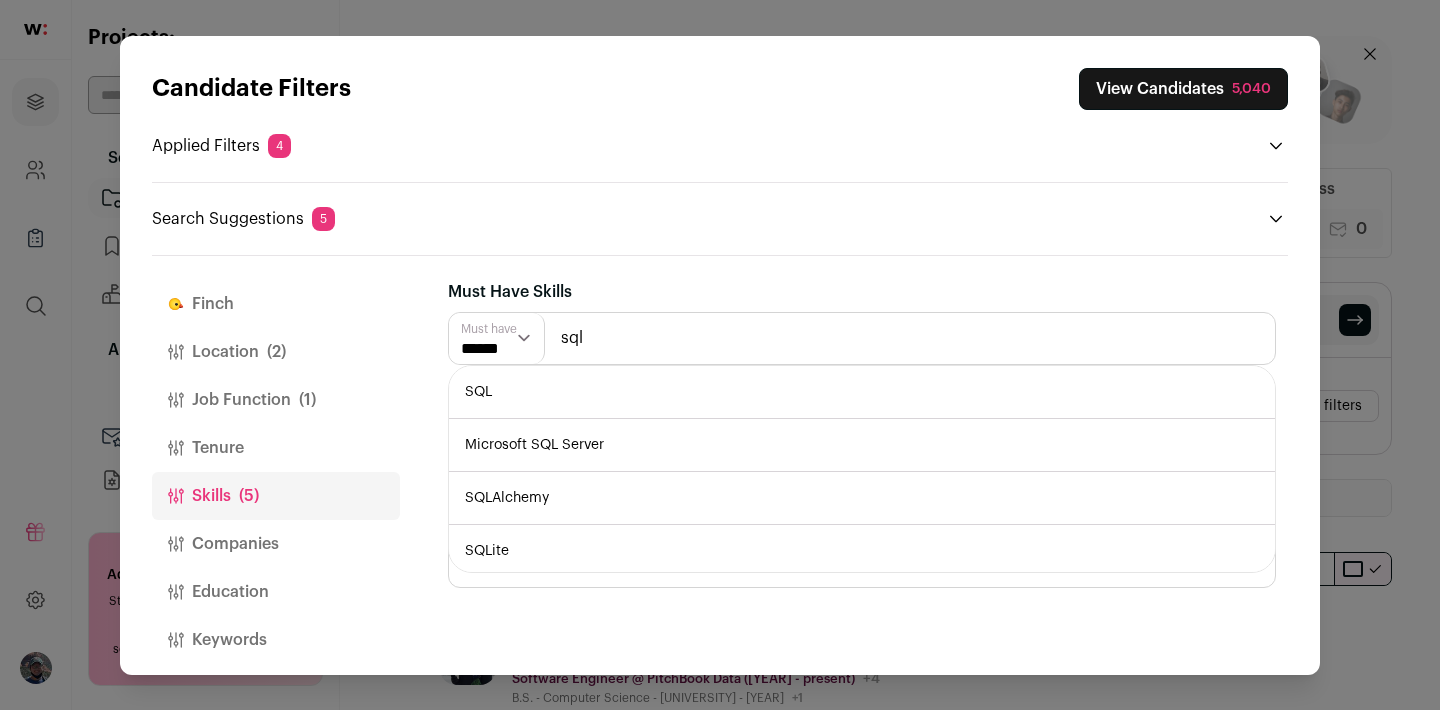 type on "sql" 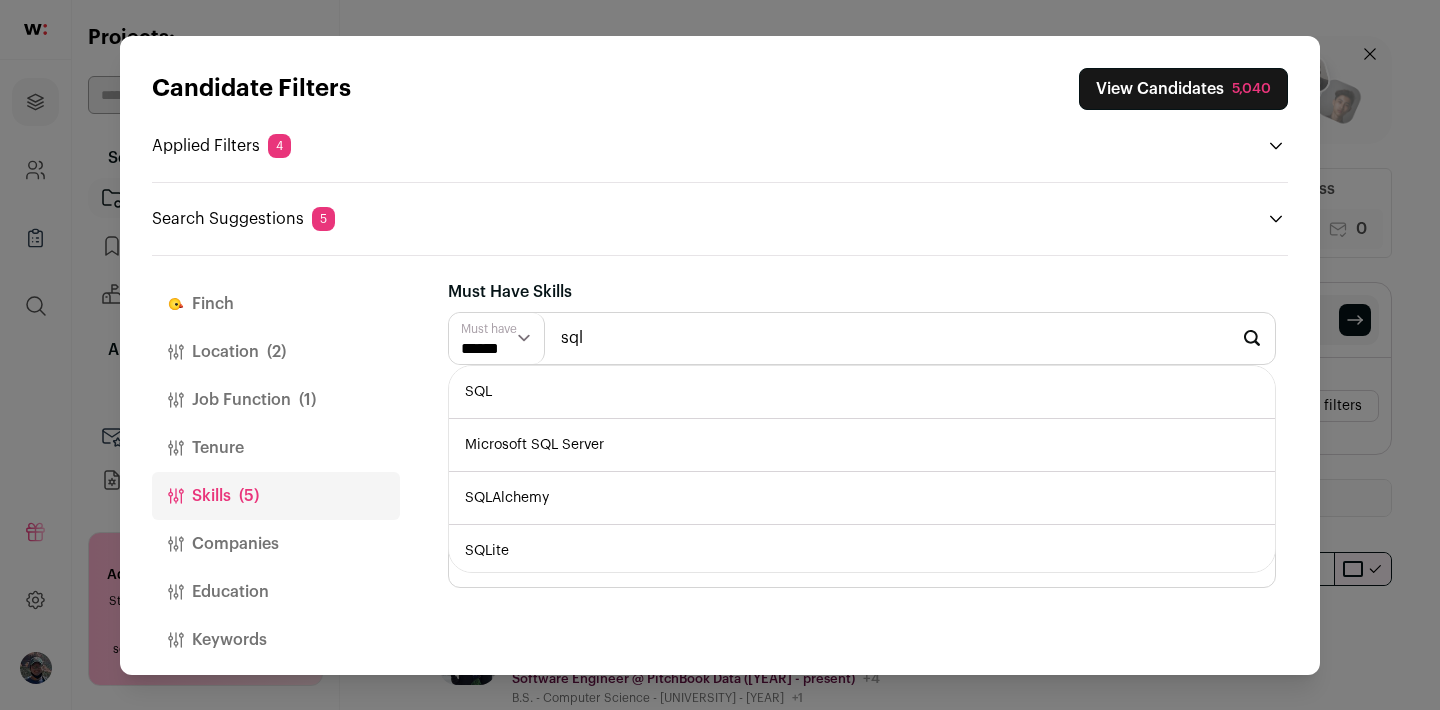 click on "SQL" at bounding box center [862, 392] 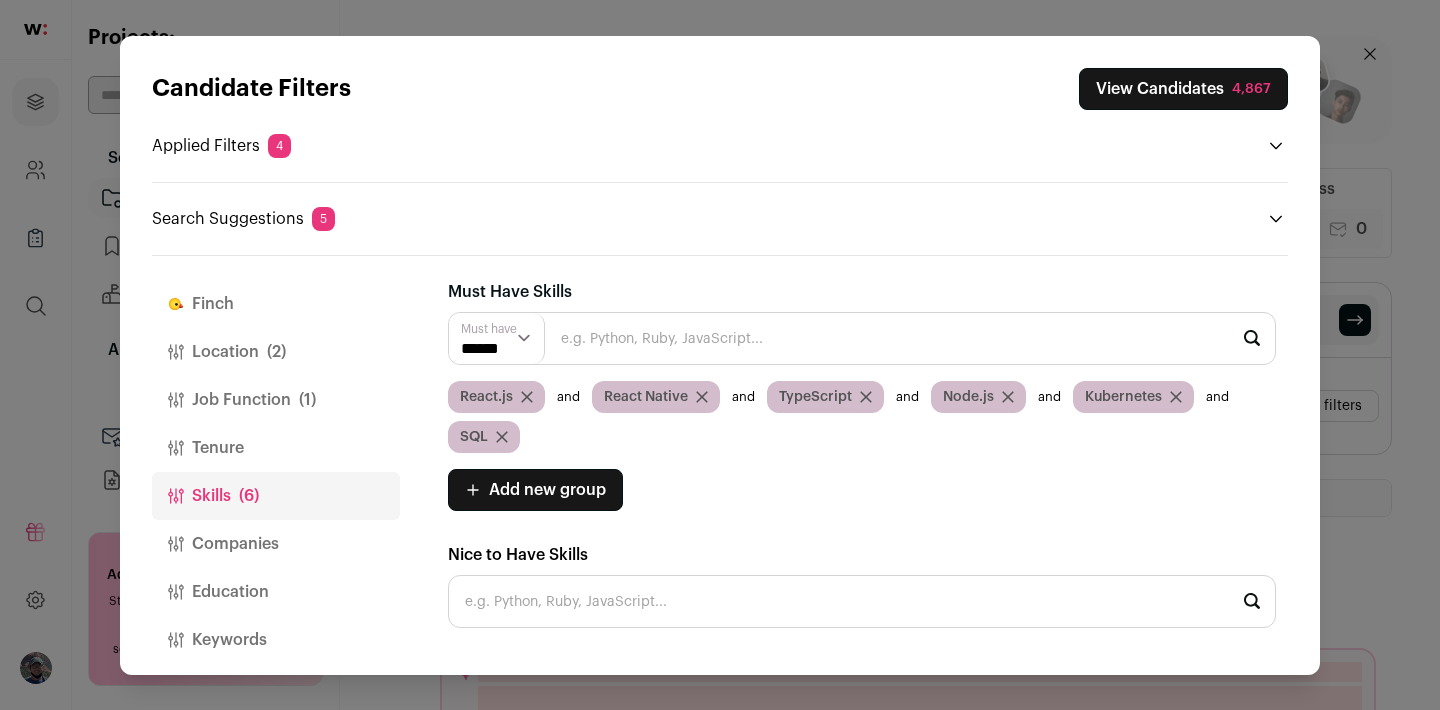 click on "Add new group" at bounding box center (547, 490) 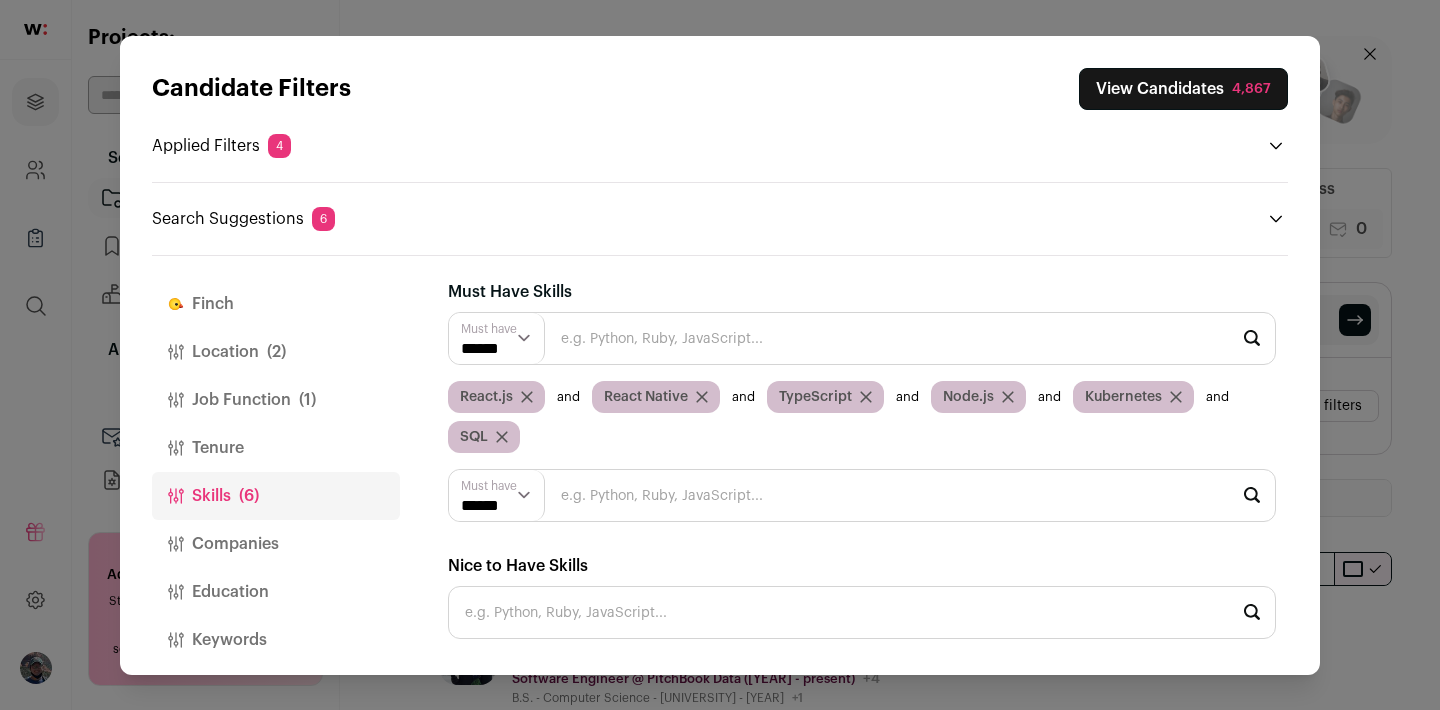 click on "******
******" at bounding box center (497, 495) 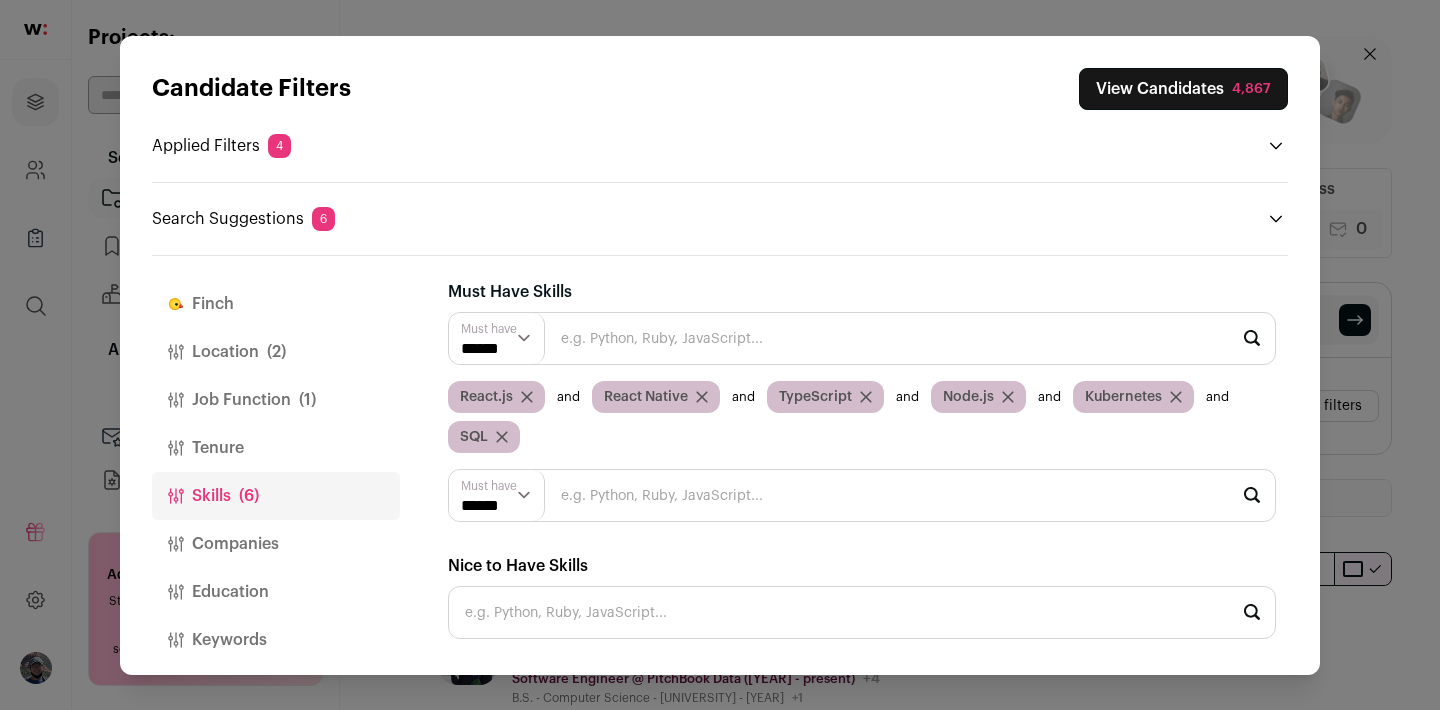 click at bounding box center (502, 437) 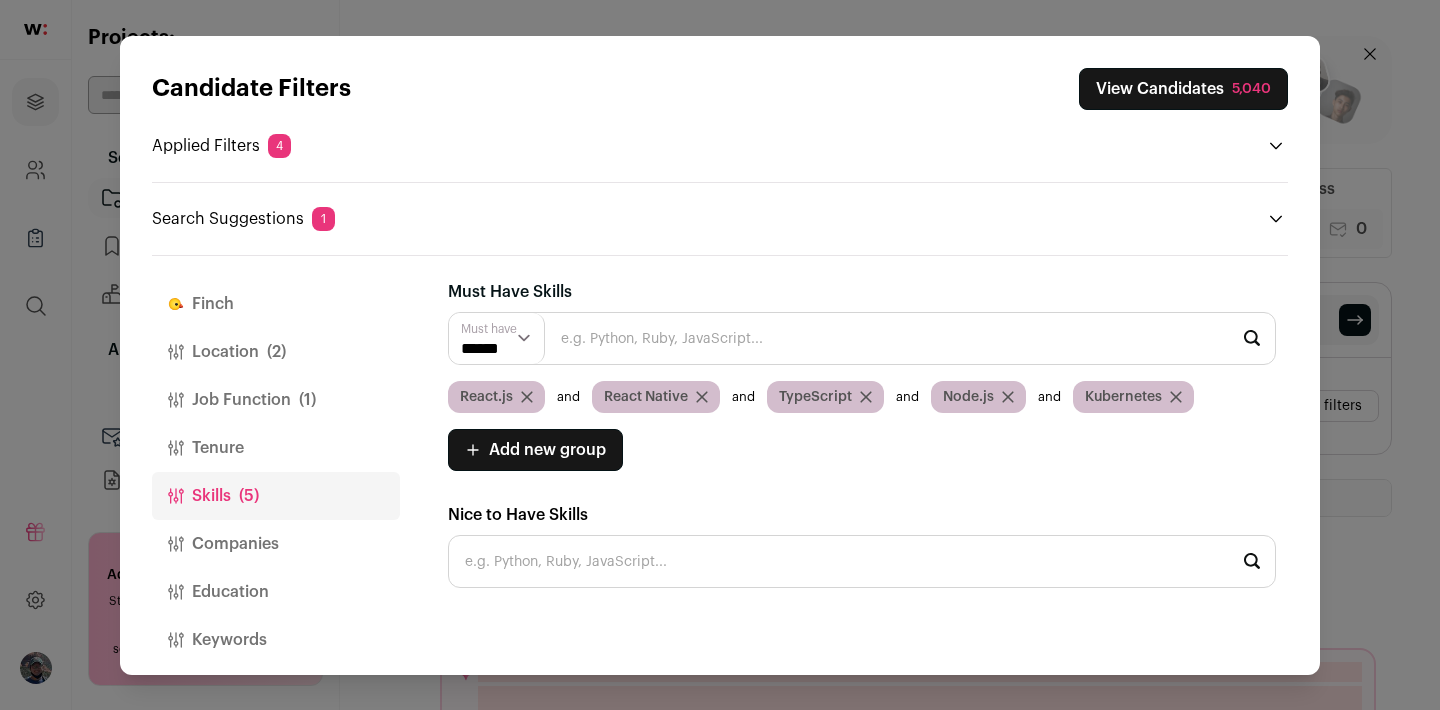 click on "Add new group" at bounding box center (547, 450) 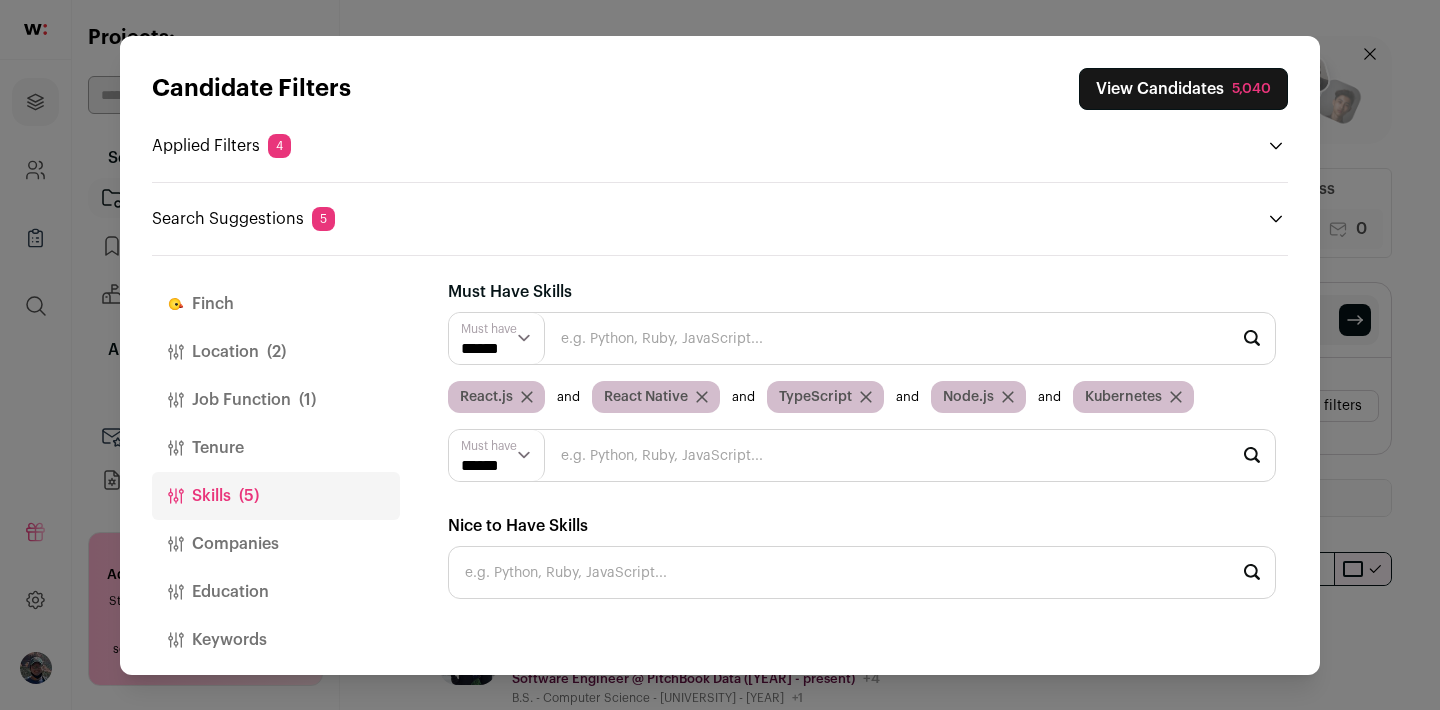 click on "******
******" at bounding box center [497, 455] 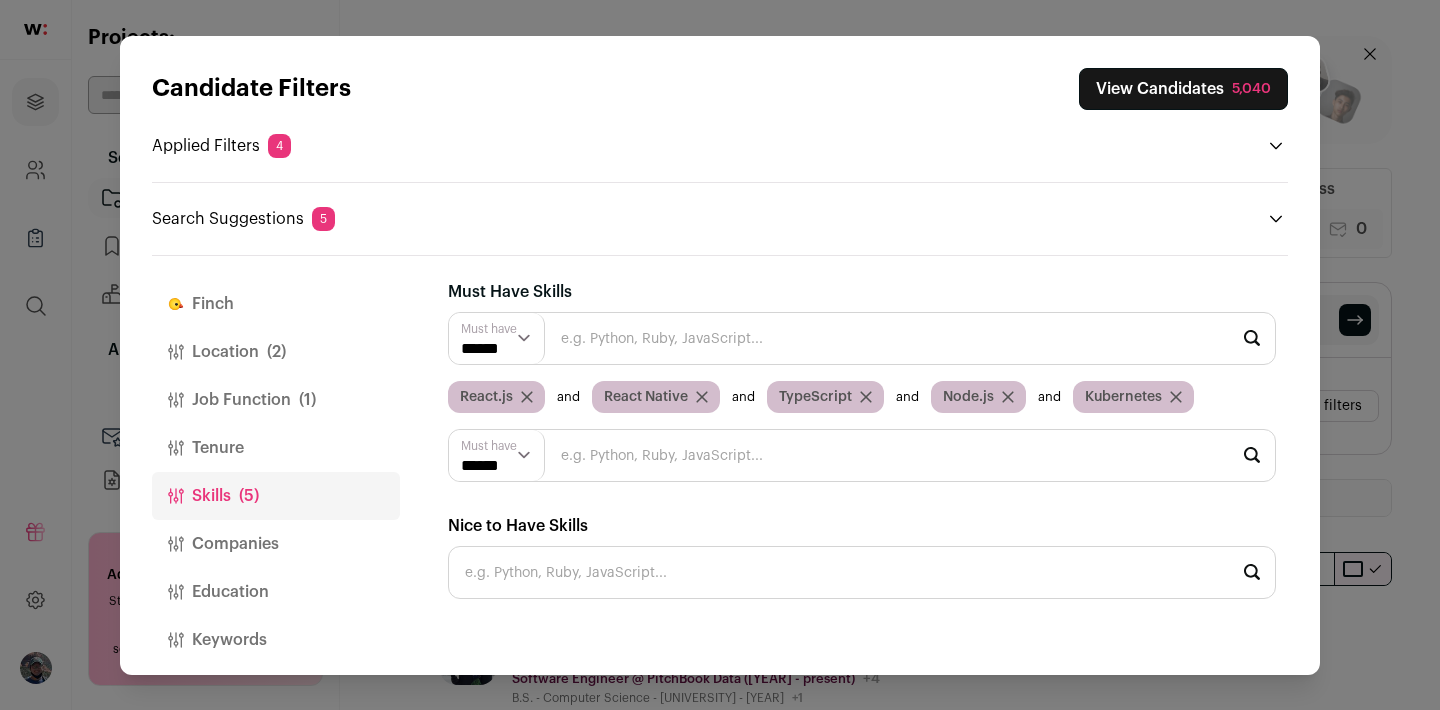 select on "**" 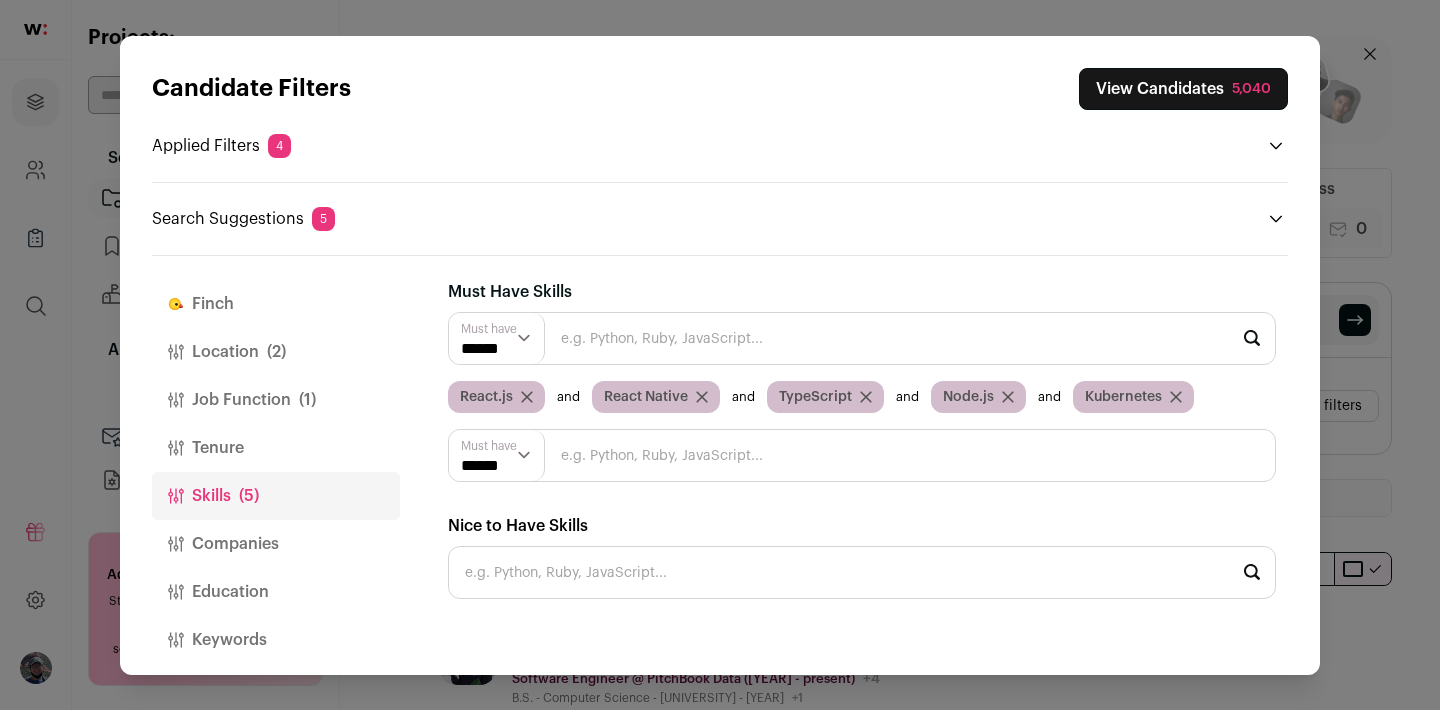 click at bounding box center (862, 455) 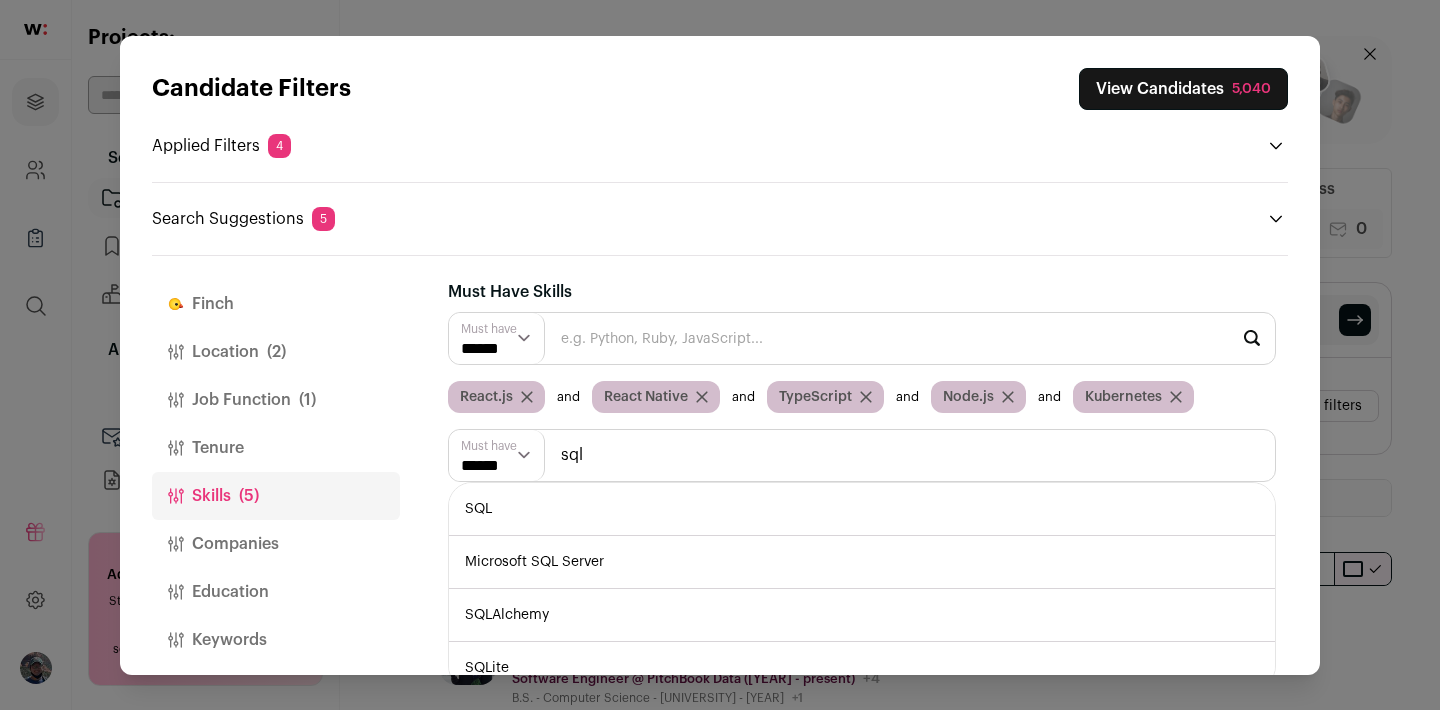 type on "sql" 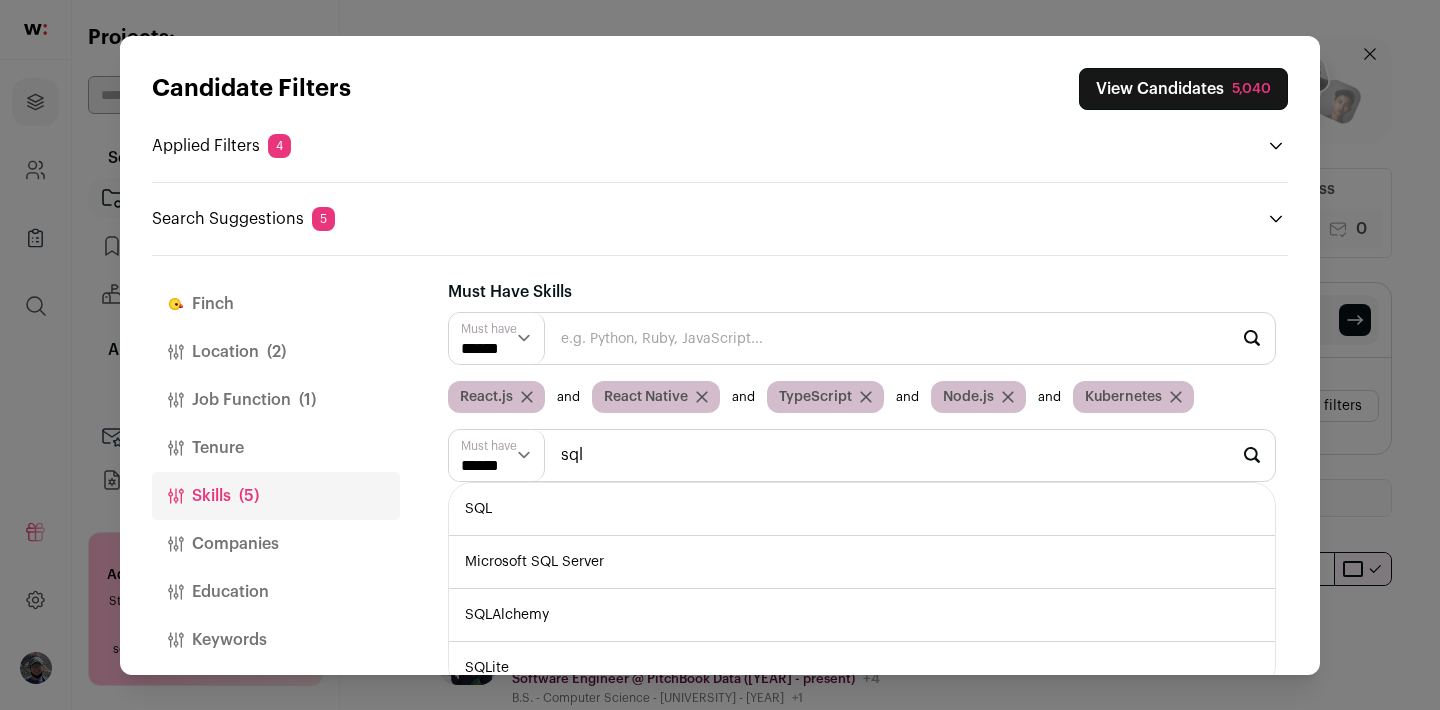 click on "SQL" at bounding box center [862, 509] 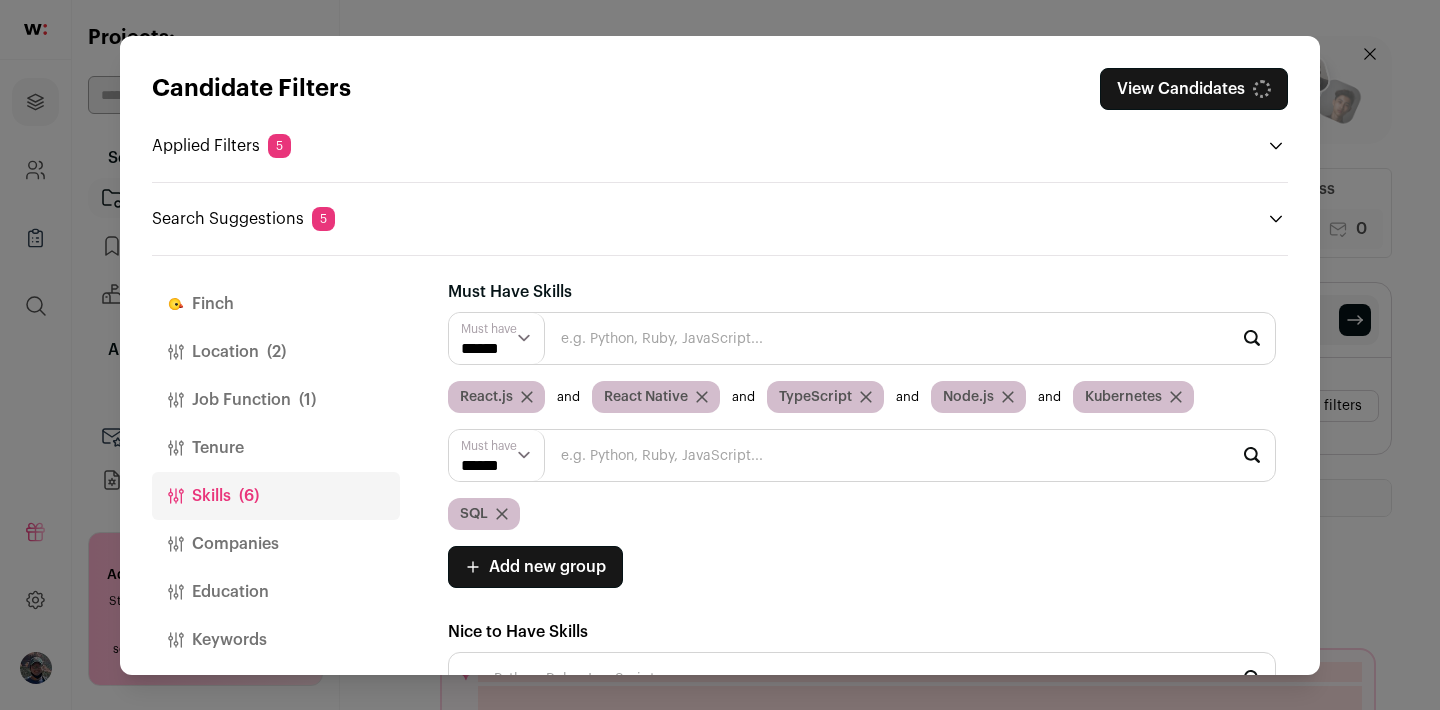 click at bounding box center [862, 455] 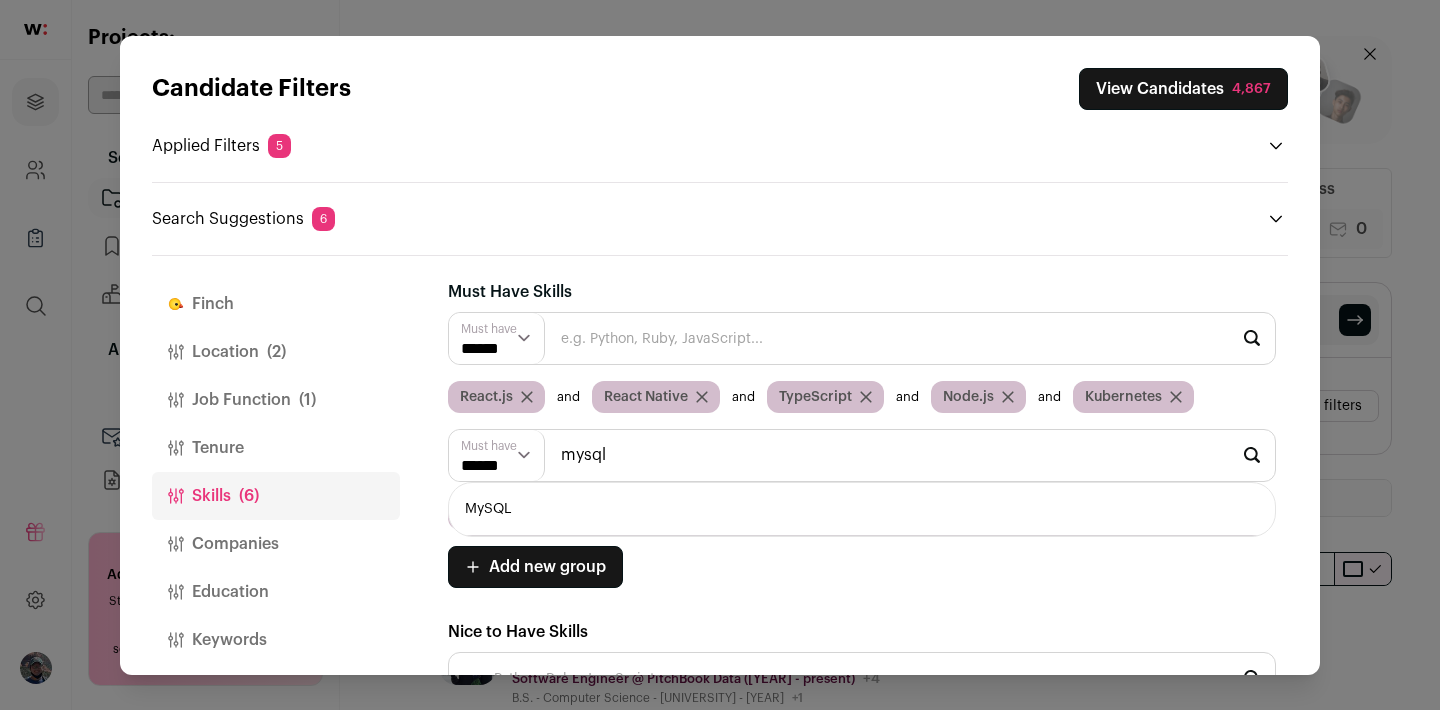 type on "mysql" 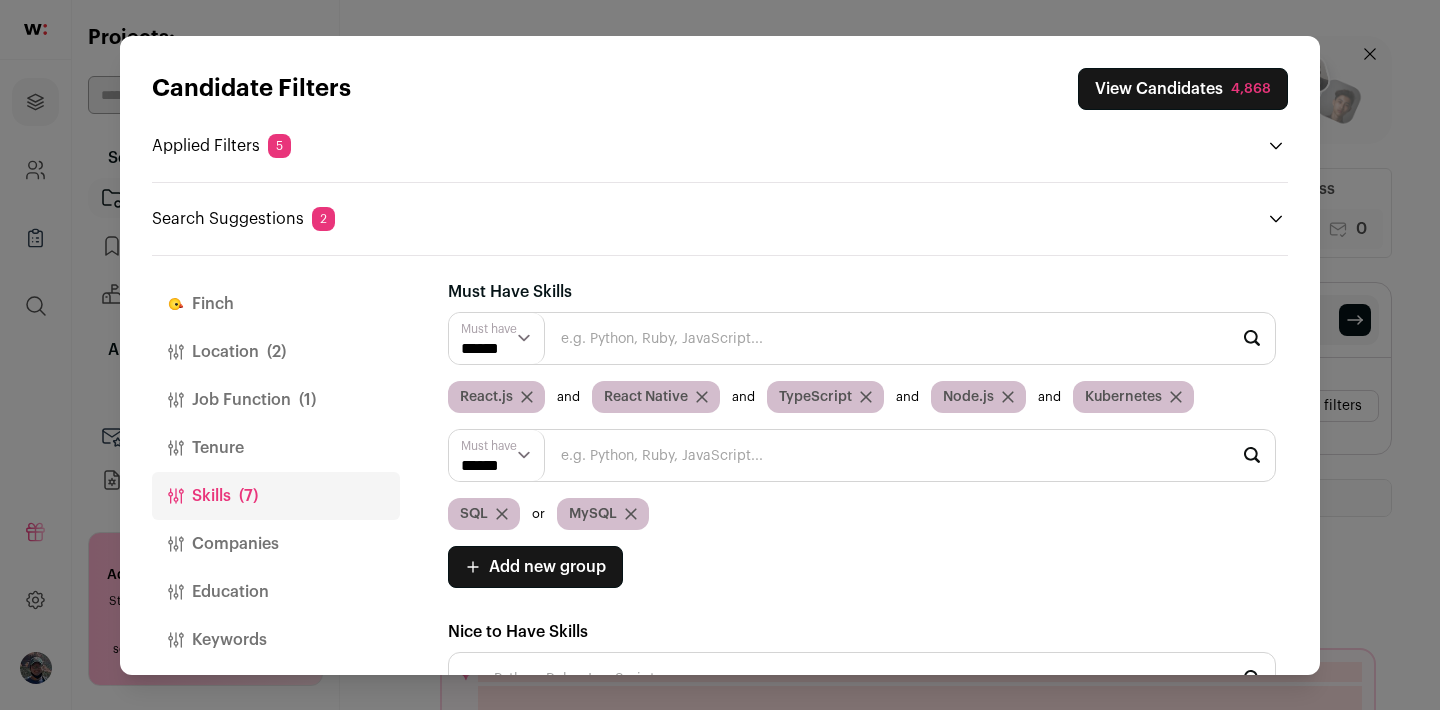 click at bounding box center [862, 455] 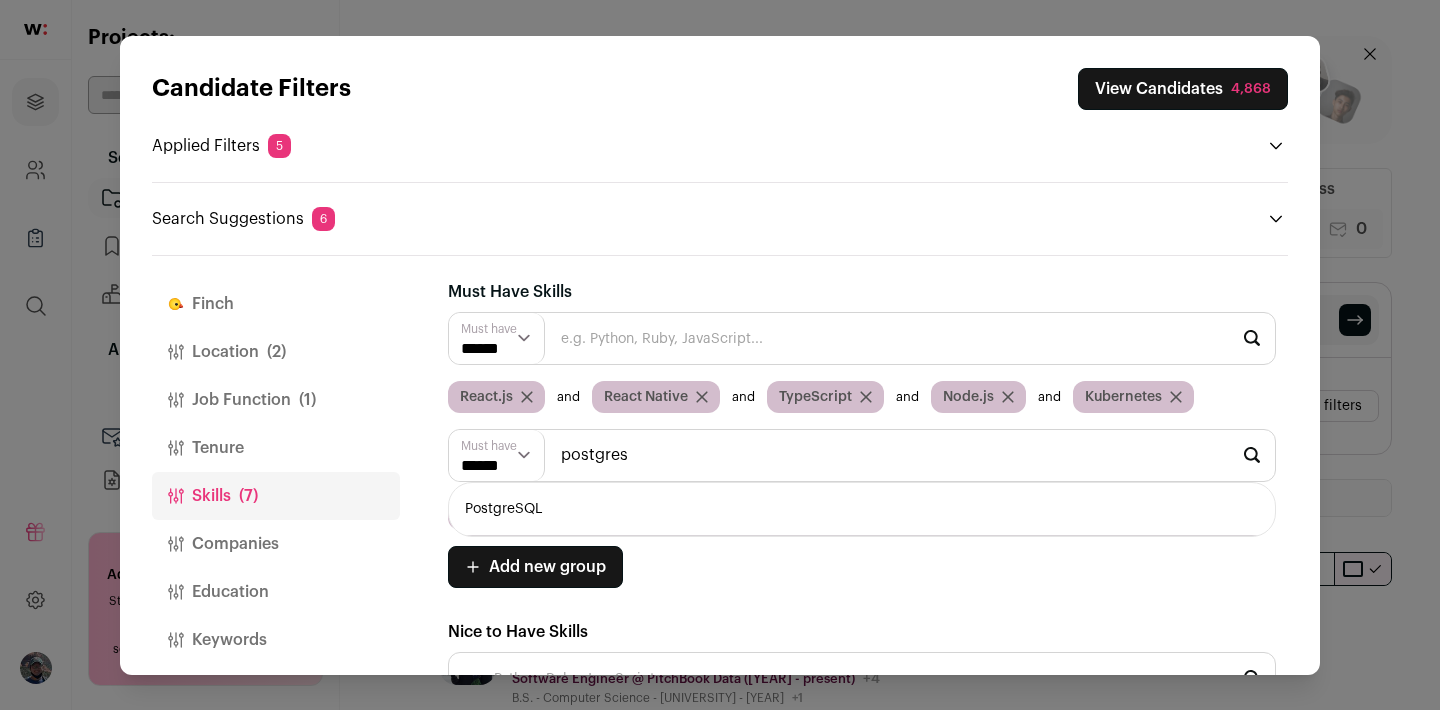 type on "postgres" 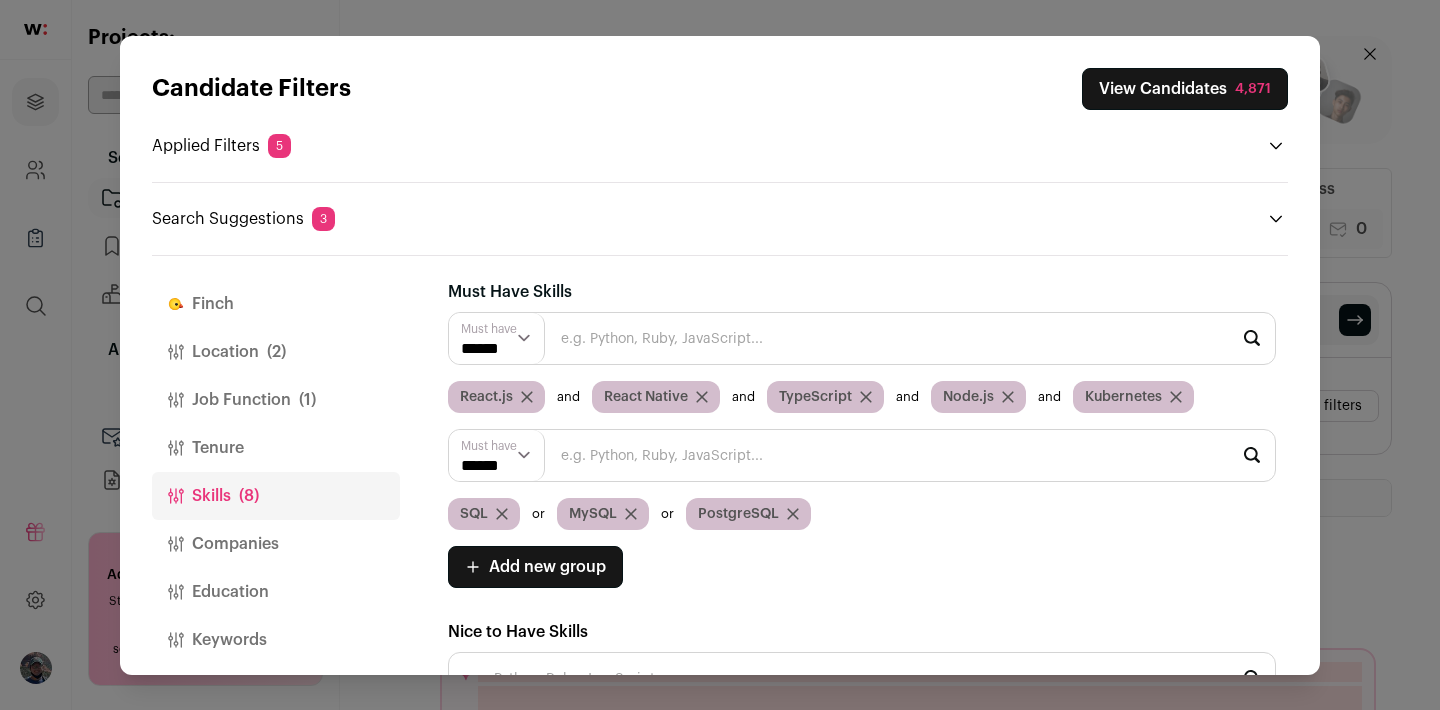 click at bounding box center [702, 397] 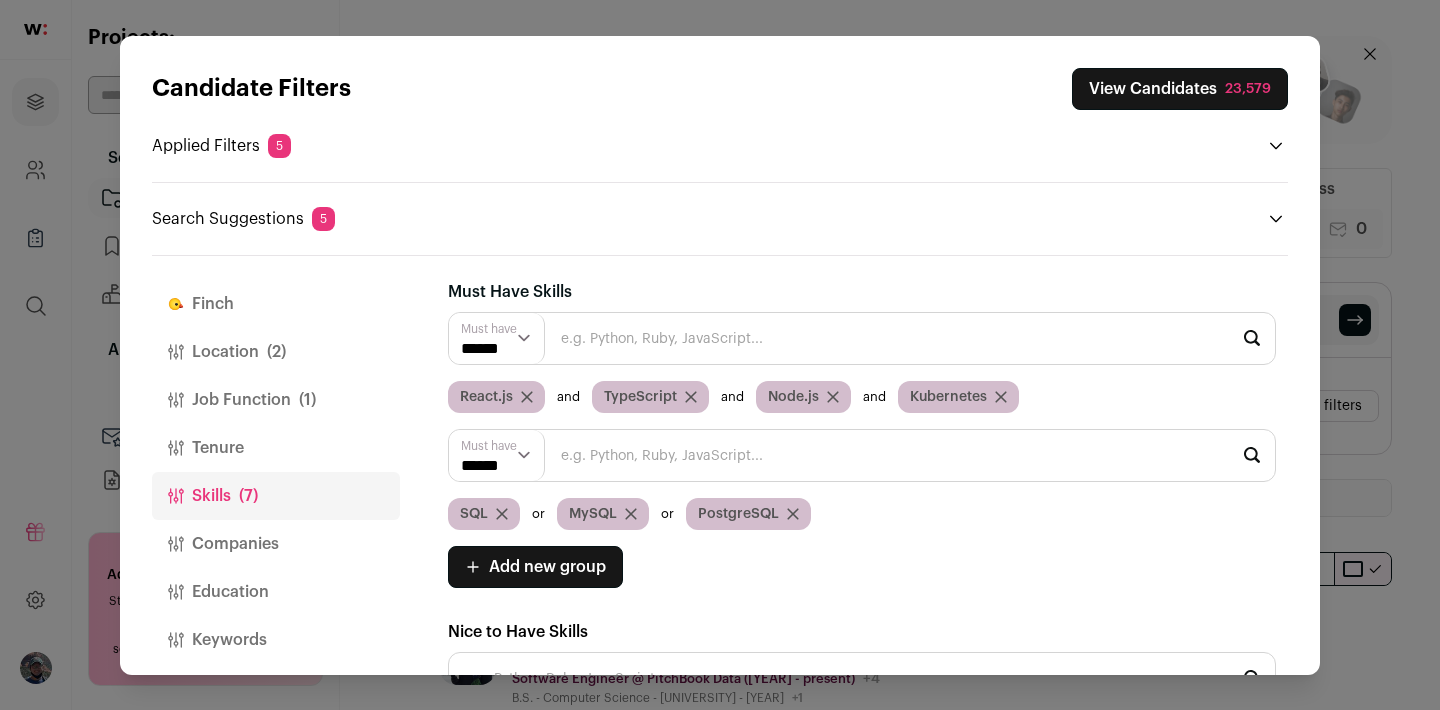 click at bounding box center (691, 397) 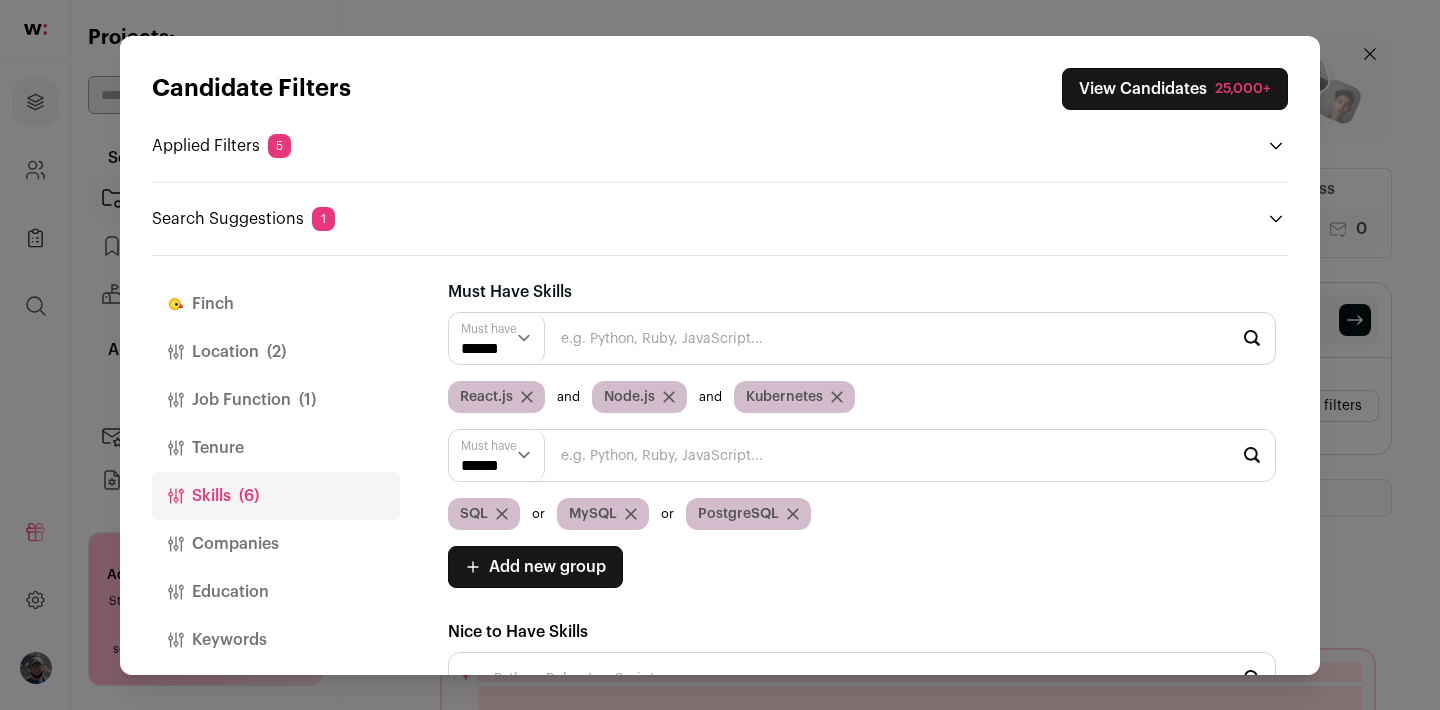 scroll, scrollTop: 54, scrollLeft: 0, axis: vertical 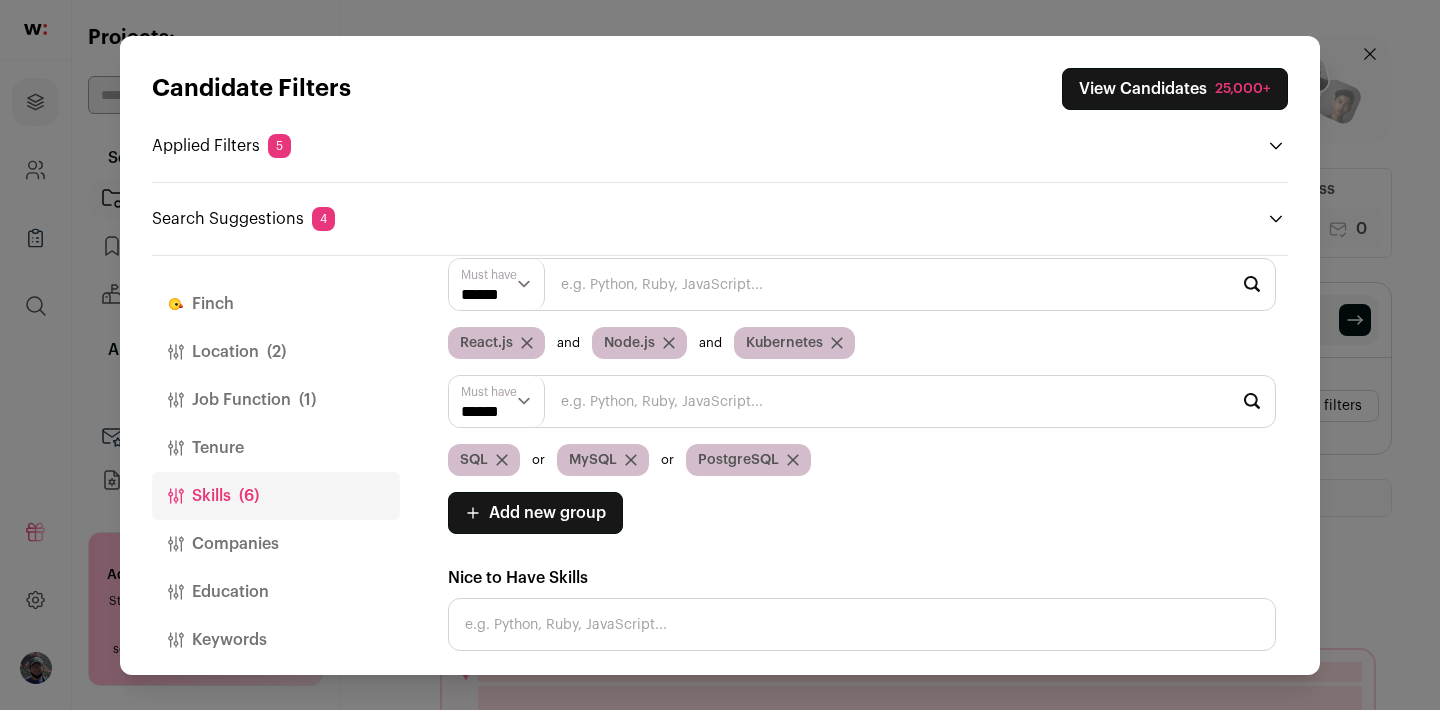 click at bounding box center [862, 624] 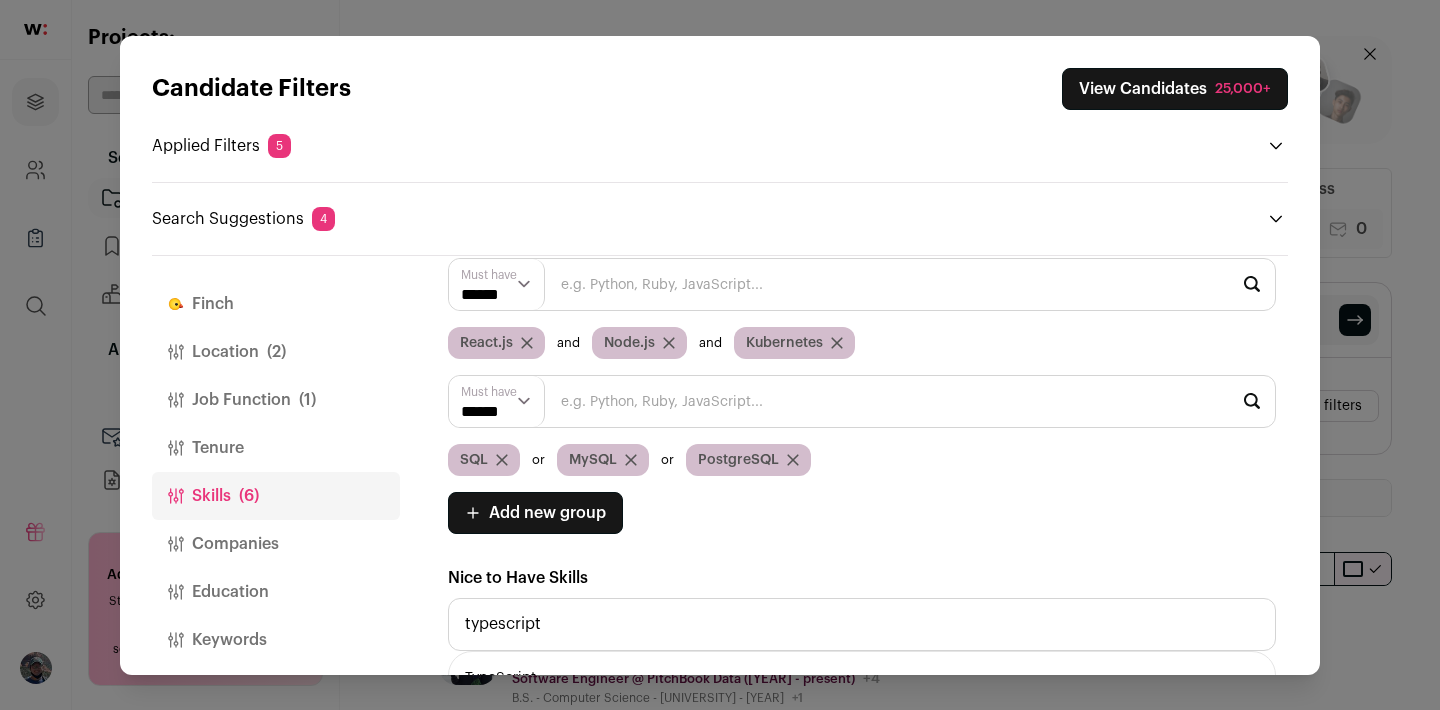 type on "typescript" 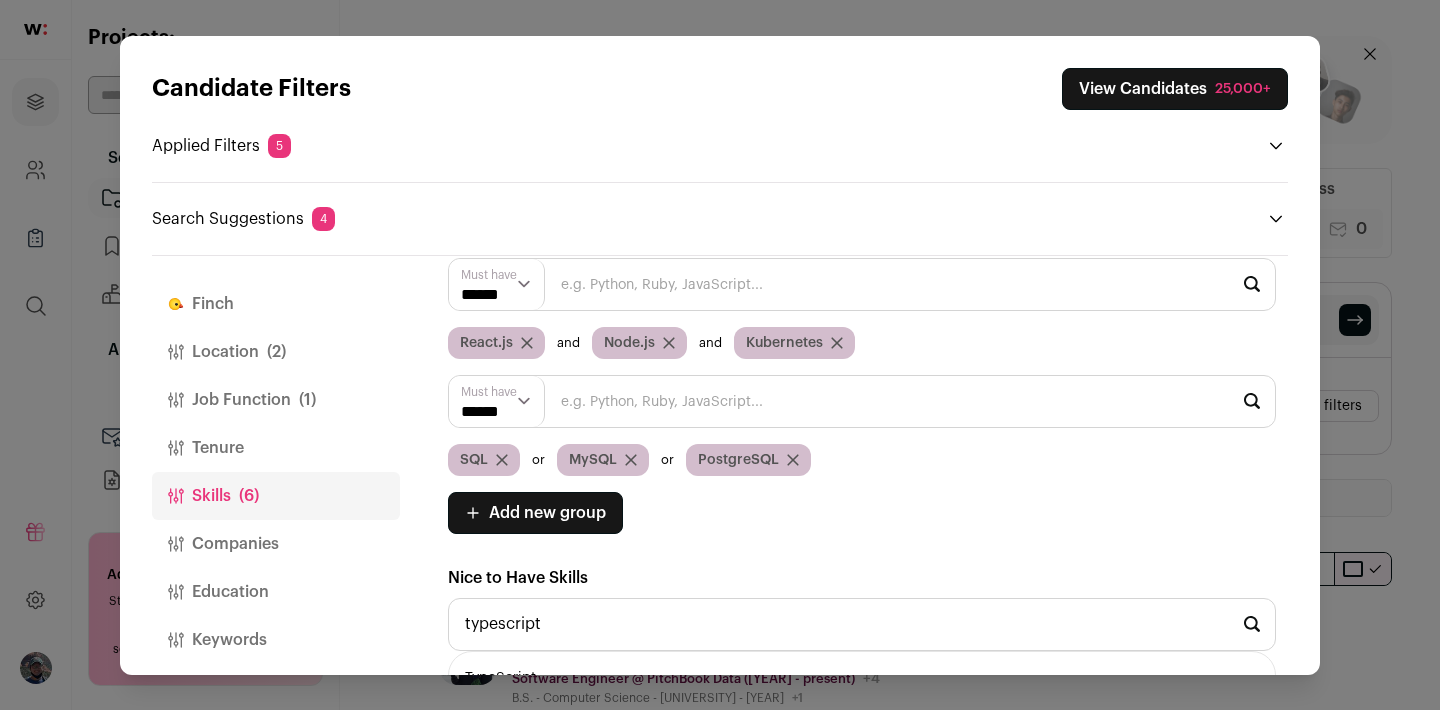 click on "TypeScript" at bounding box center [862, 678] 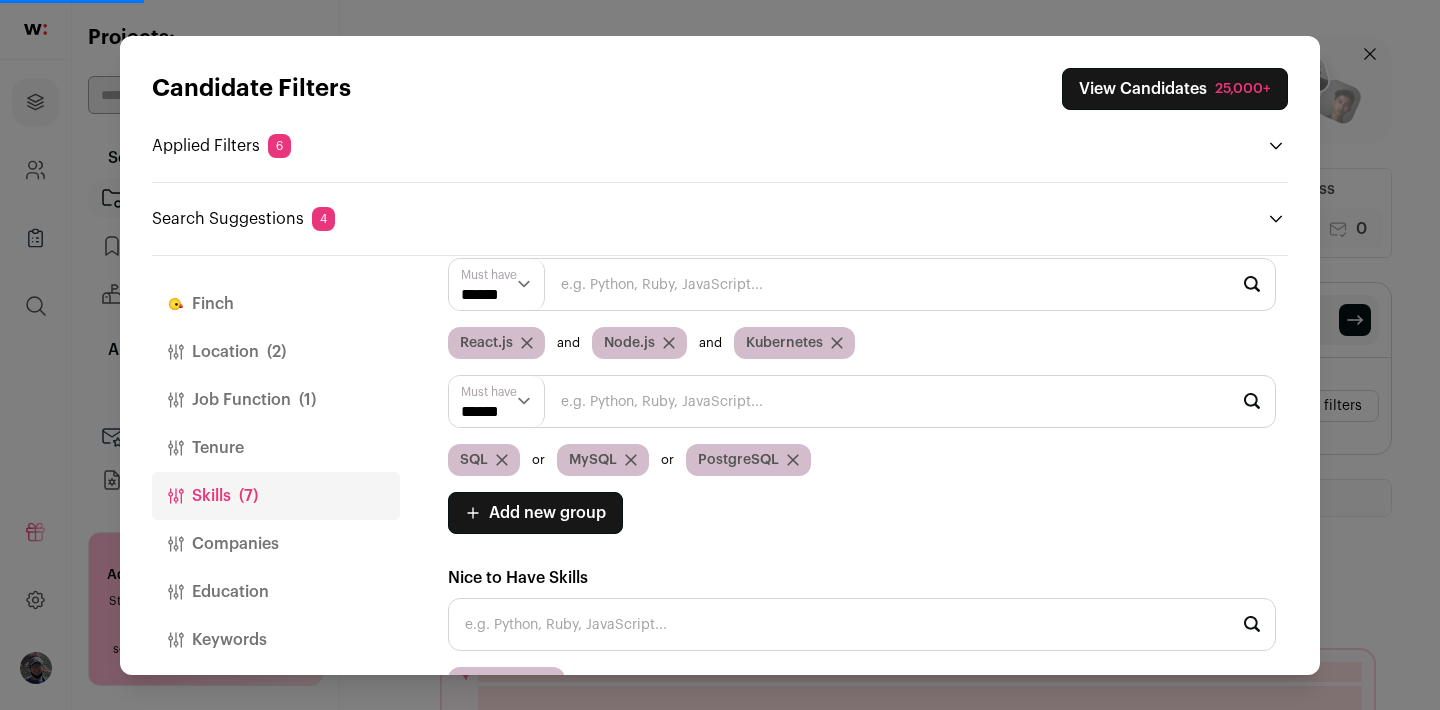 click at bounding box center [669, 343] 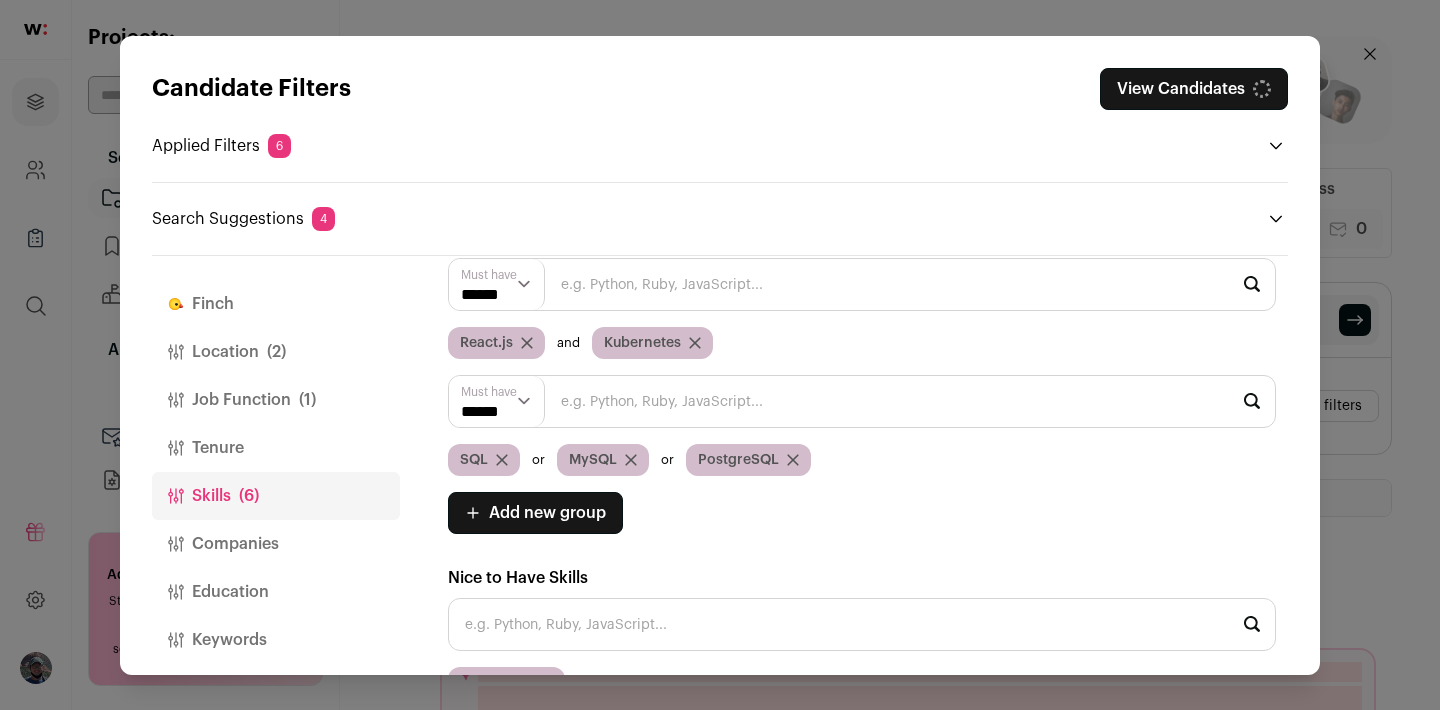 scroll, scrollTop: 102, scrollLeft: 0, axis: vertical 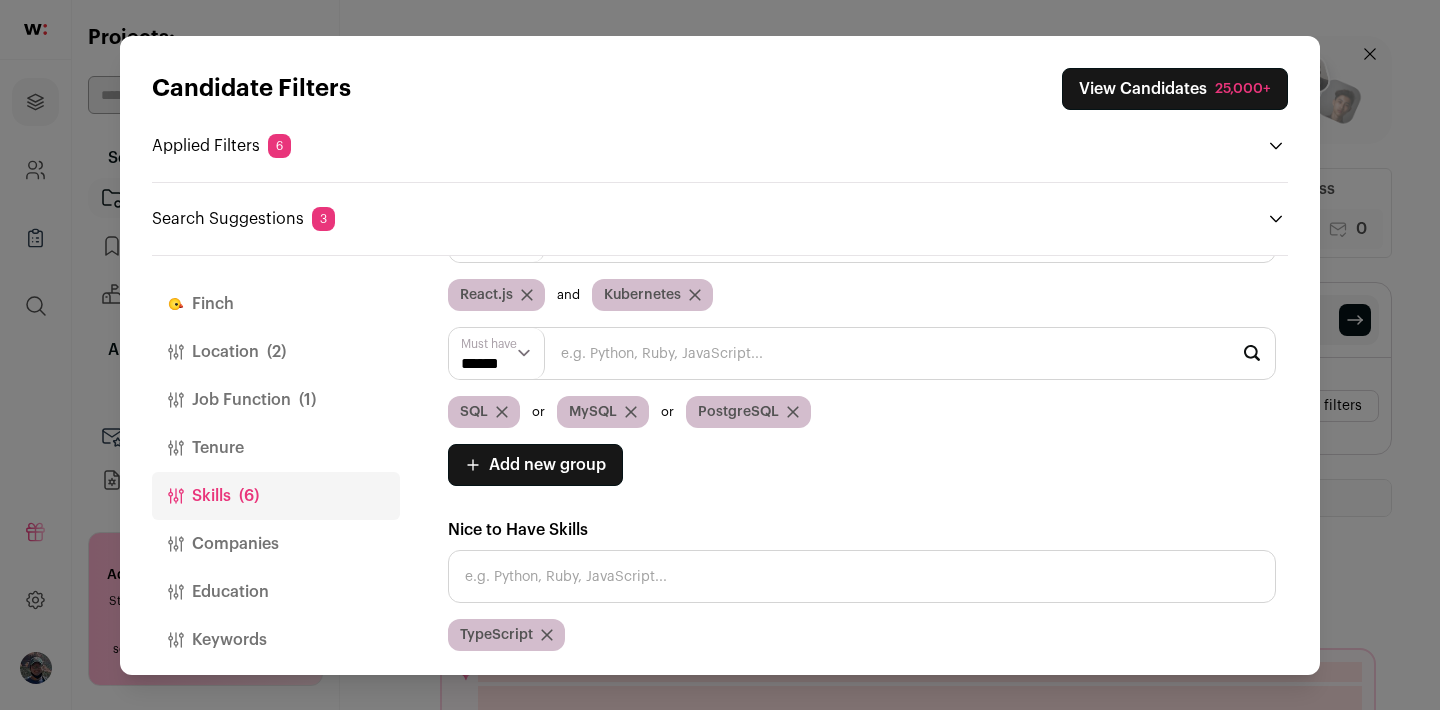 click at bounding box center (862, 576) 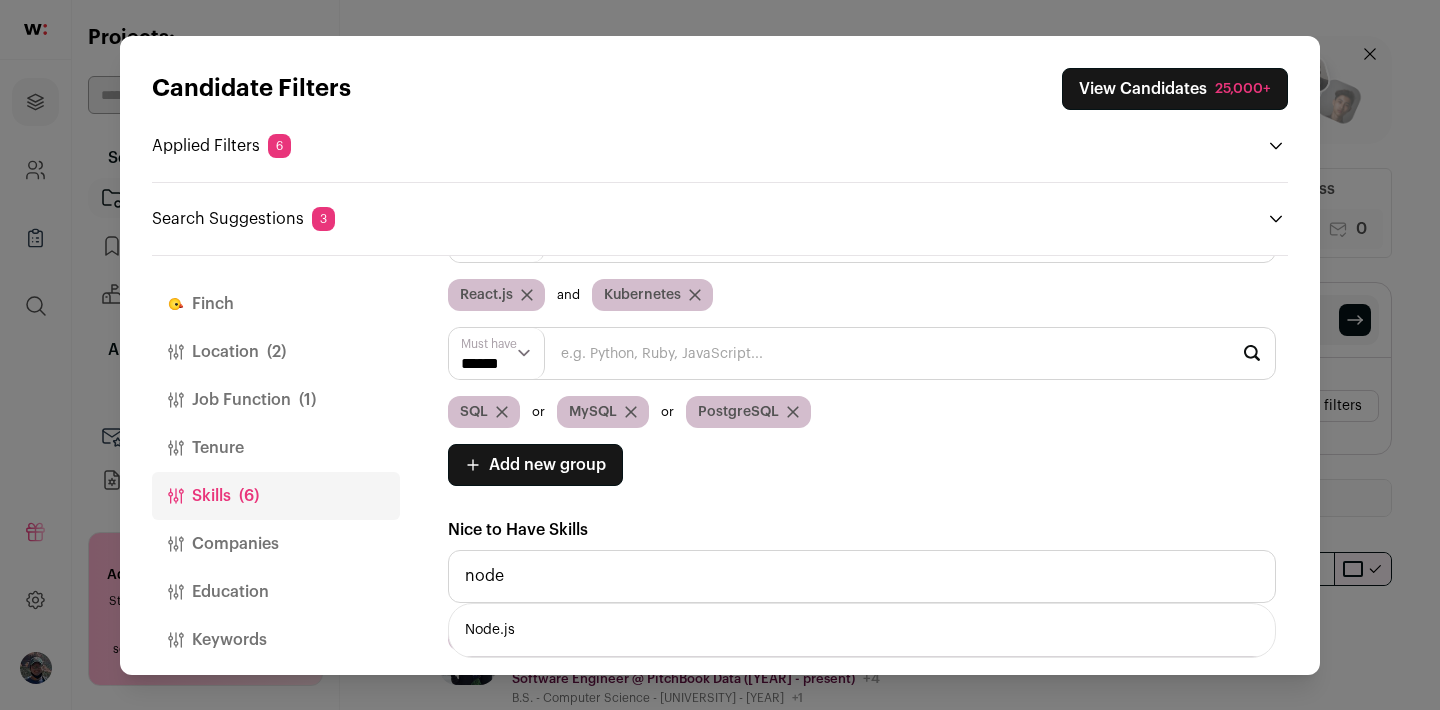 type on "node" 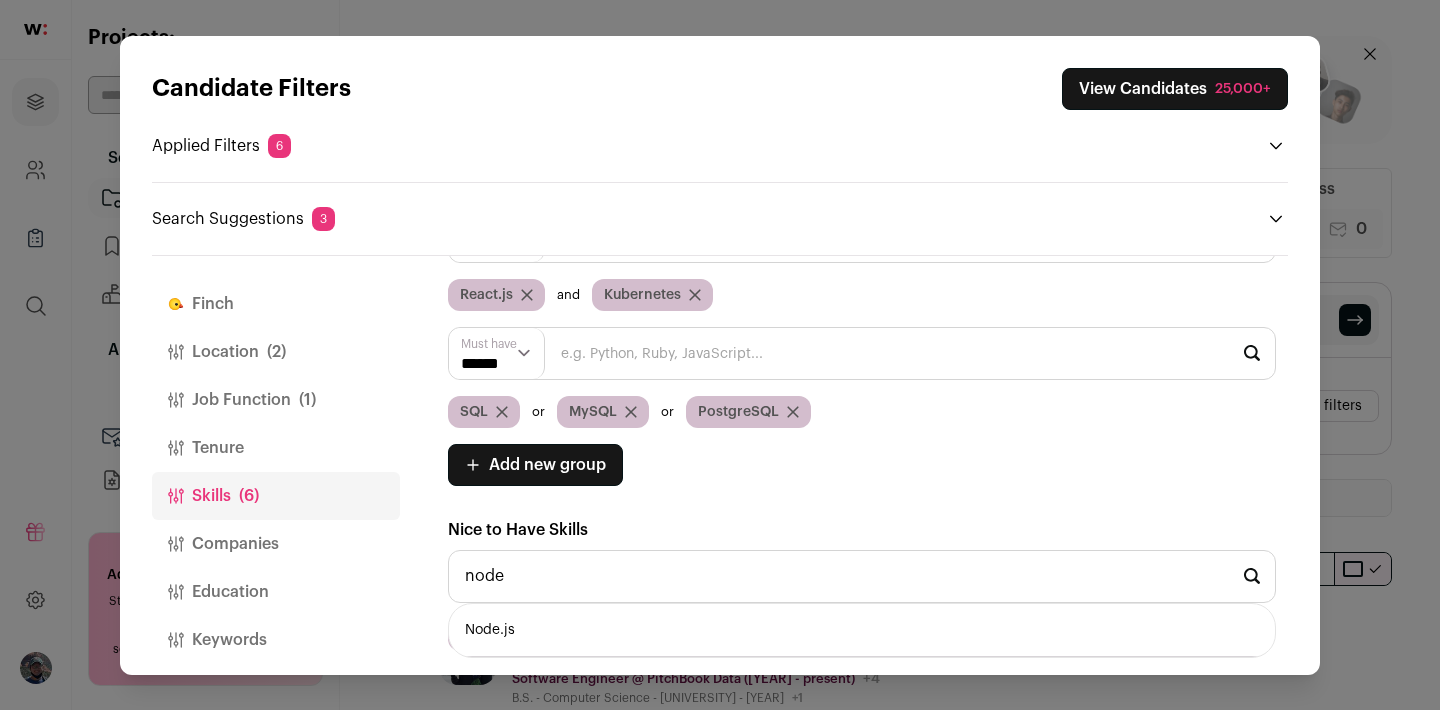 click on "Node.js" at bounding box center [862, 630] 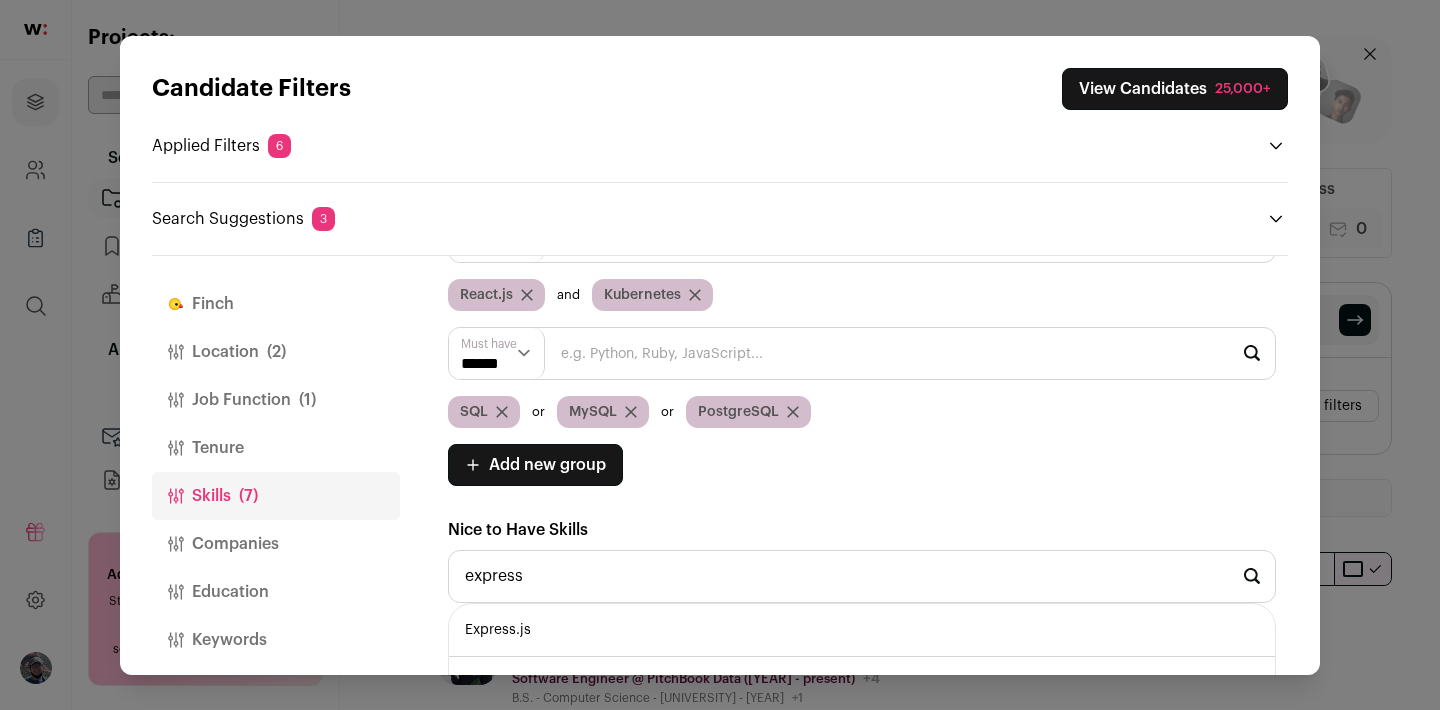 type on "express" 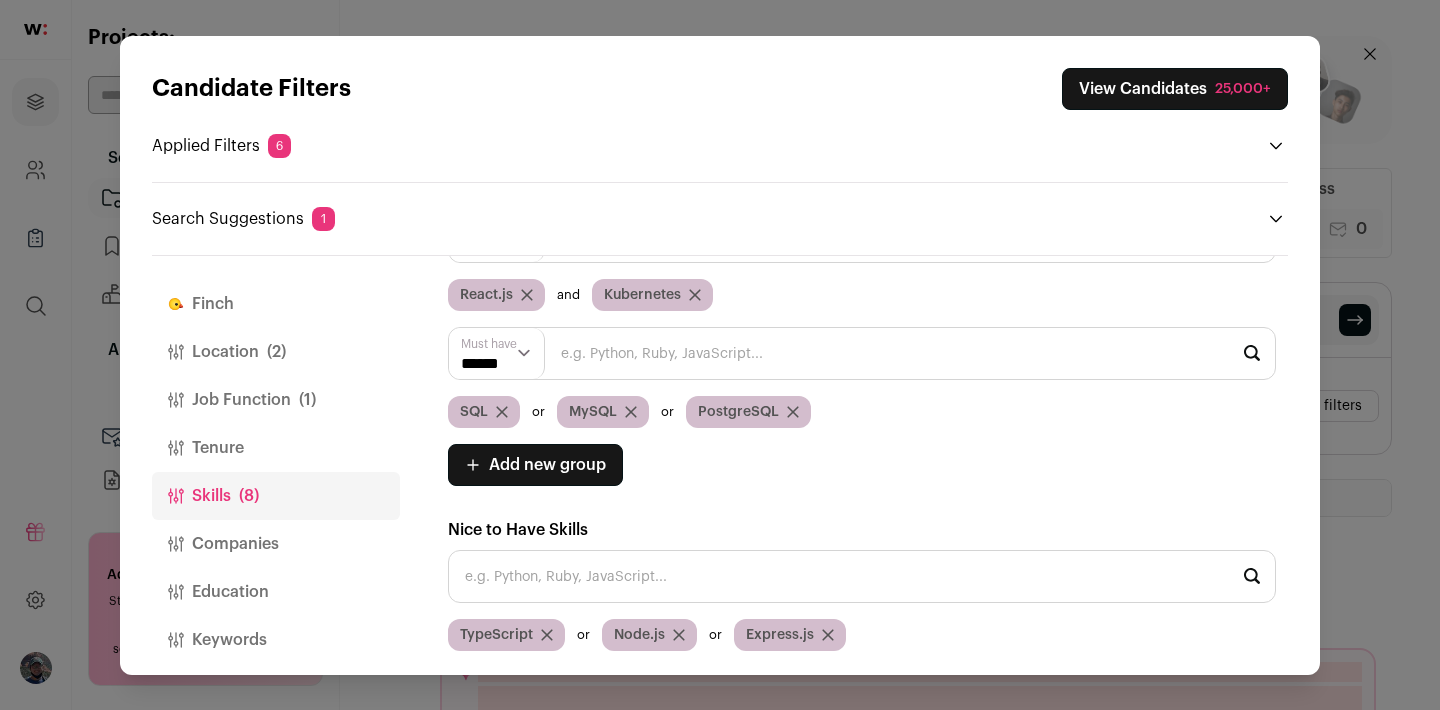 click at bounding box center (695, 295) 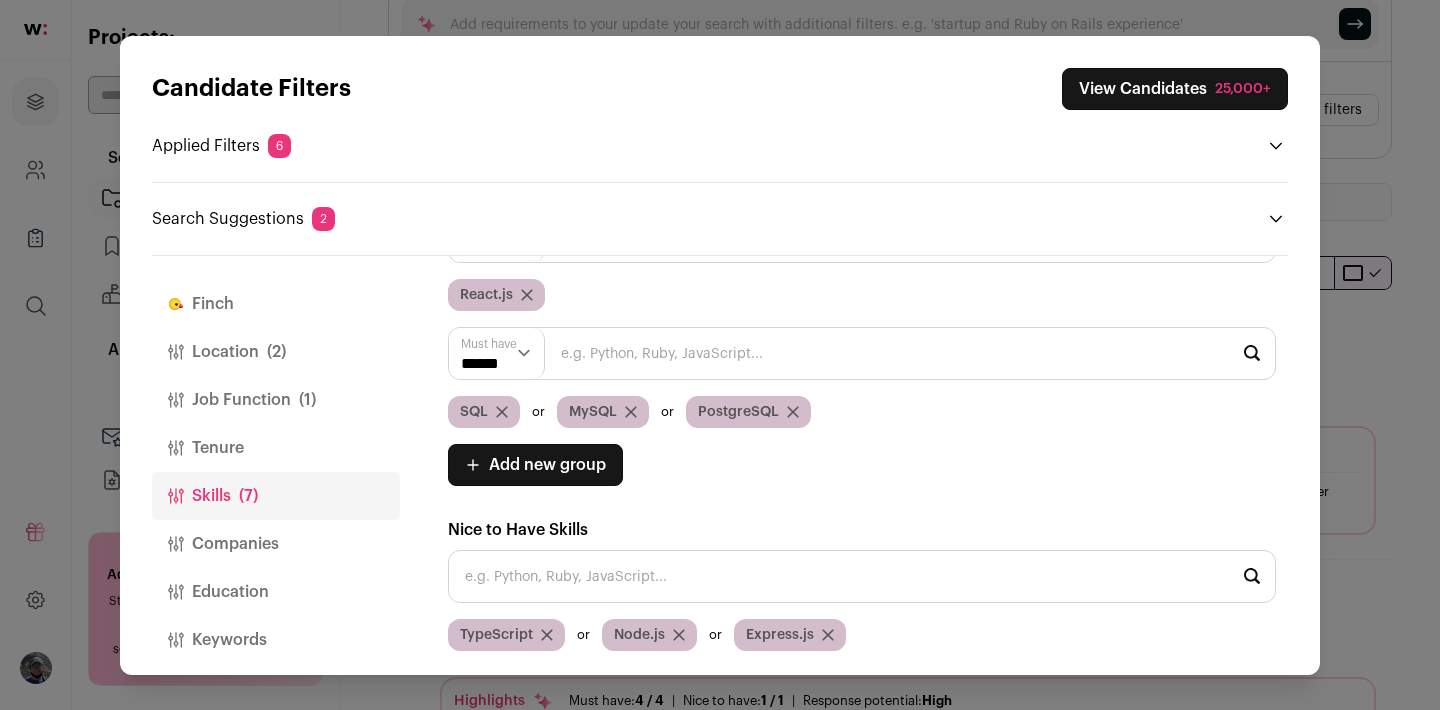 scroll, scrollTop: 369, scrollLeft: 0, axis: vertical 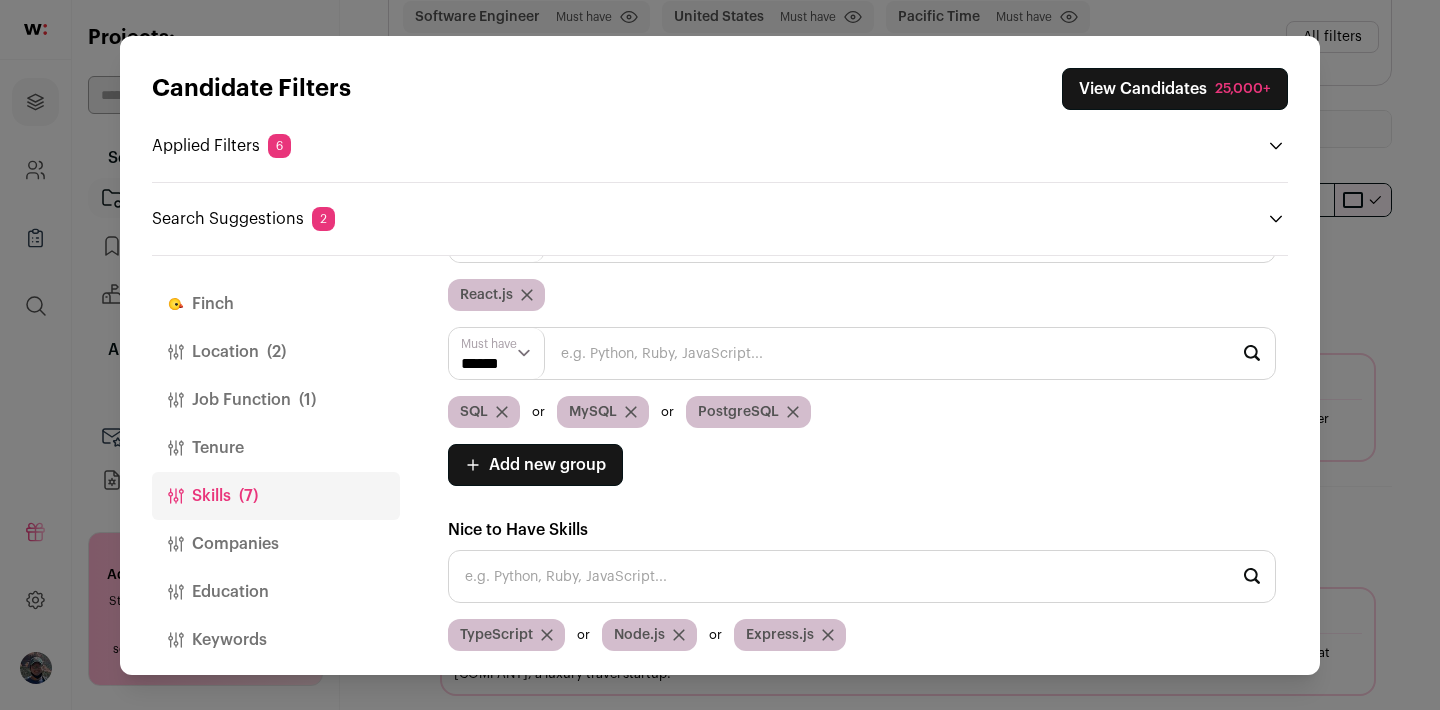click on "View Candidates
25,000+" at bounding box center [1175, 89] 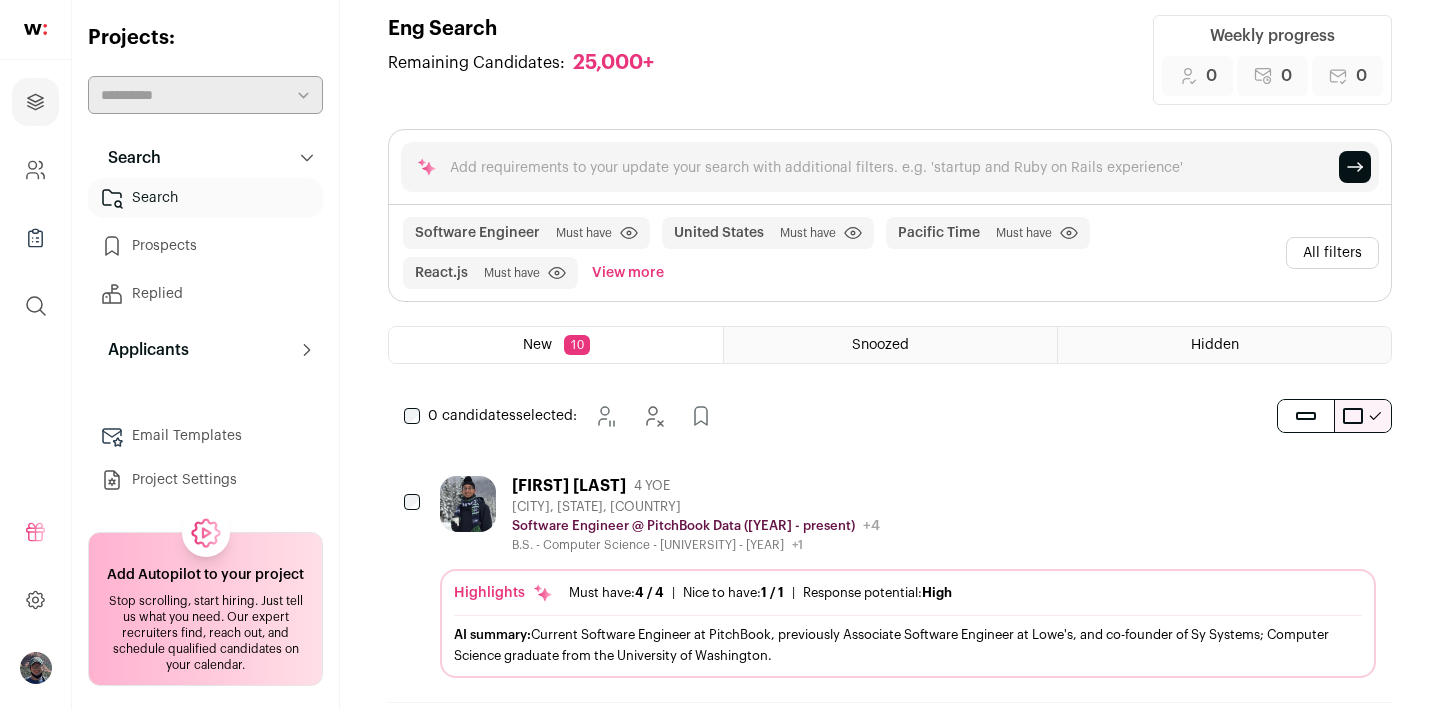 scroll, scrollTop: 0, scrollLeft: 0, axis: both 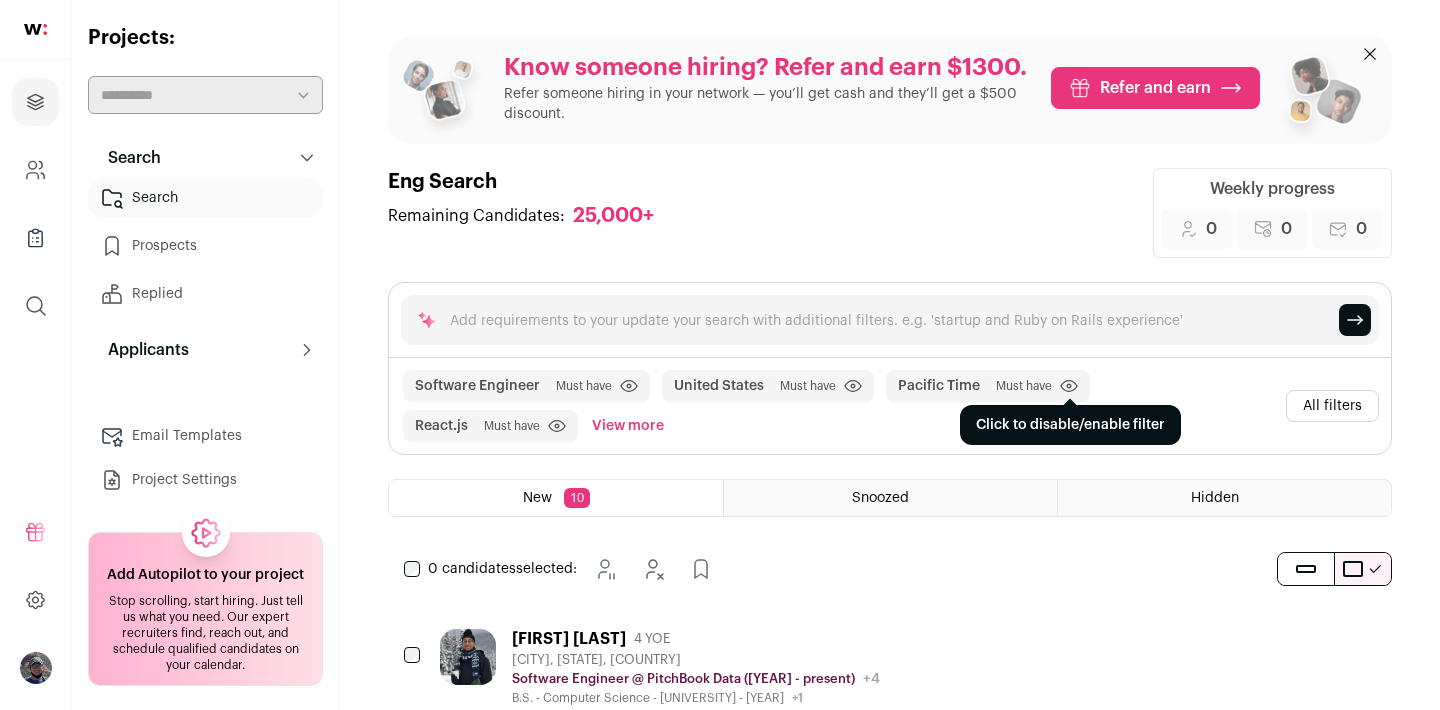 click at bounding box center (629, 386) 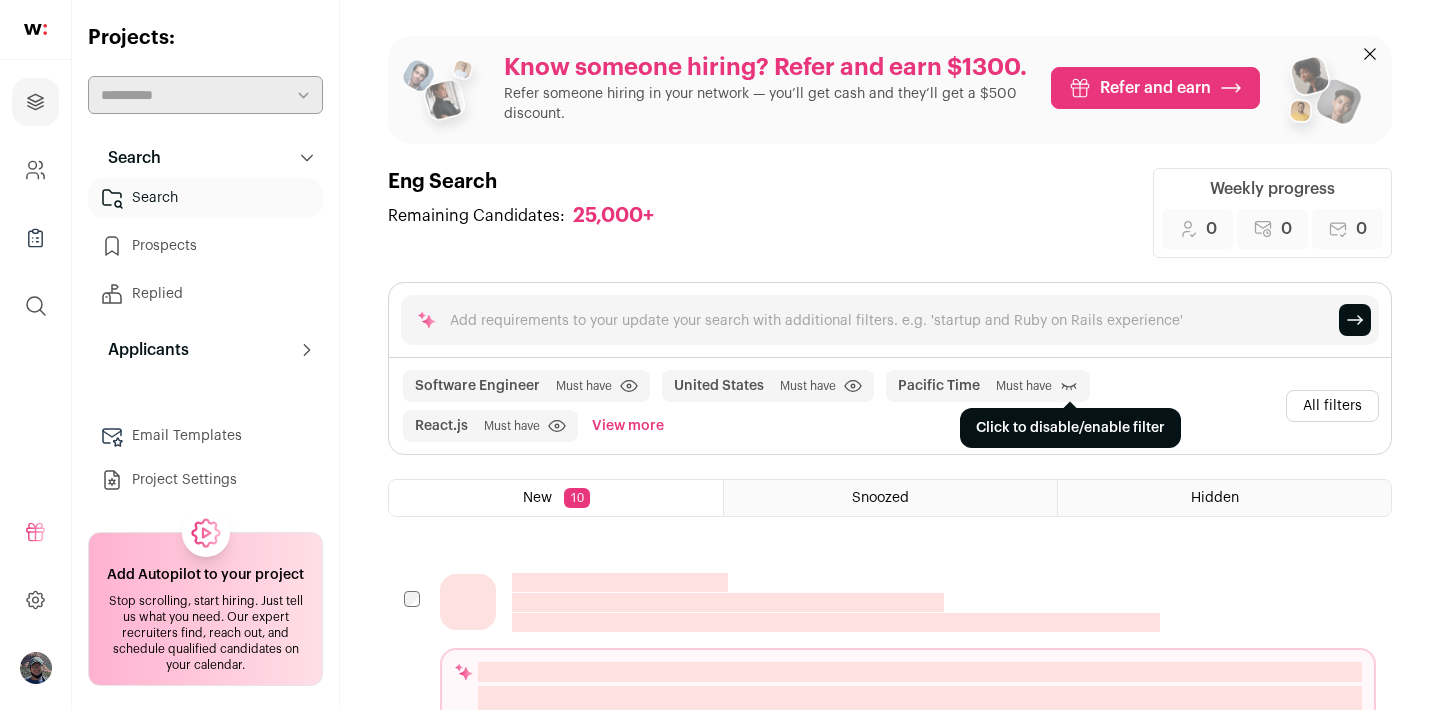 click at bounding box center (0, 0) 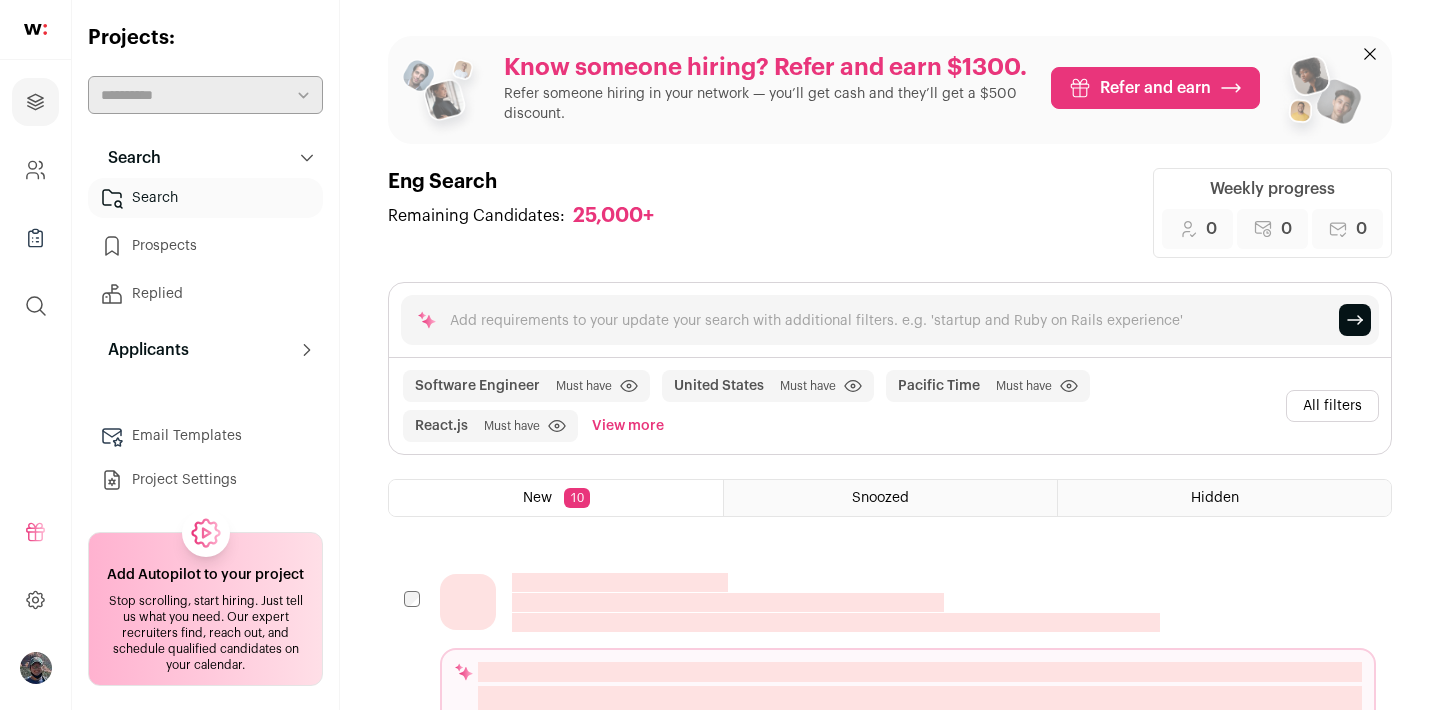click on "View more" at bounding box center (628, 426) 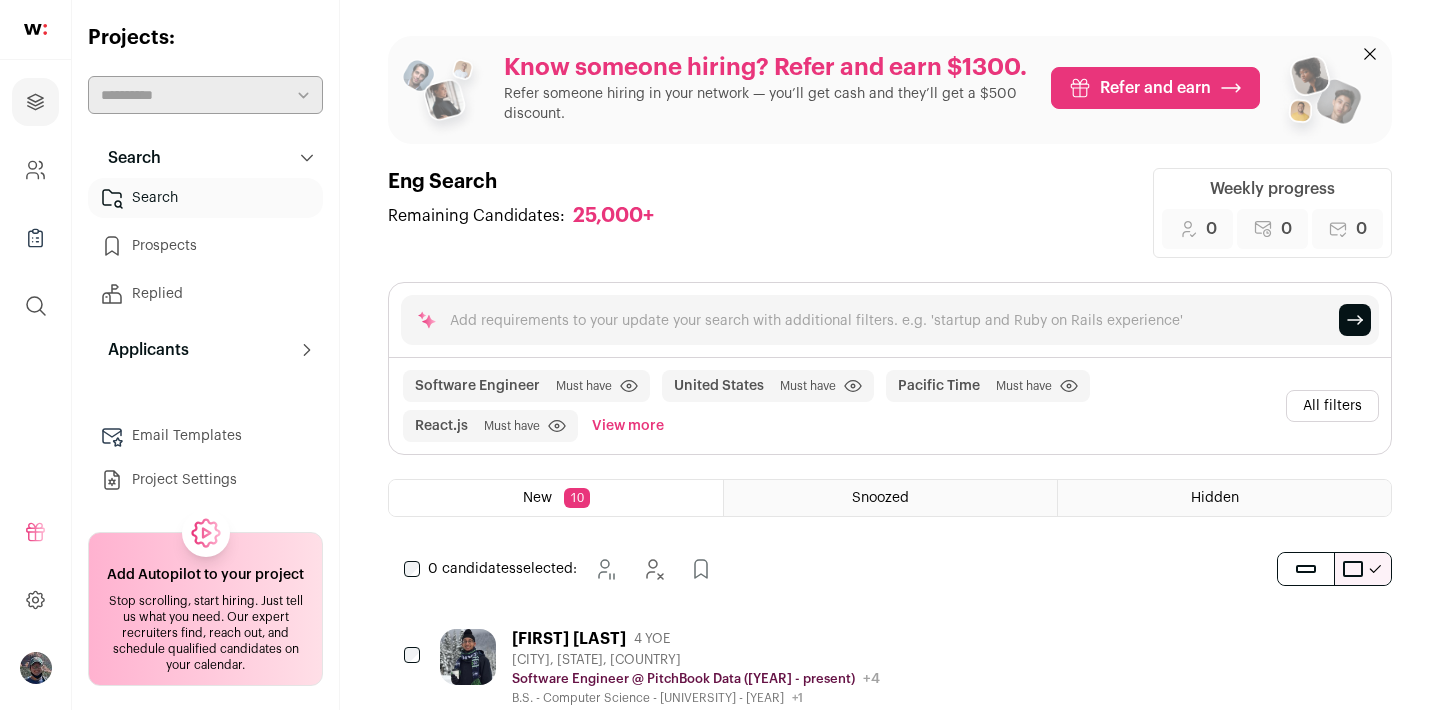 click on "View more" at bounding box center (628, 426) 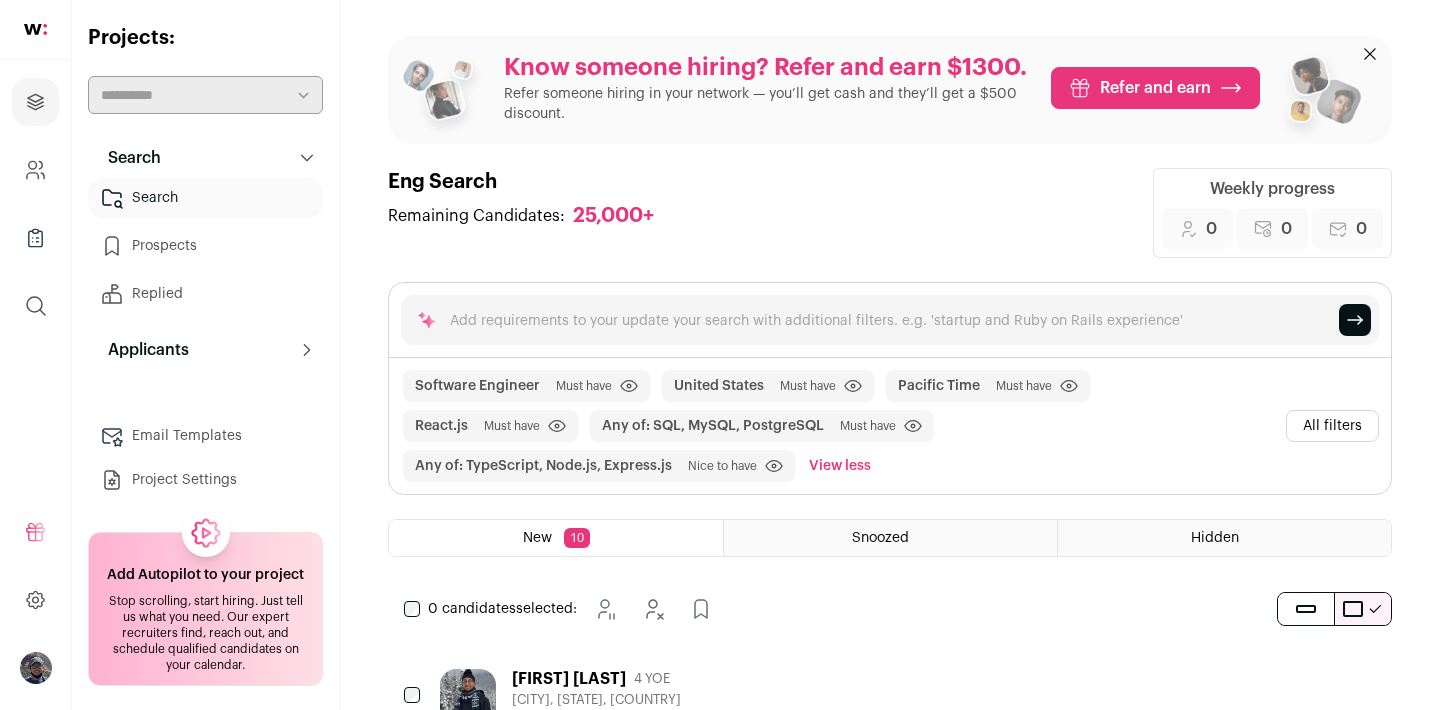 click on "Pacific Time" at bounding box center [477, 386] 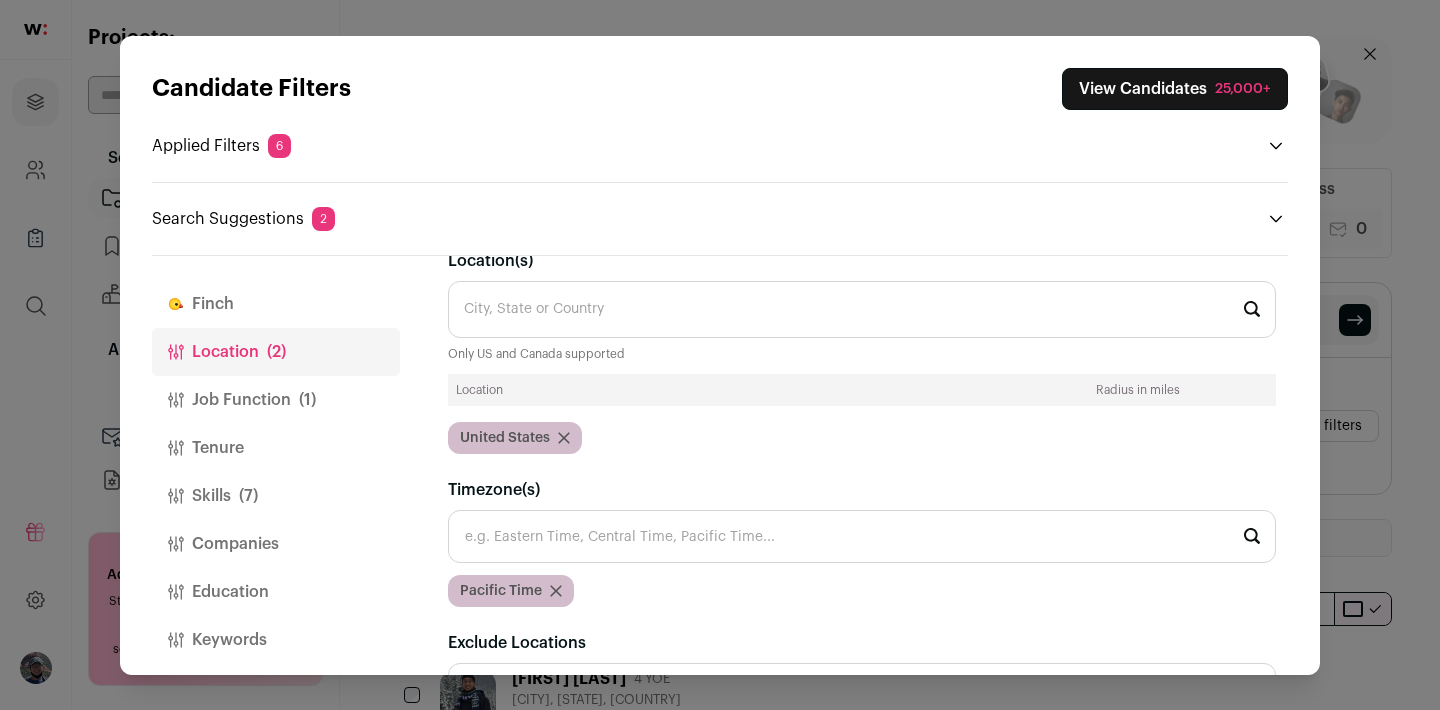 scroll, scrollTop: 0, scrollLeft: 0, axis: both 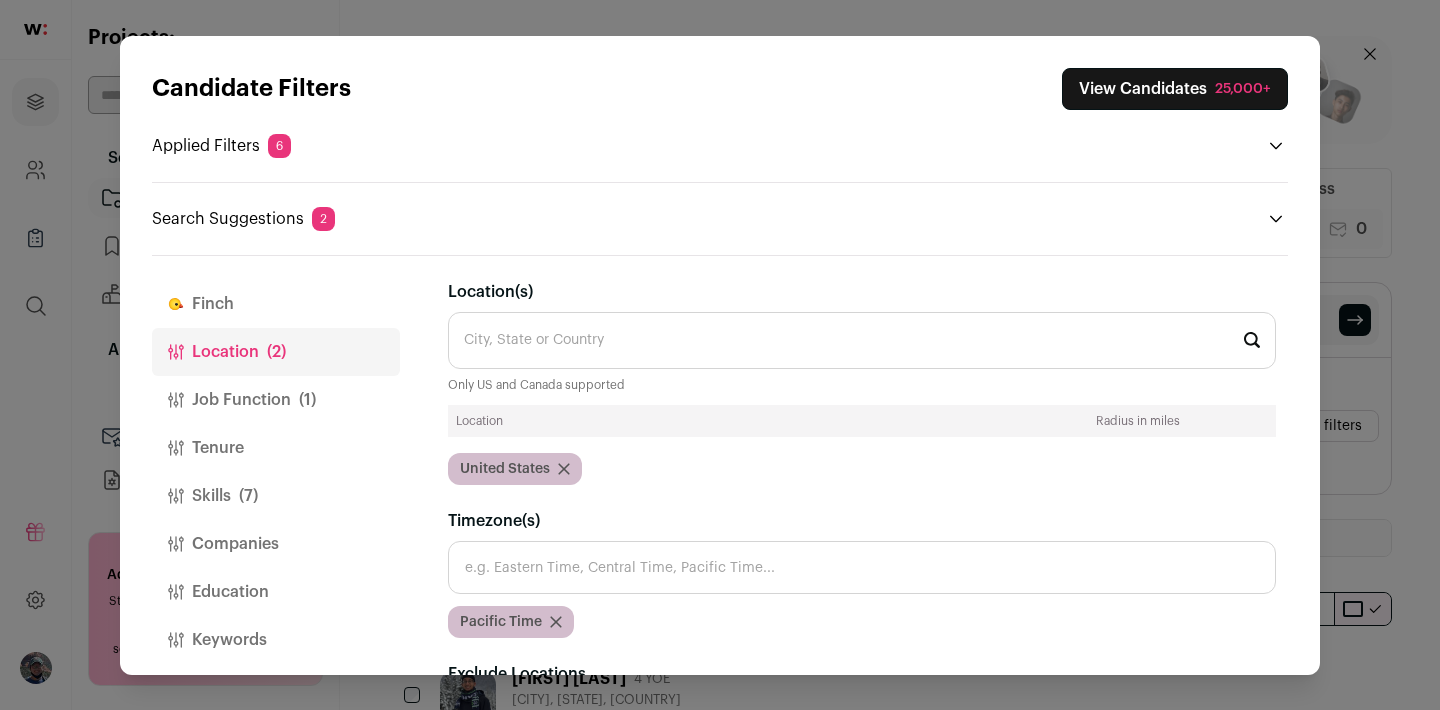 click on "Timezone(s)" at bounding box center [862, 567] 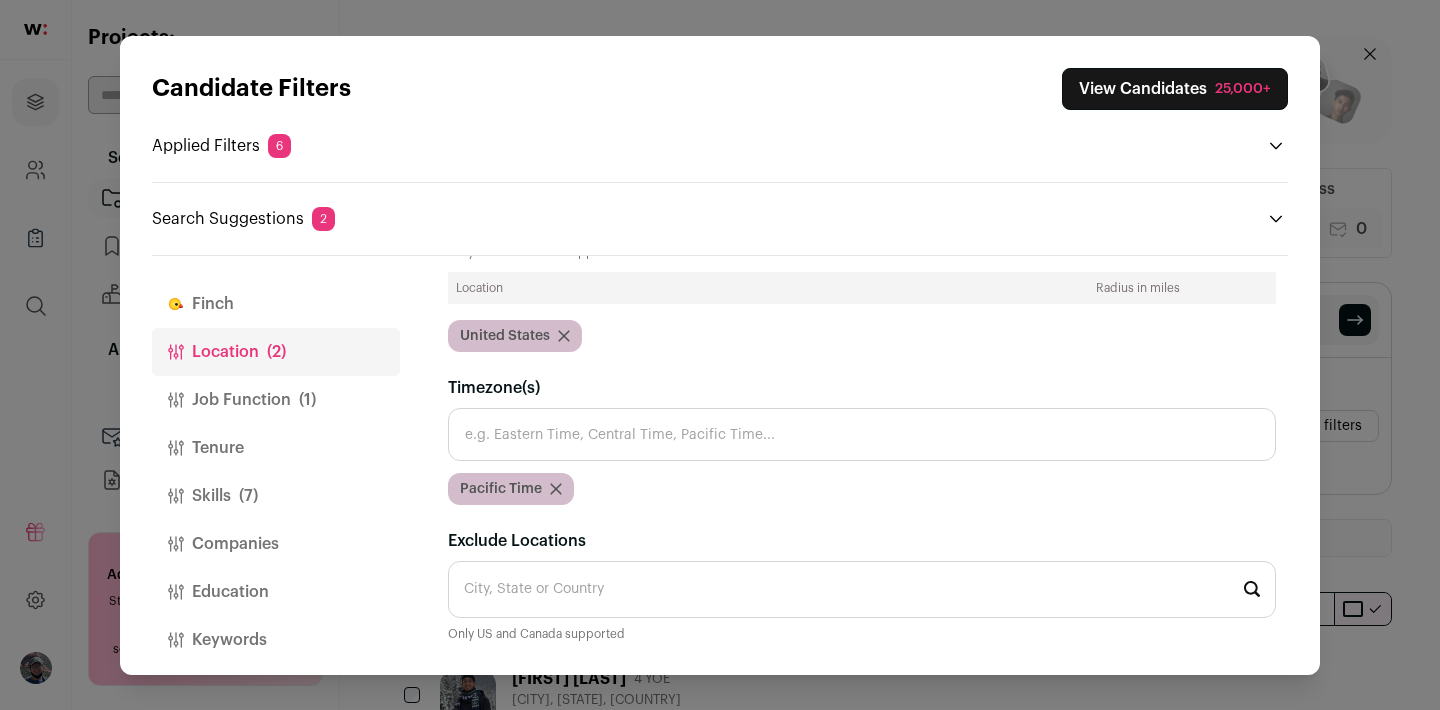 scroll, scrollTop: 160, scrollLeft: 0, axis: vertical 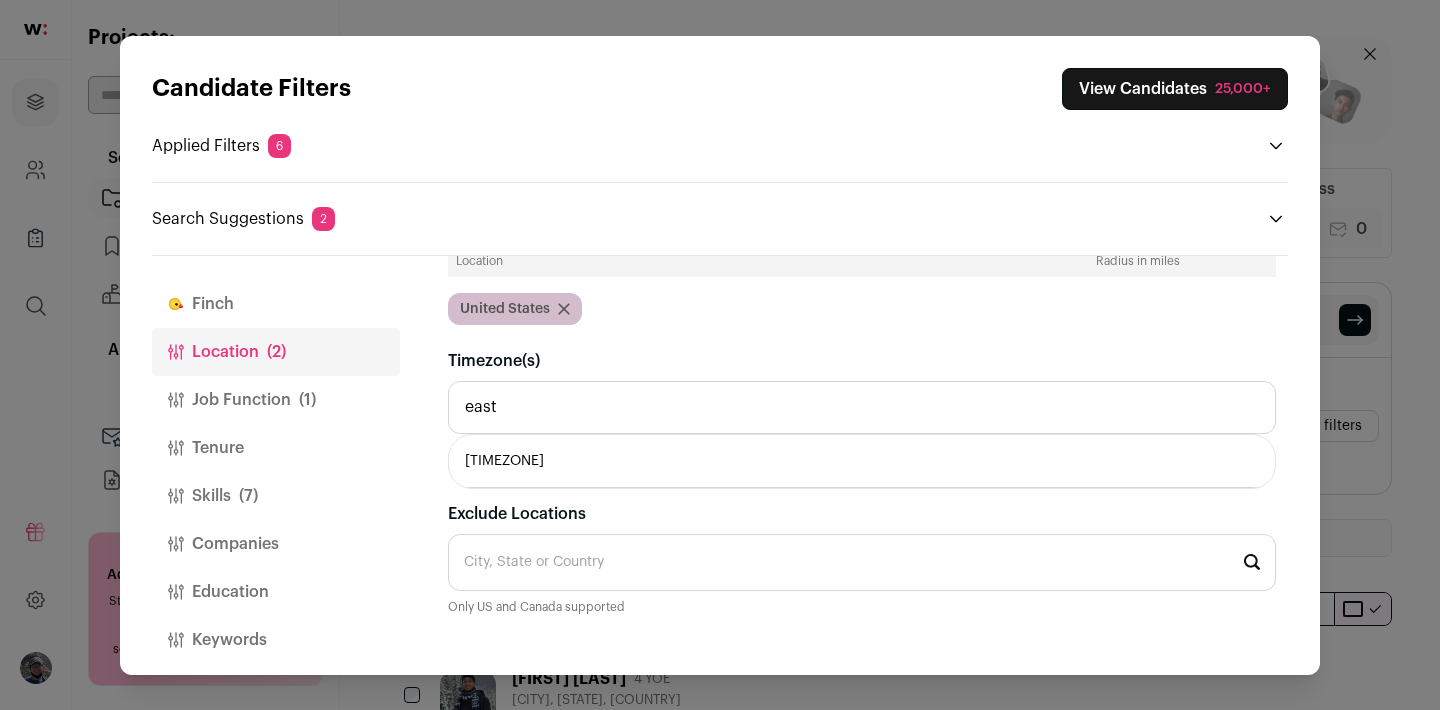 type on "east" 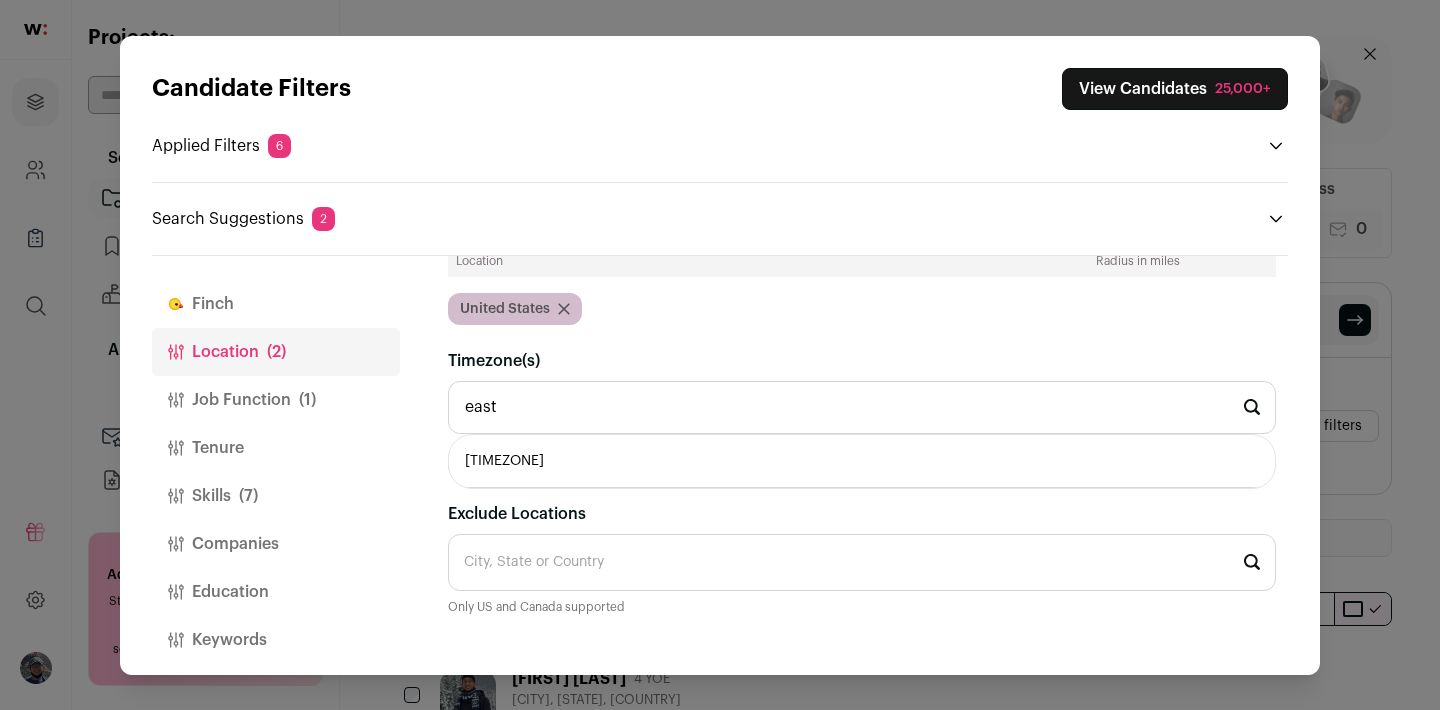 click on "[TIMEZONE]" at bounding box center (862, 461) 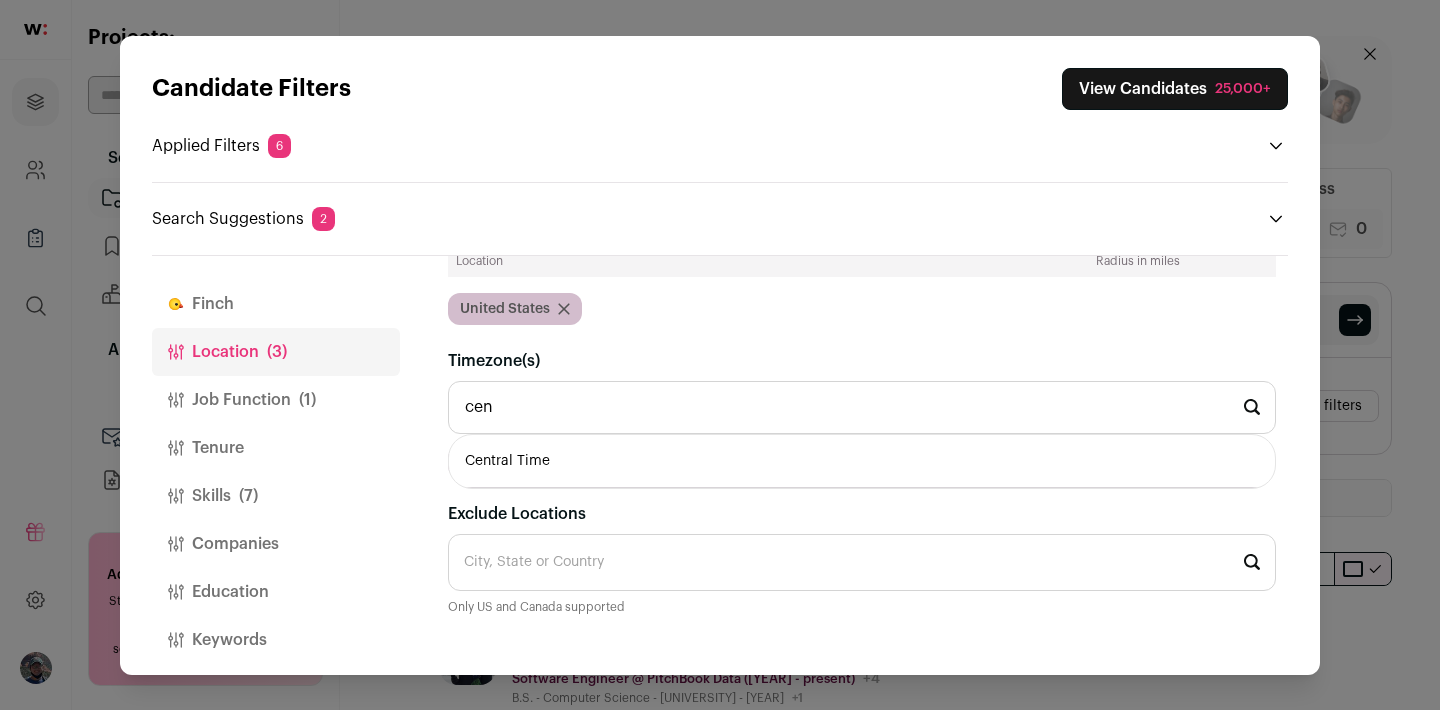 type on "cen" 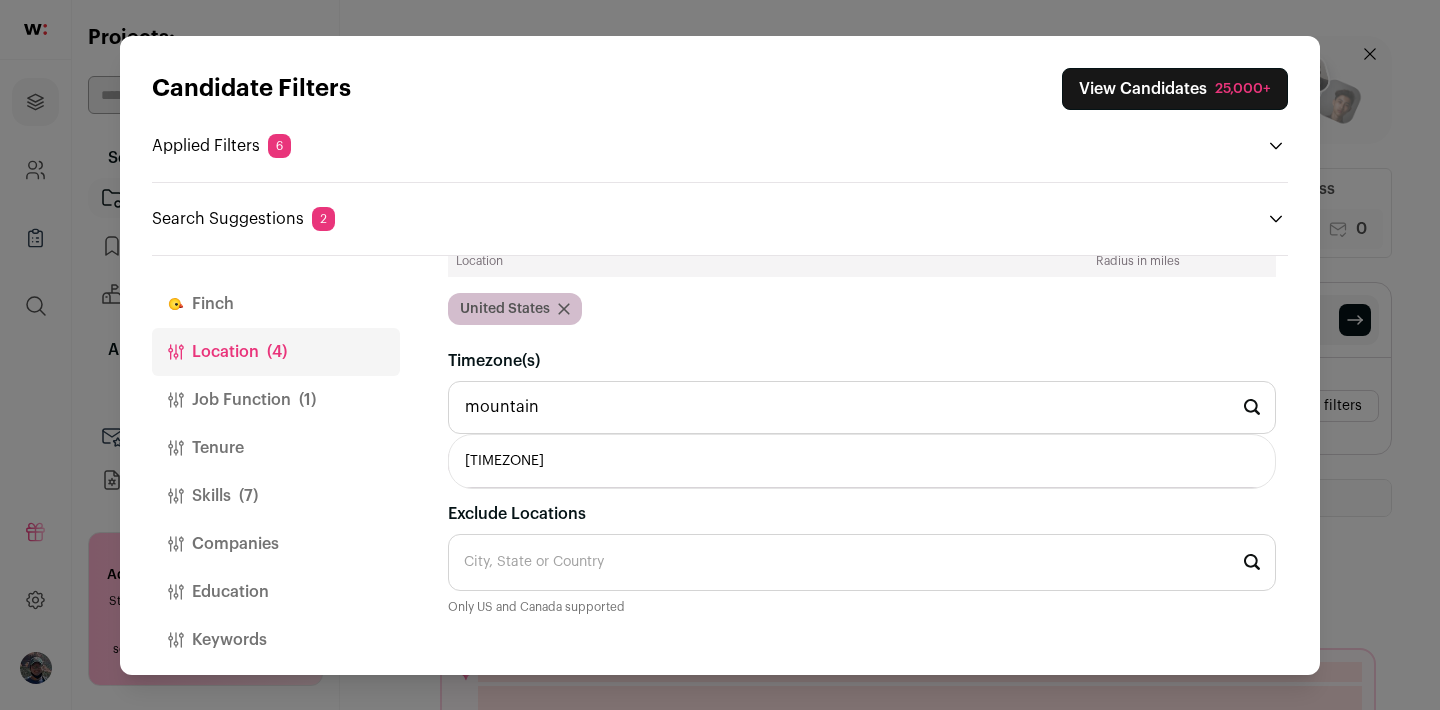 type on "mountain" 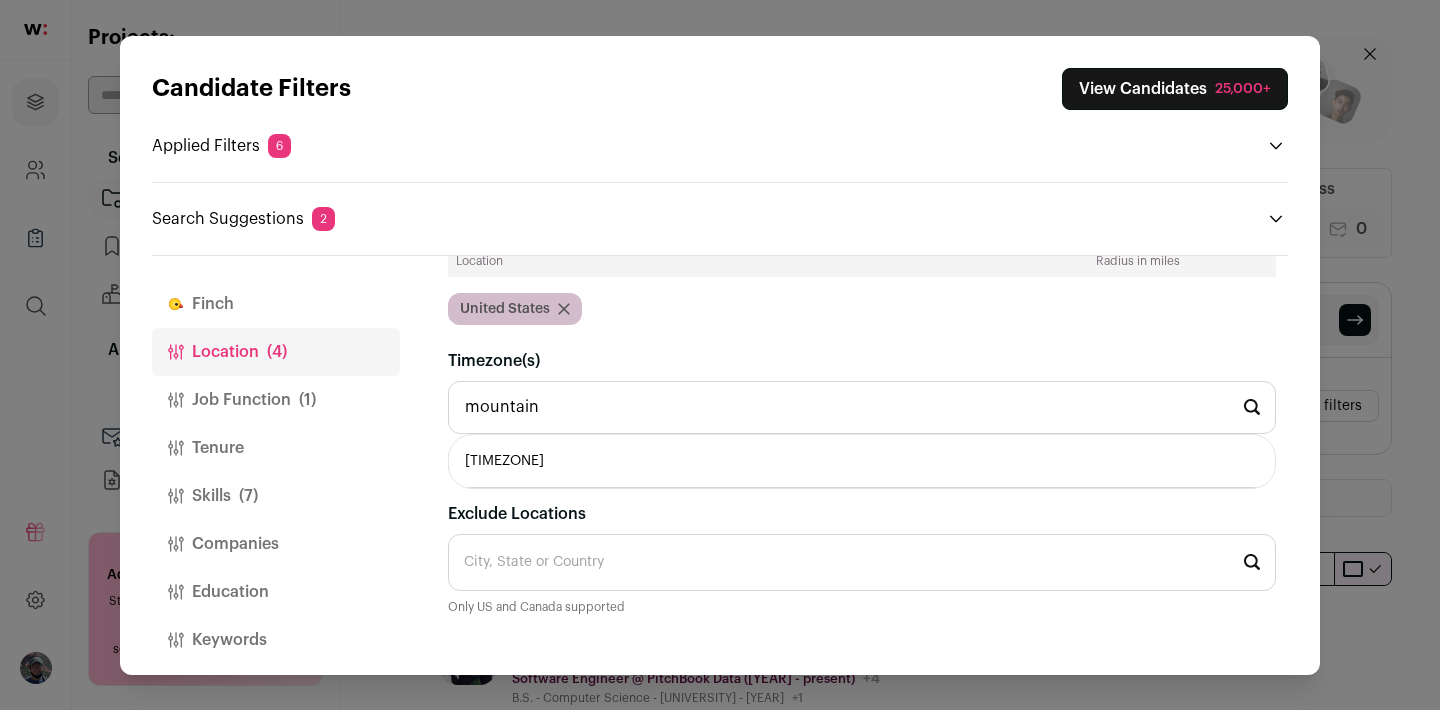 click on "[TIMEZONE]" at bounding box center (862, 461) 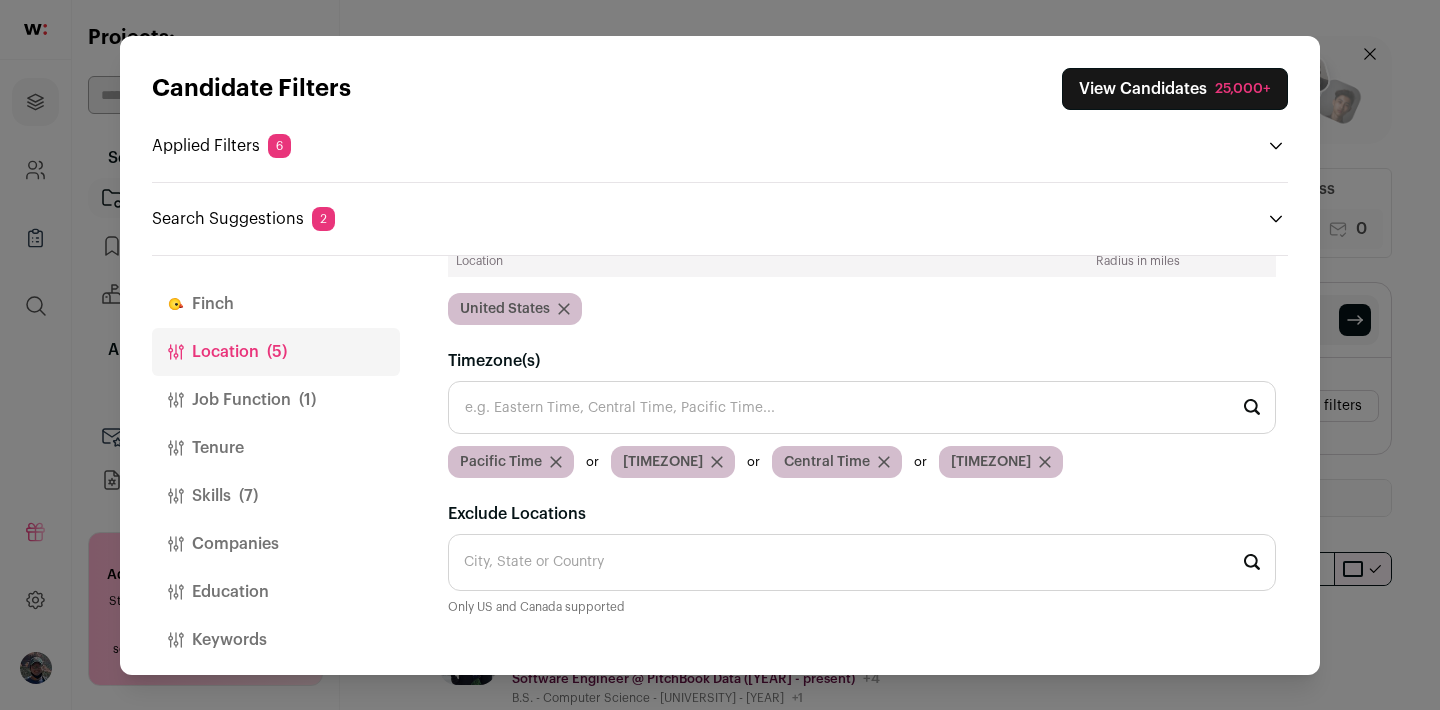 click on "View Candidates
25,000+" at bounding box center (1175, 89) 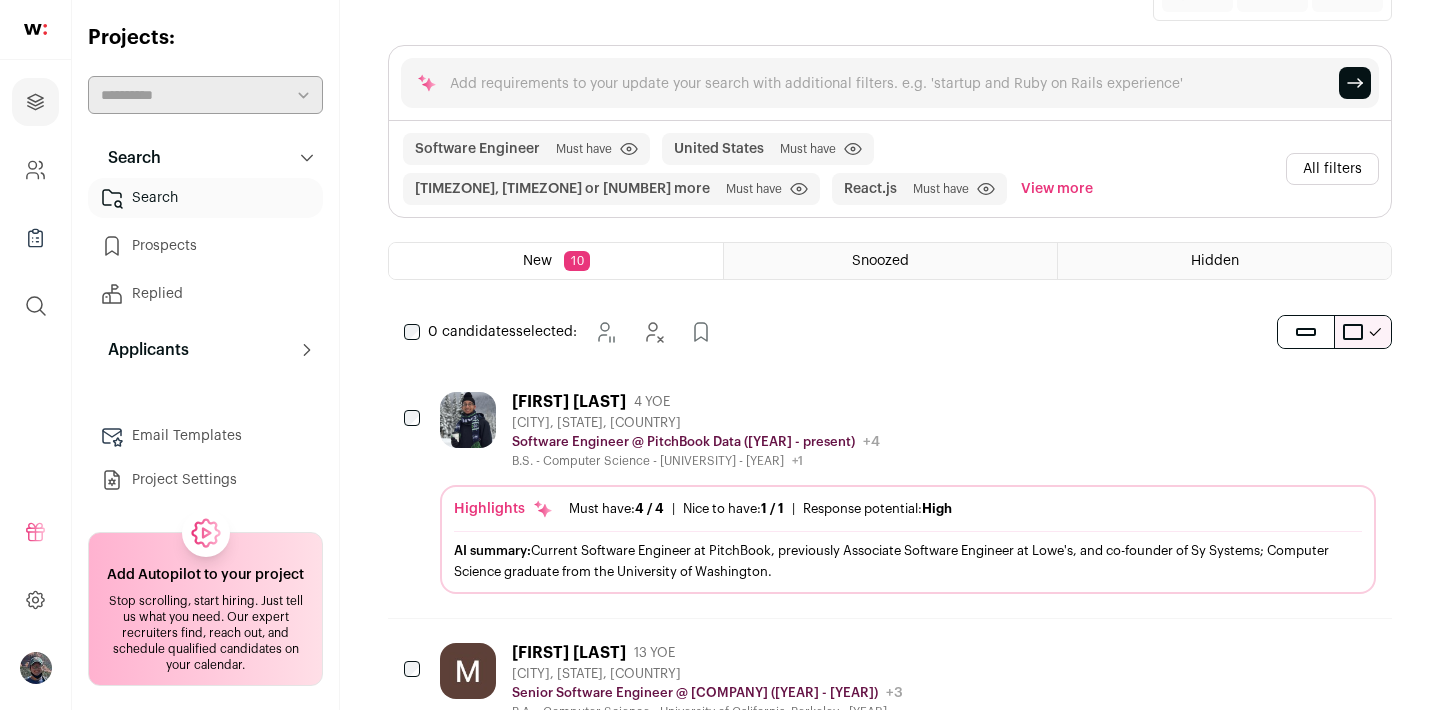scroll, scrollTop: 210, scrollLeft: 0, axis: vertical 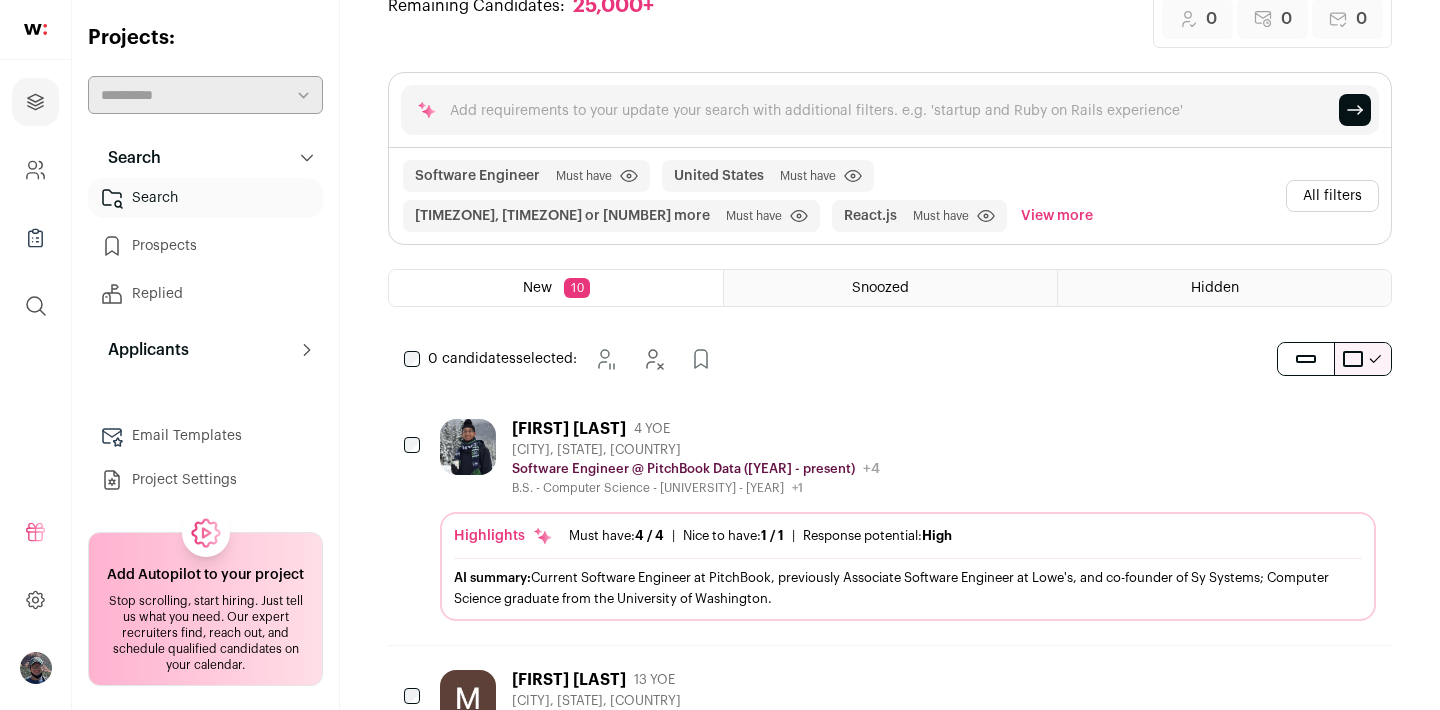 click on "All filters" at bounding box center (1332, 196) 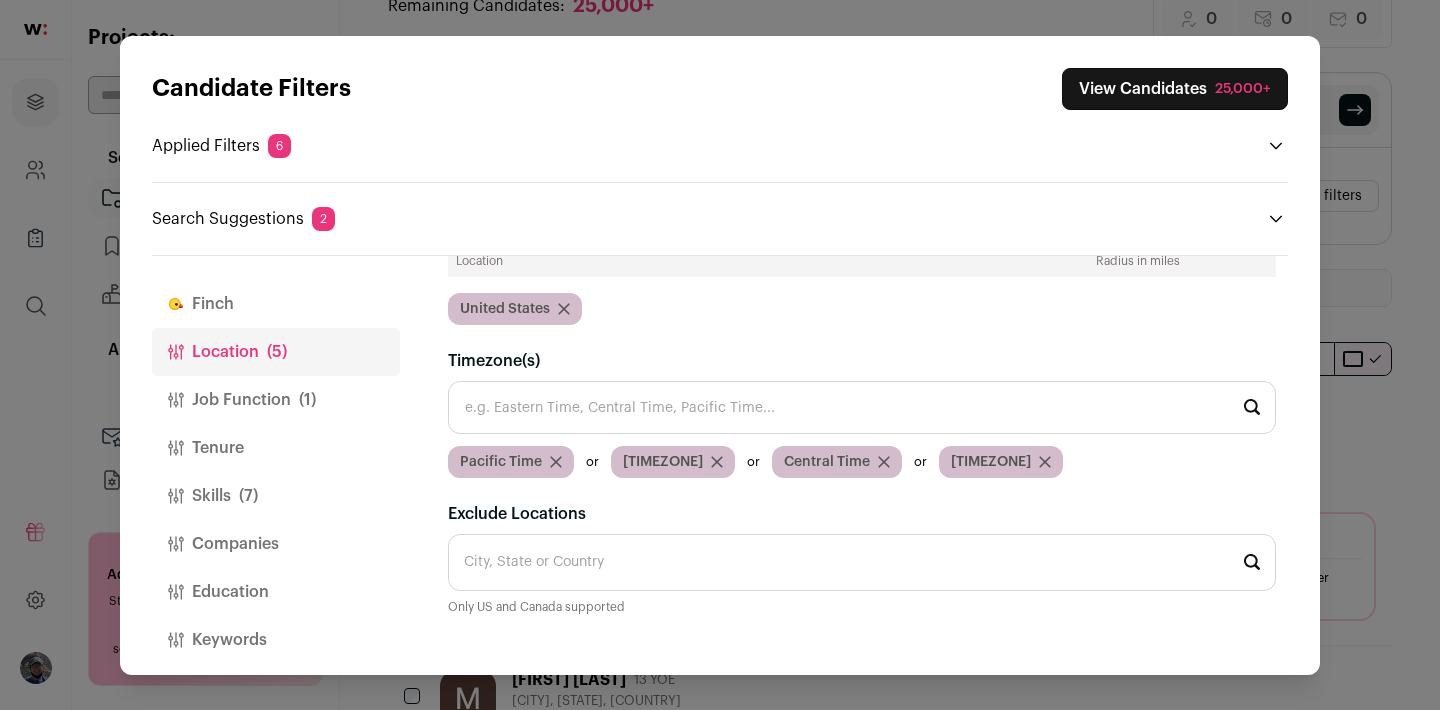 click on "Job Function
(1)" at bounding box center (276, 400) 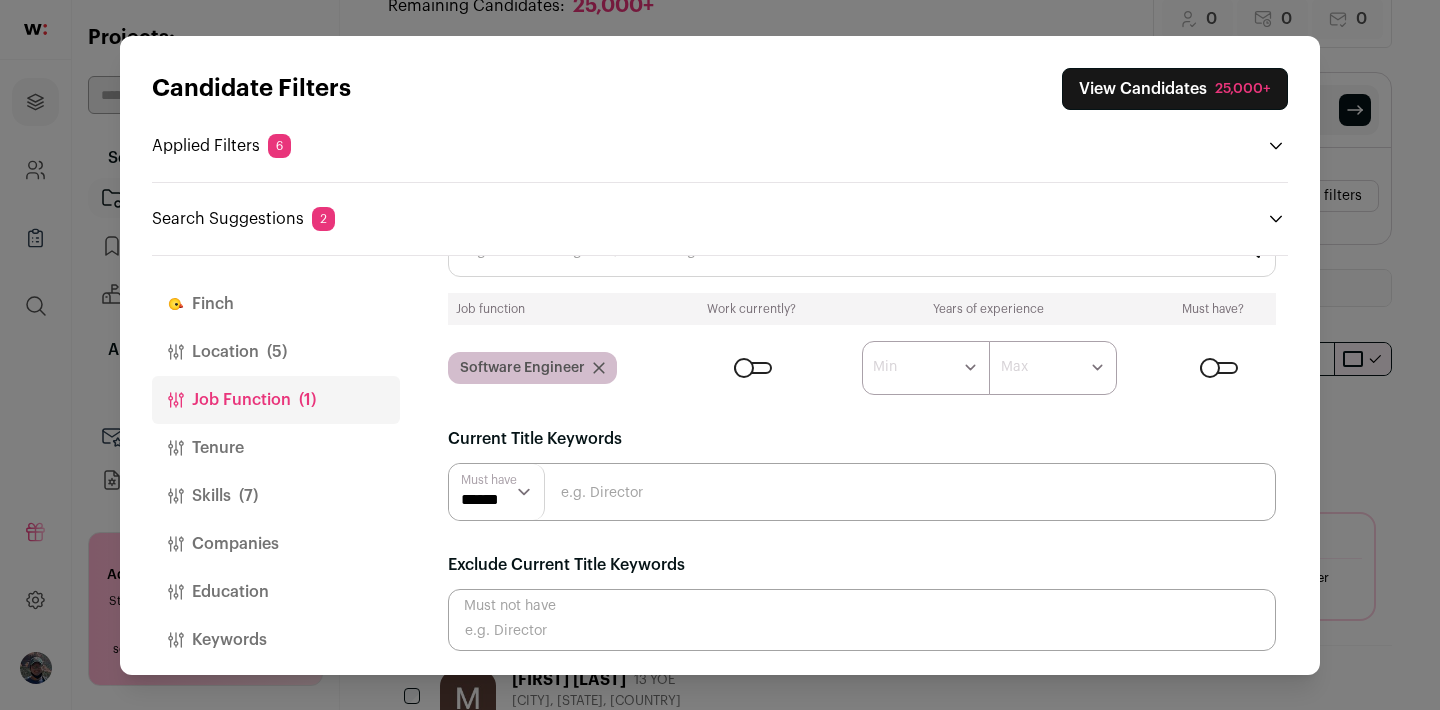 click on "******
*******
*******
*******
*******
*******
*******
*******
*******
********
********
********
********
********
********
********
********
********
********" at bounding box center (926, 368) 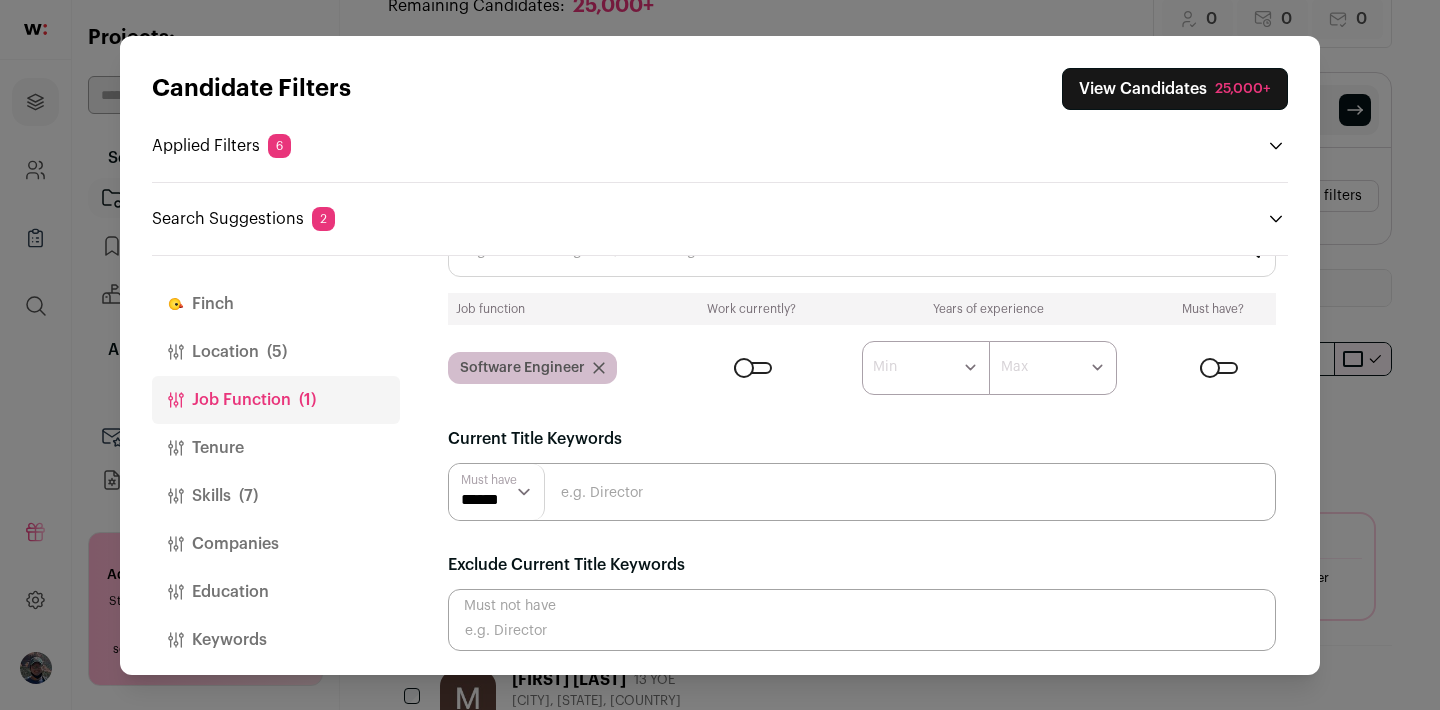 select on "*" 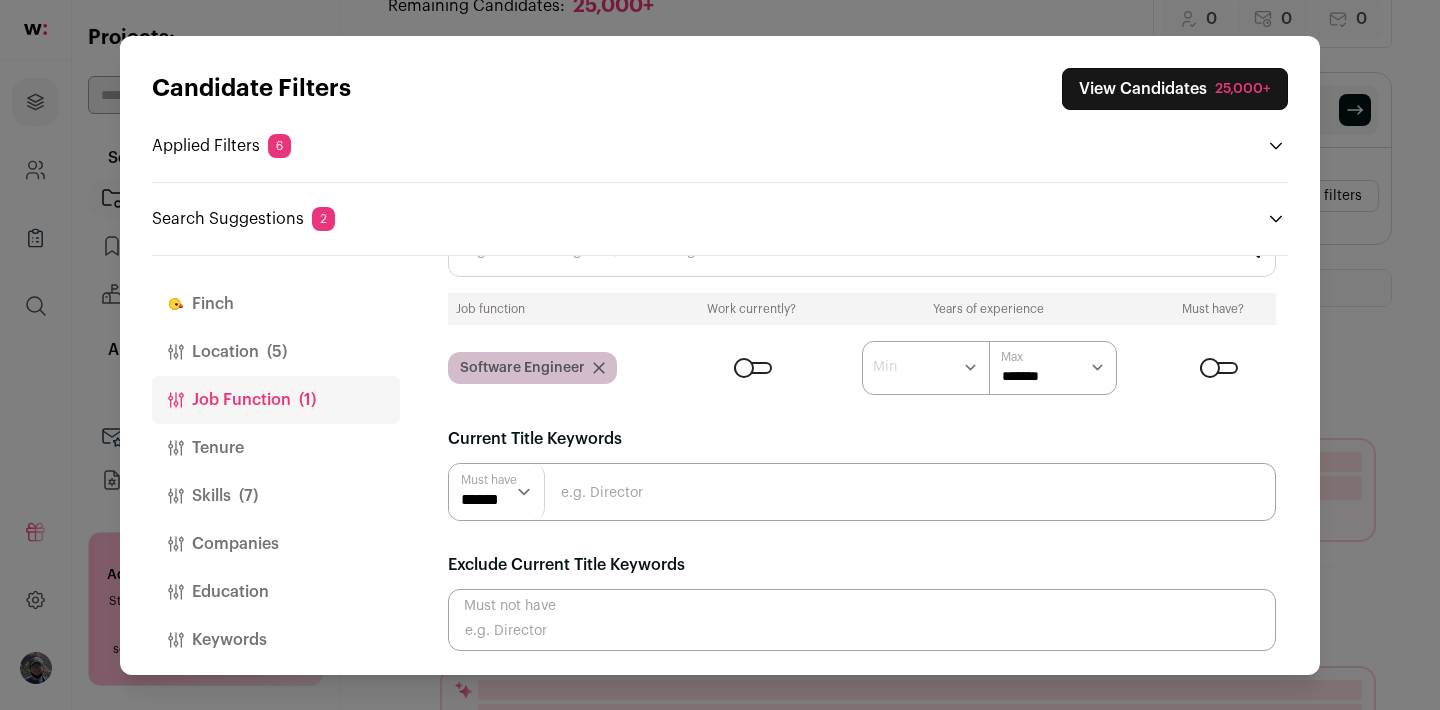click at bounding box center (1219, 368) 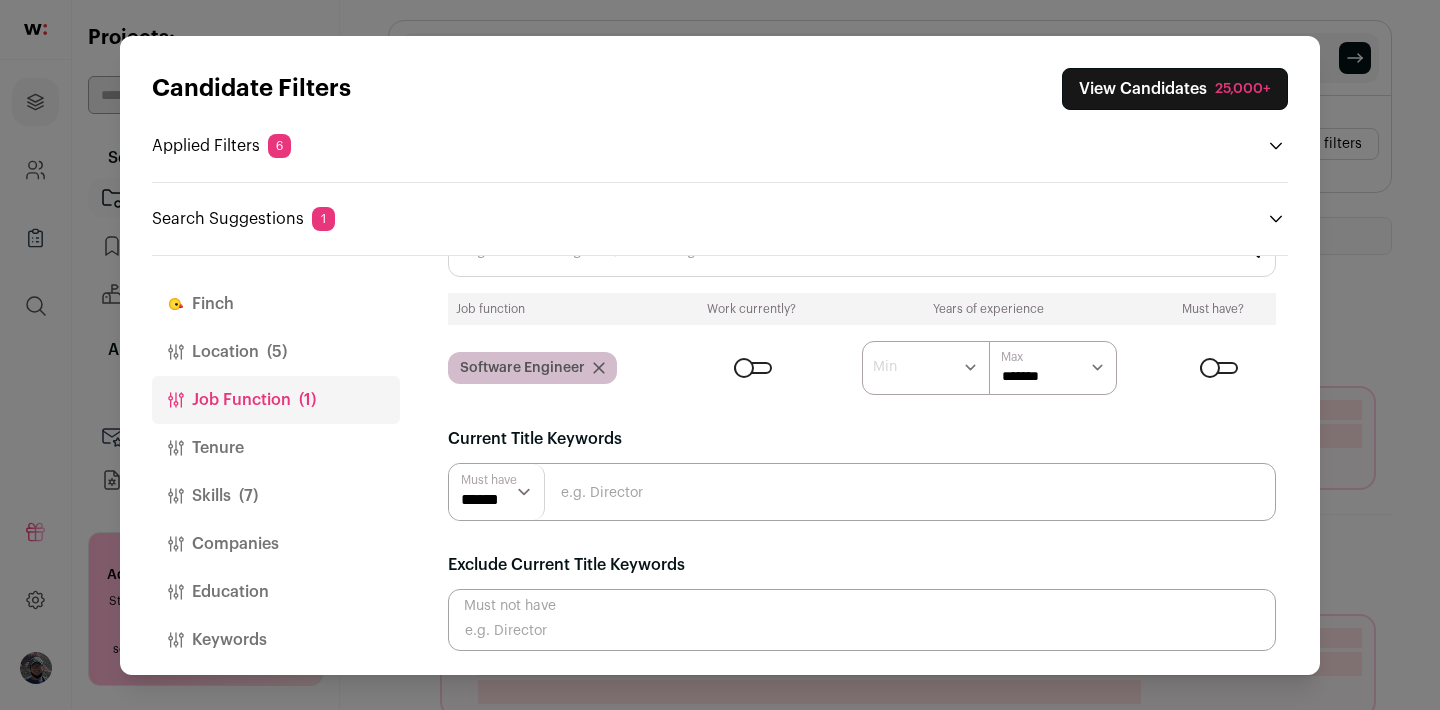 scroll, scrollTop: 288, scrollLeft: 0, axis: vertical 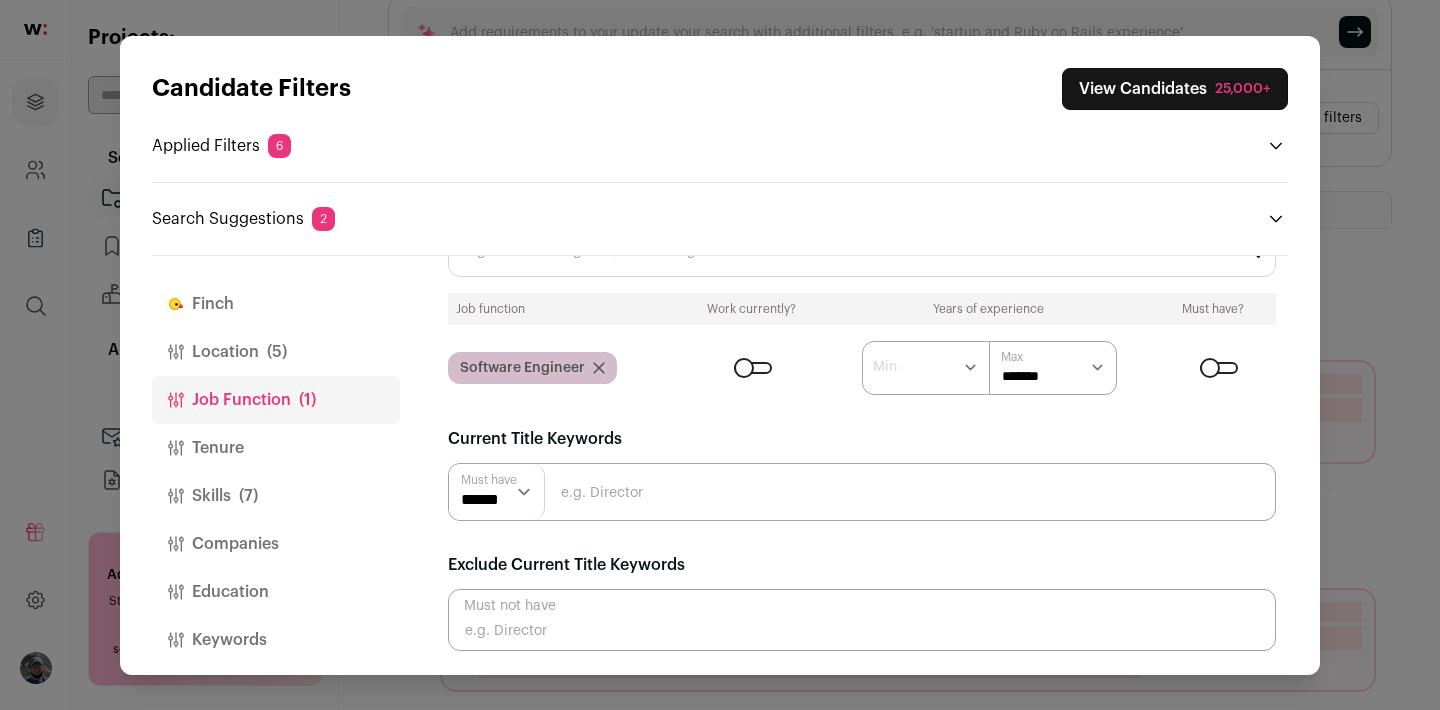 click at bounding box center (862, 620) 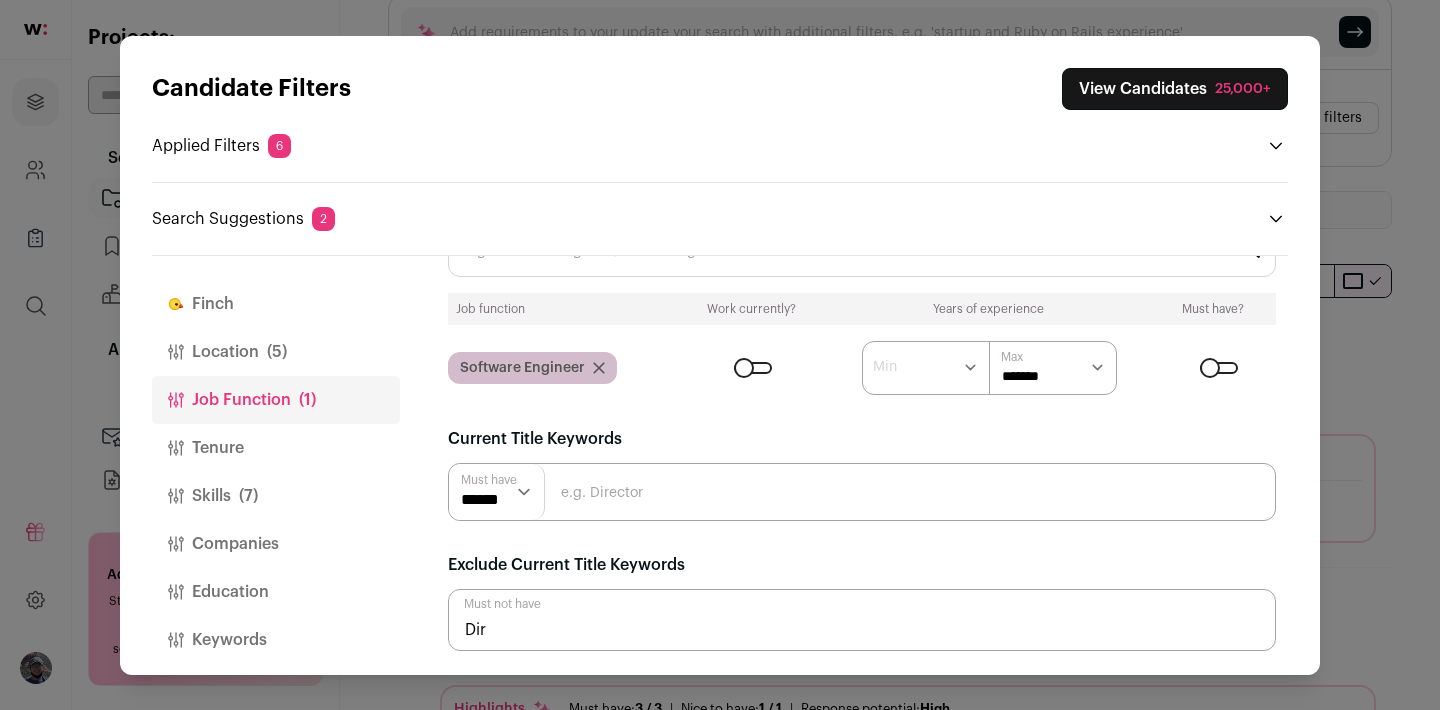 type on "Dire" 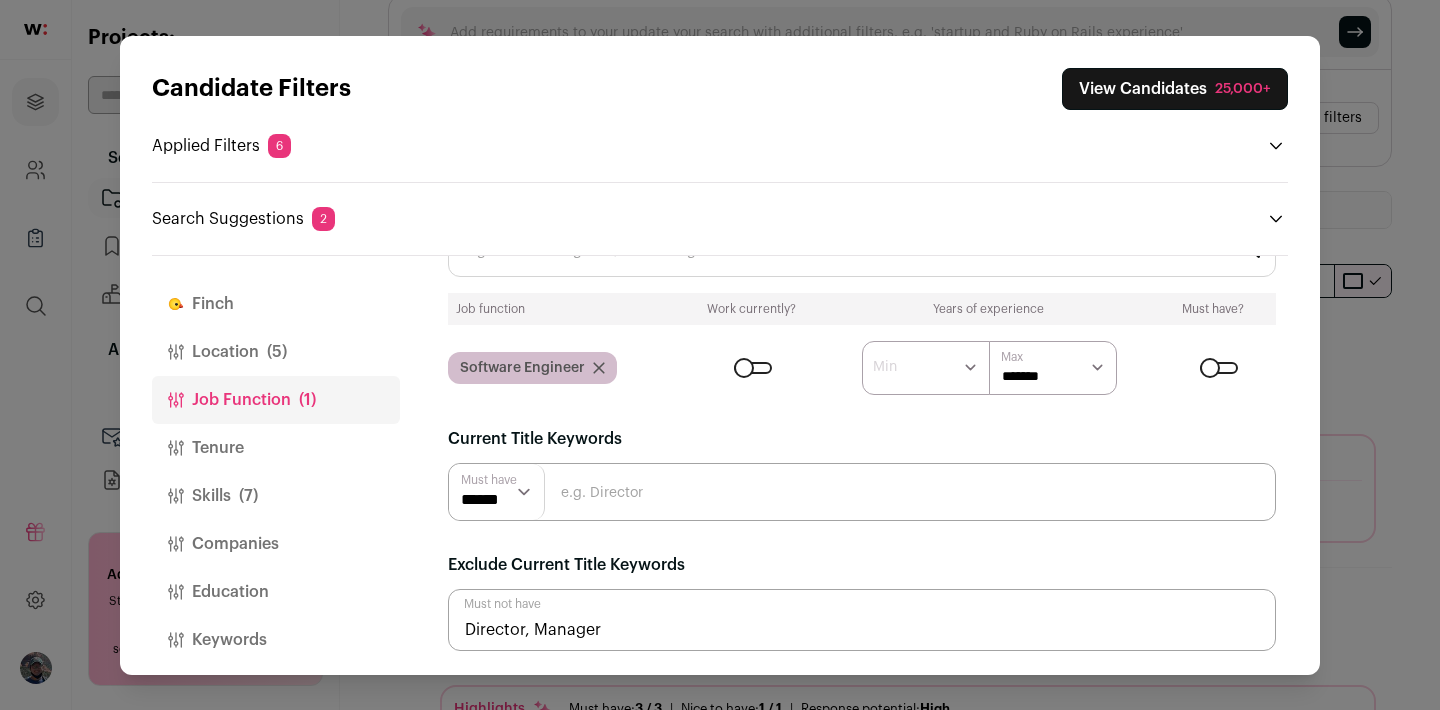 drag, startPoint x: 470, startPoint y: 622, endPoint x: 456, endPoint y: 621, distance: 14.035668 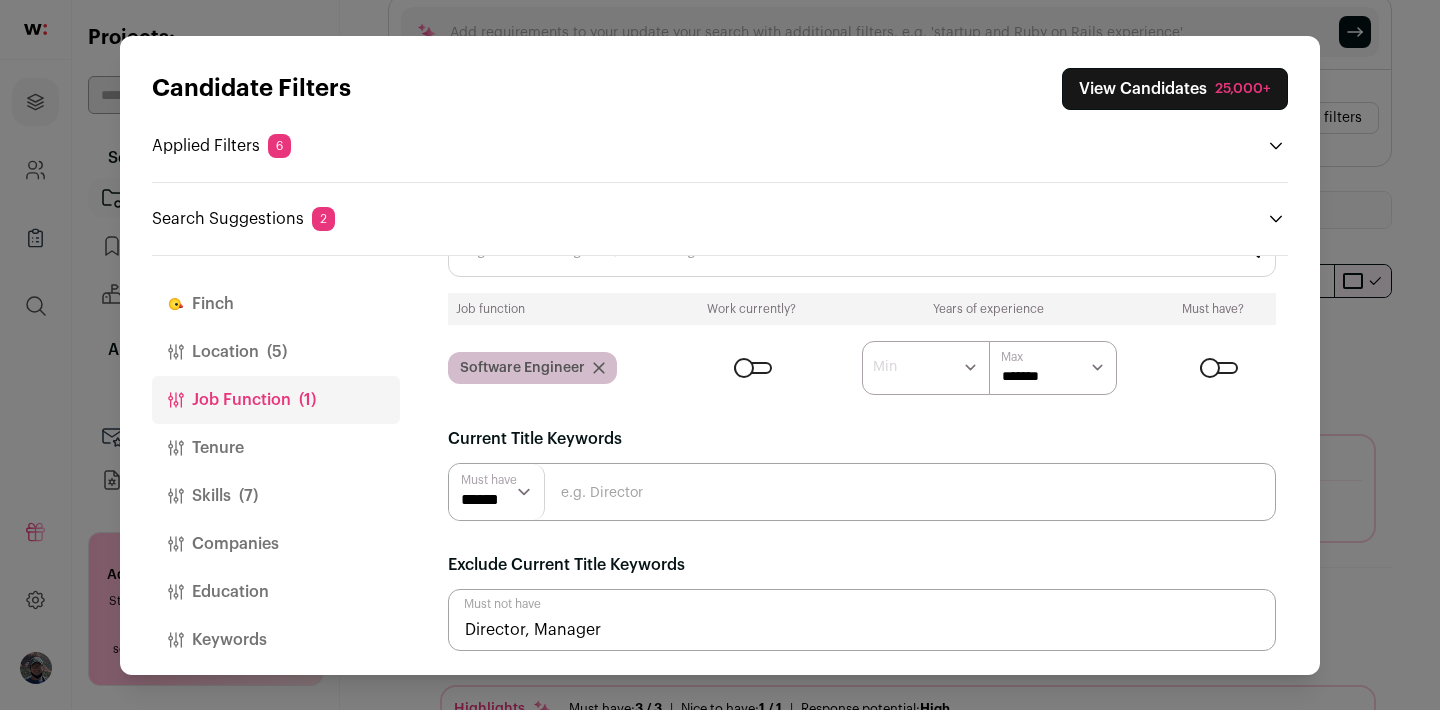 click on "Director, Manager" at bounding box center (862, 620) 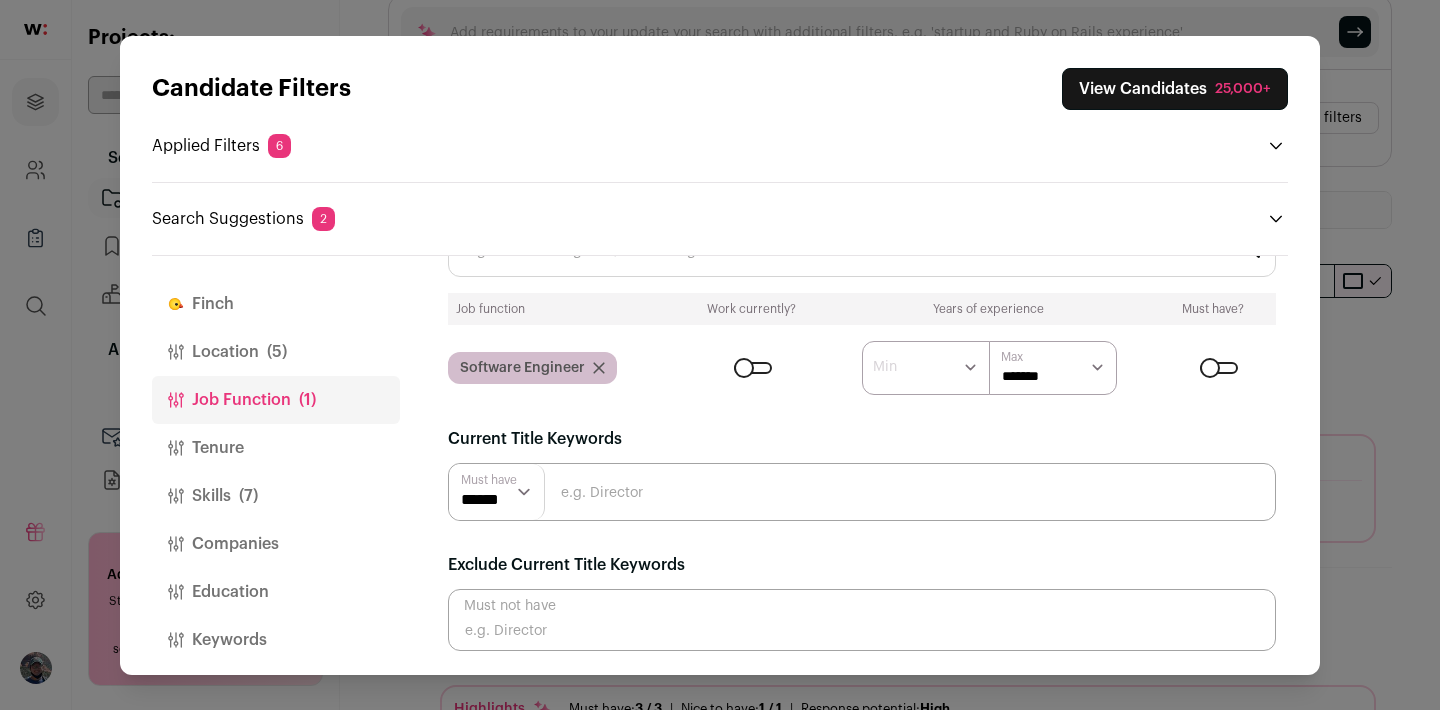 click on "Tenure" at bounding box center (276, 448) 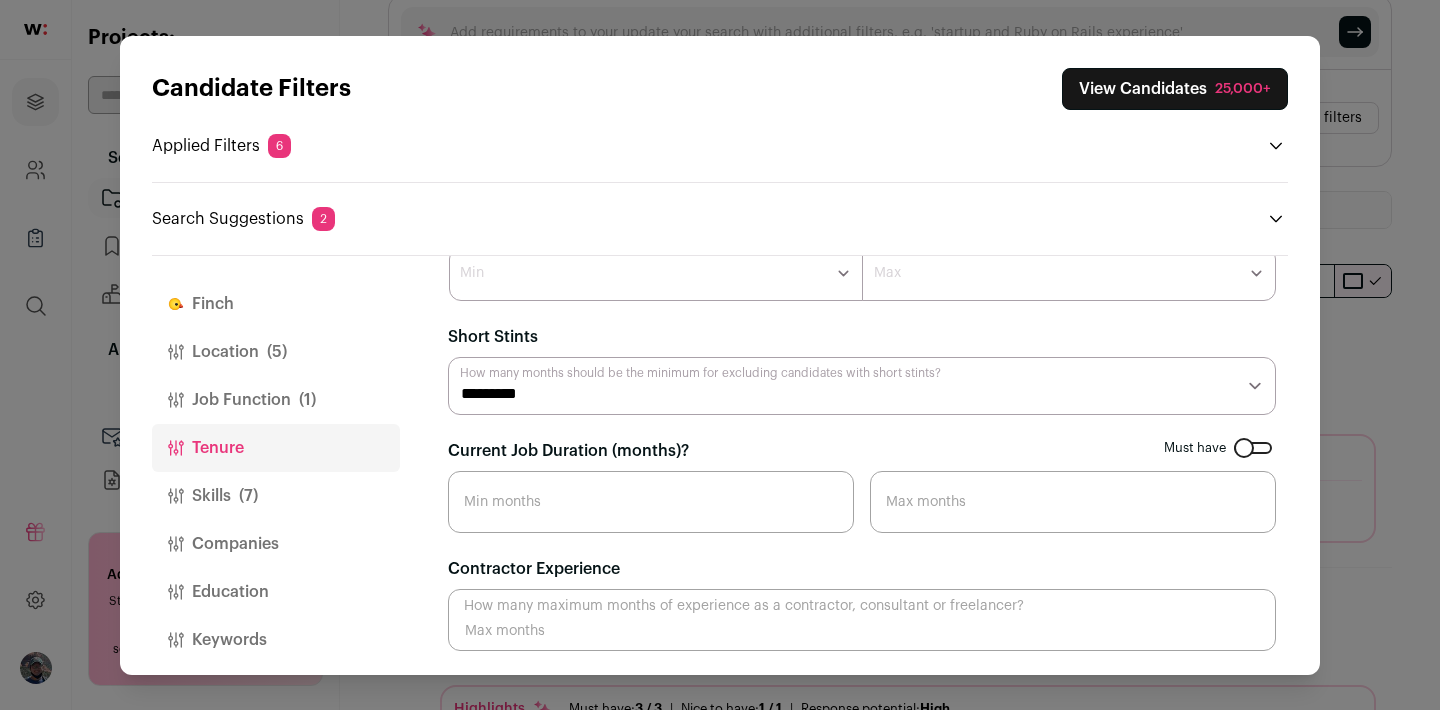 click on "Skills
(7)" at bounding box center (276, 496) 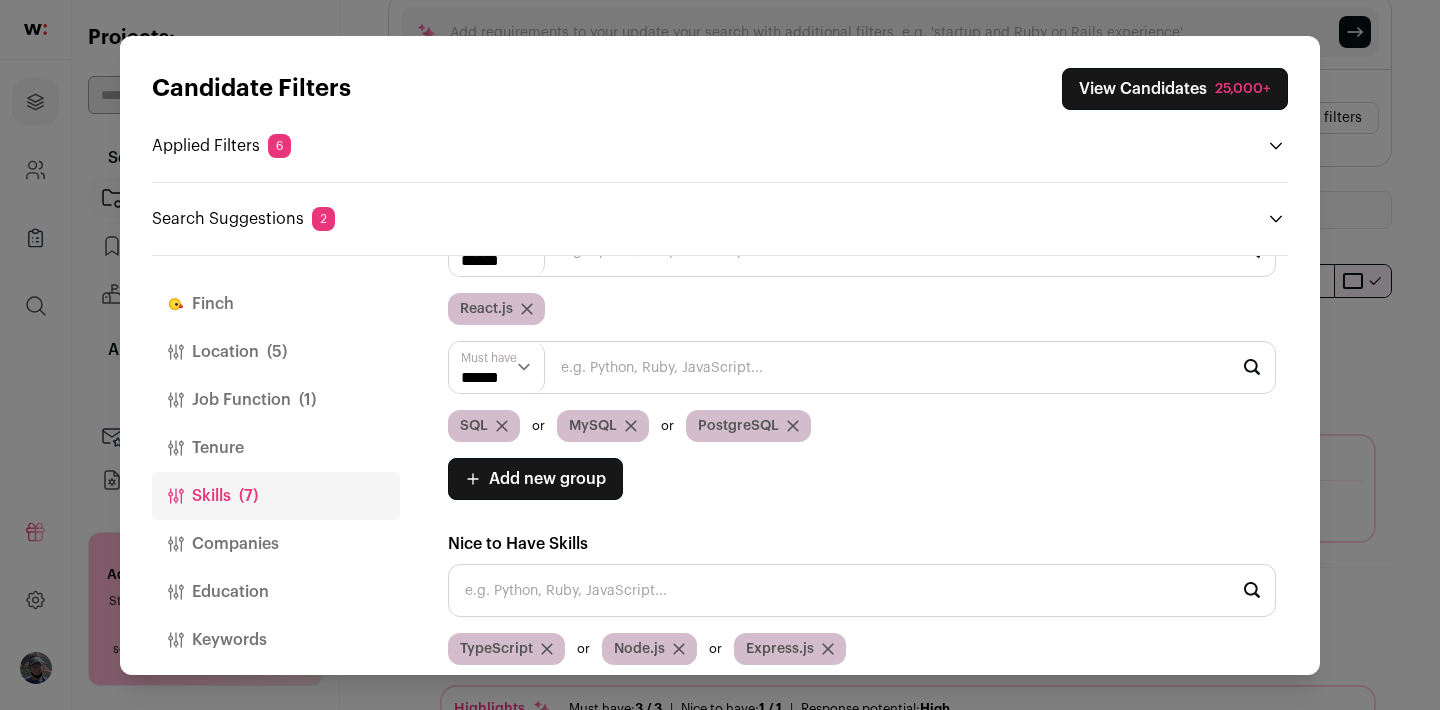 click on "Tenure" at bounding box center [276, 448] 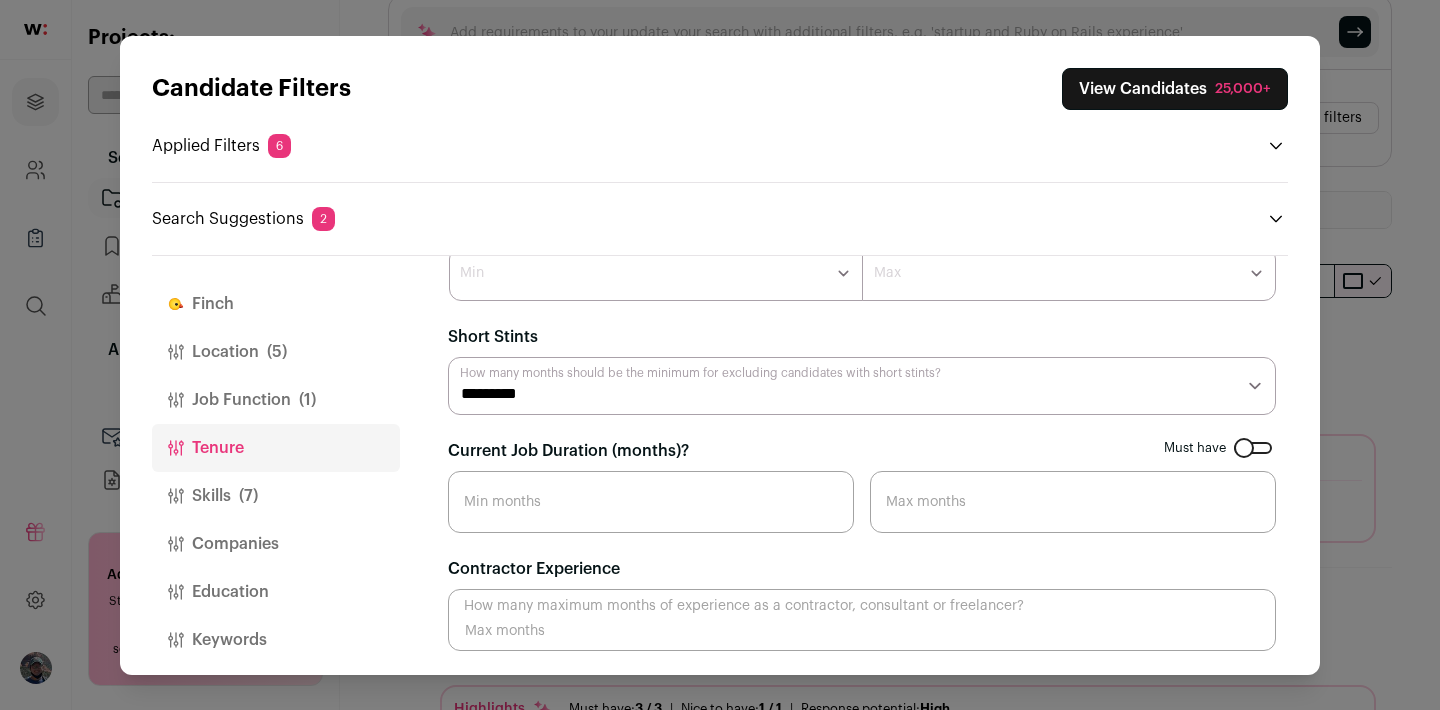 scroll, scrollTop: 58, scrollLeft: 0, axis: vertical 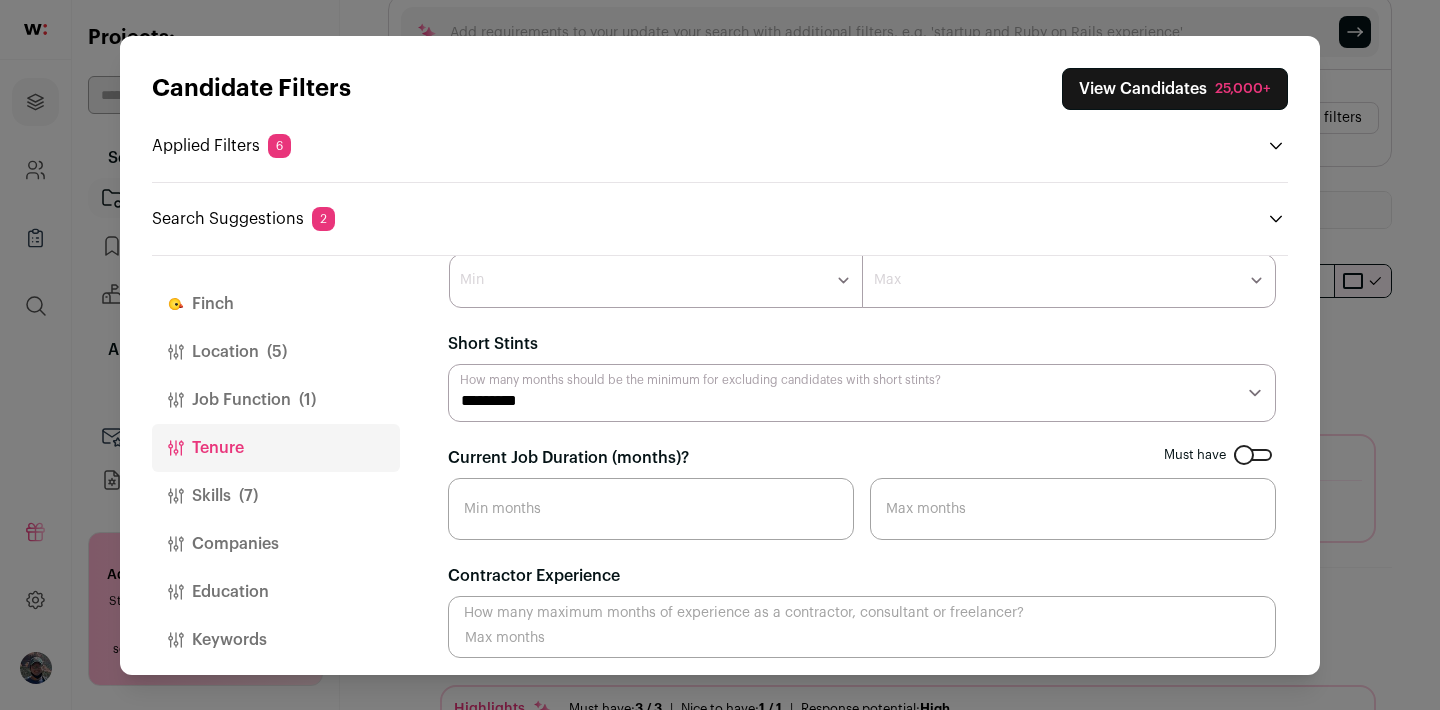 click on "*********
********
*******
********
********
********
********
********
********
********
********
*********
*********
*********
*********
*********
*********
*********
*********
*********
*********
*********
*********
*********
*********
*********" at bounding box center [862, 393] 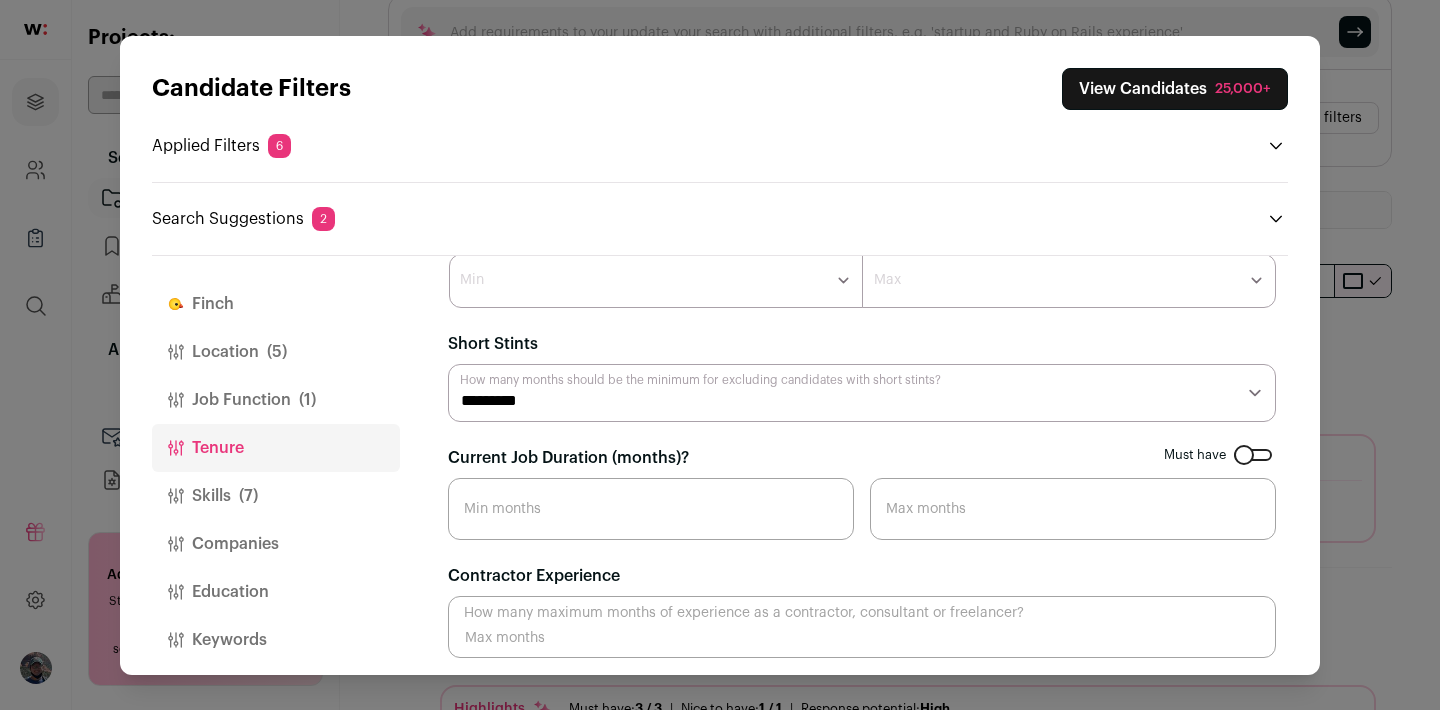 select on "*" 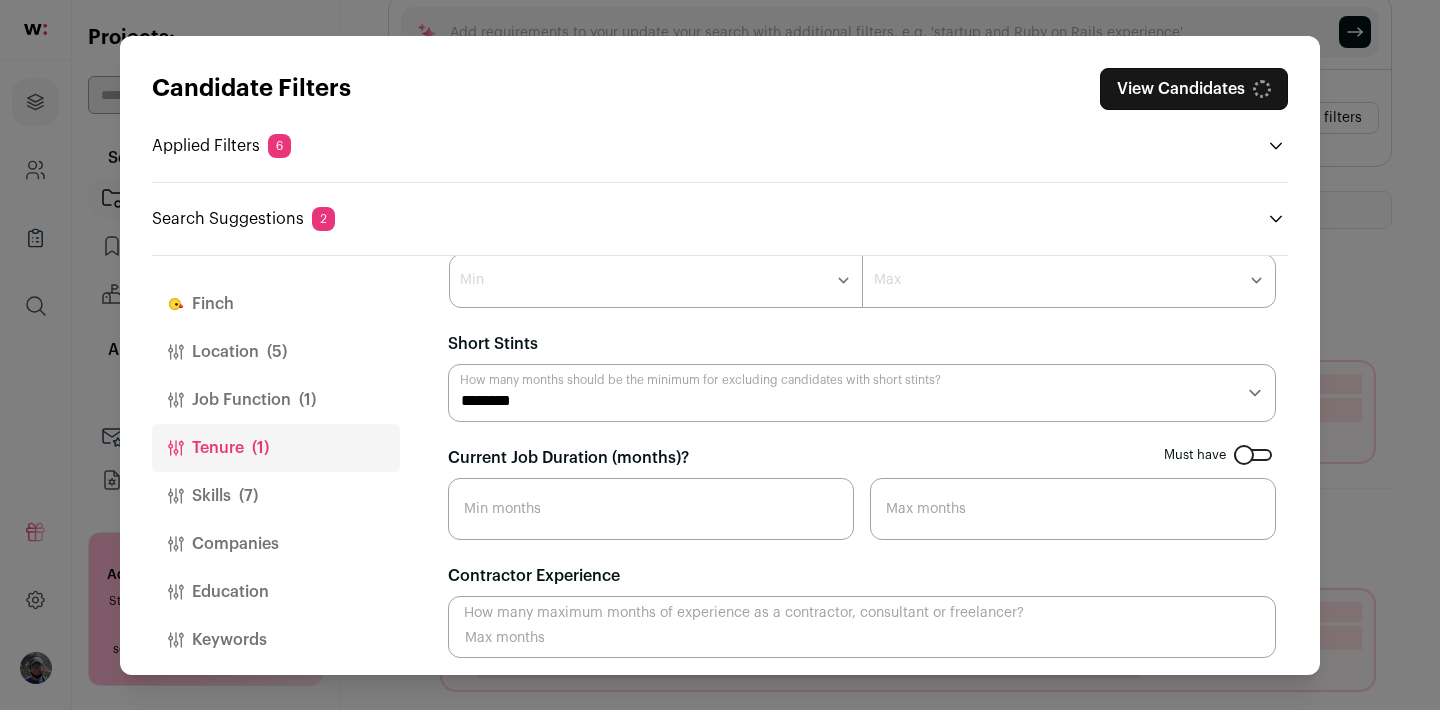scroll, scrollTop: 44, scrollLeft: 0, axis: vertical 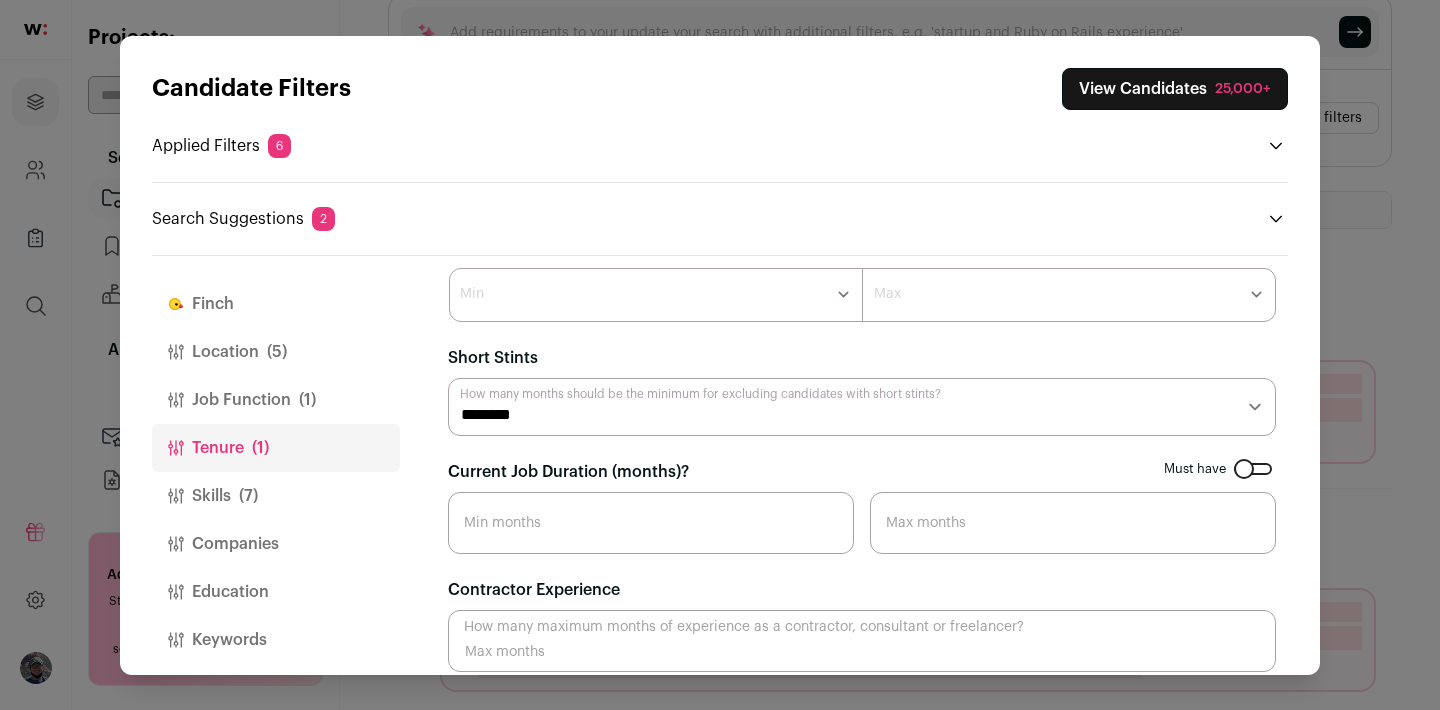 click on "*********
********
*******
********
********
********
********
********
********
********
********
*********
*********
*********
*********
*********
*********
*********
*********
*********
*********
*********
*********
*********
*********
*********" at bounding box center (862, 407) 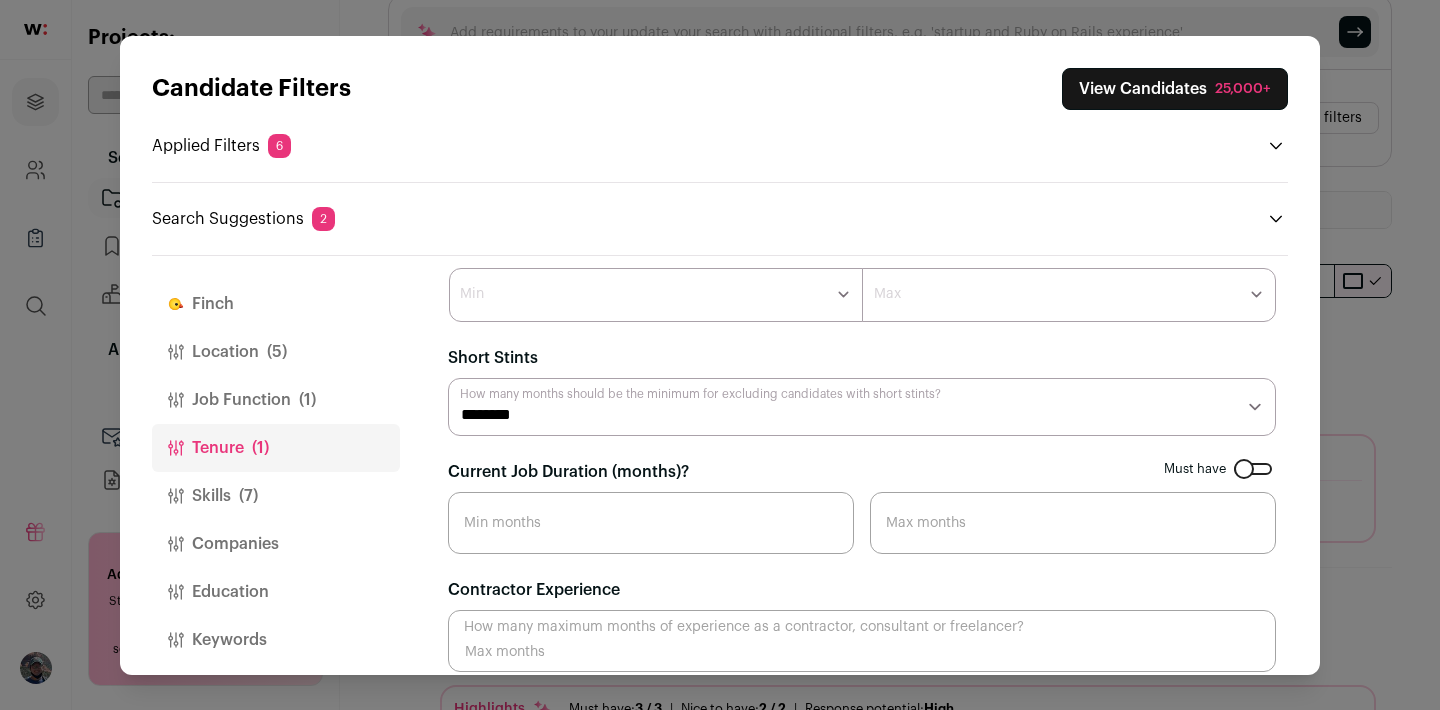 select 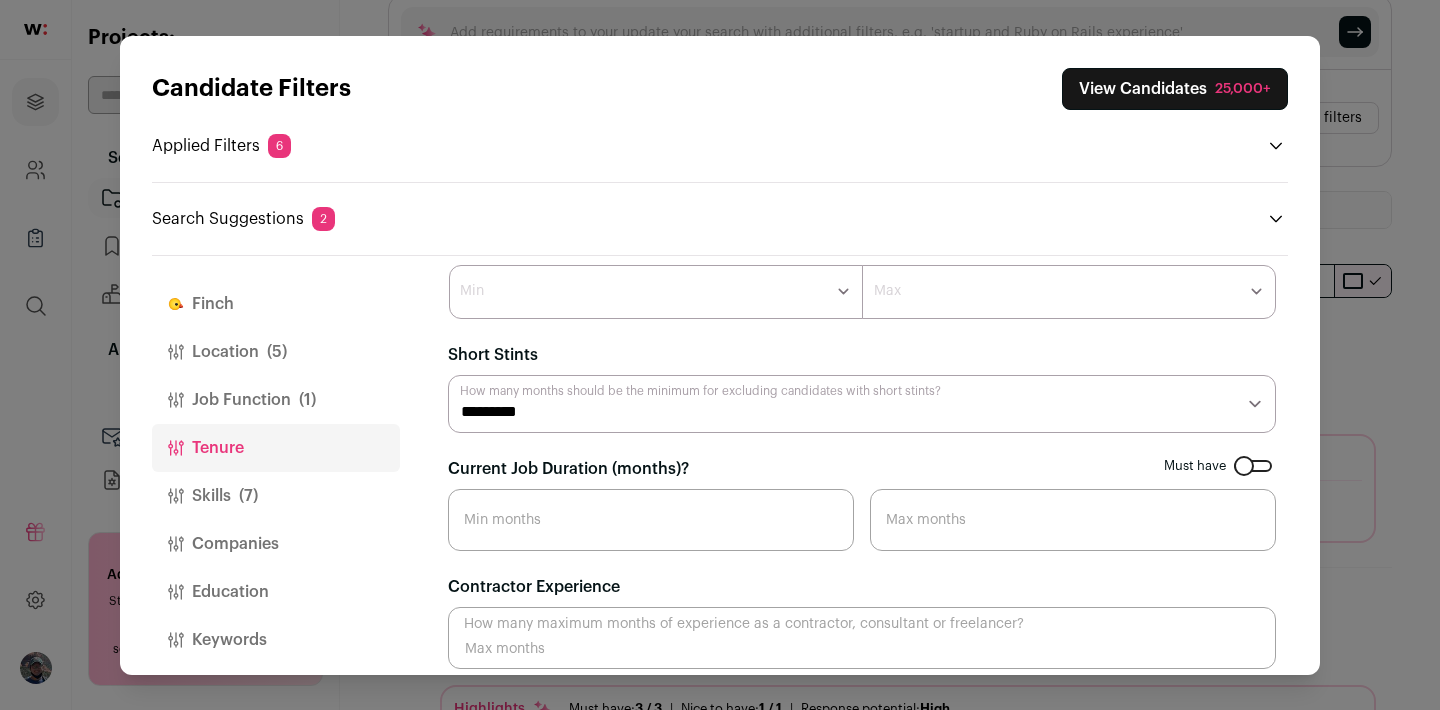scroll, scrollTop: 65, scrollLeft: 0, axis: vertical 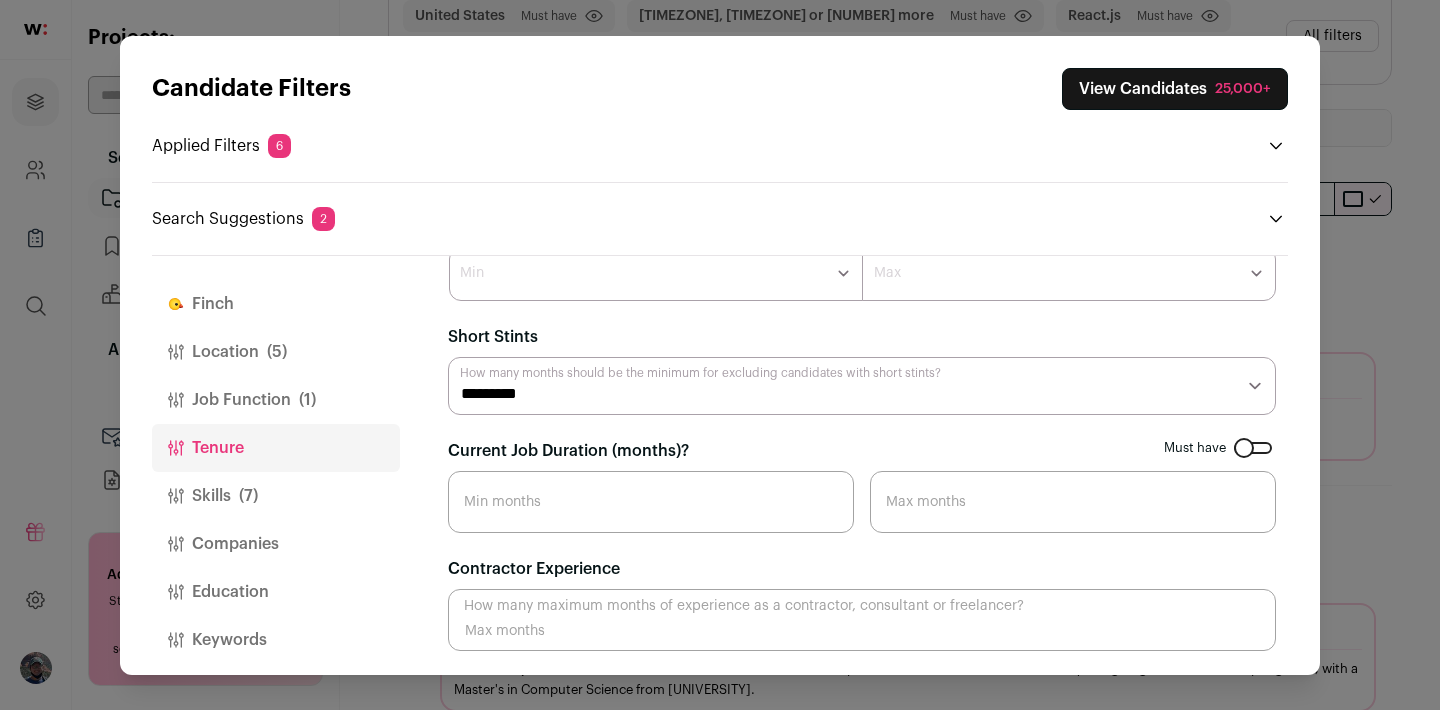 click on "*********
********
*******
********
********
********
********
********
********
********
********
*********
*********
*********
*********
*********
*********
*********
*********
*********
*********
*********
*********
*********
*********
*********" at bounding box center (862, 386) 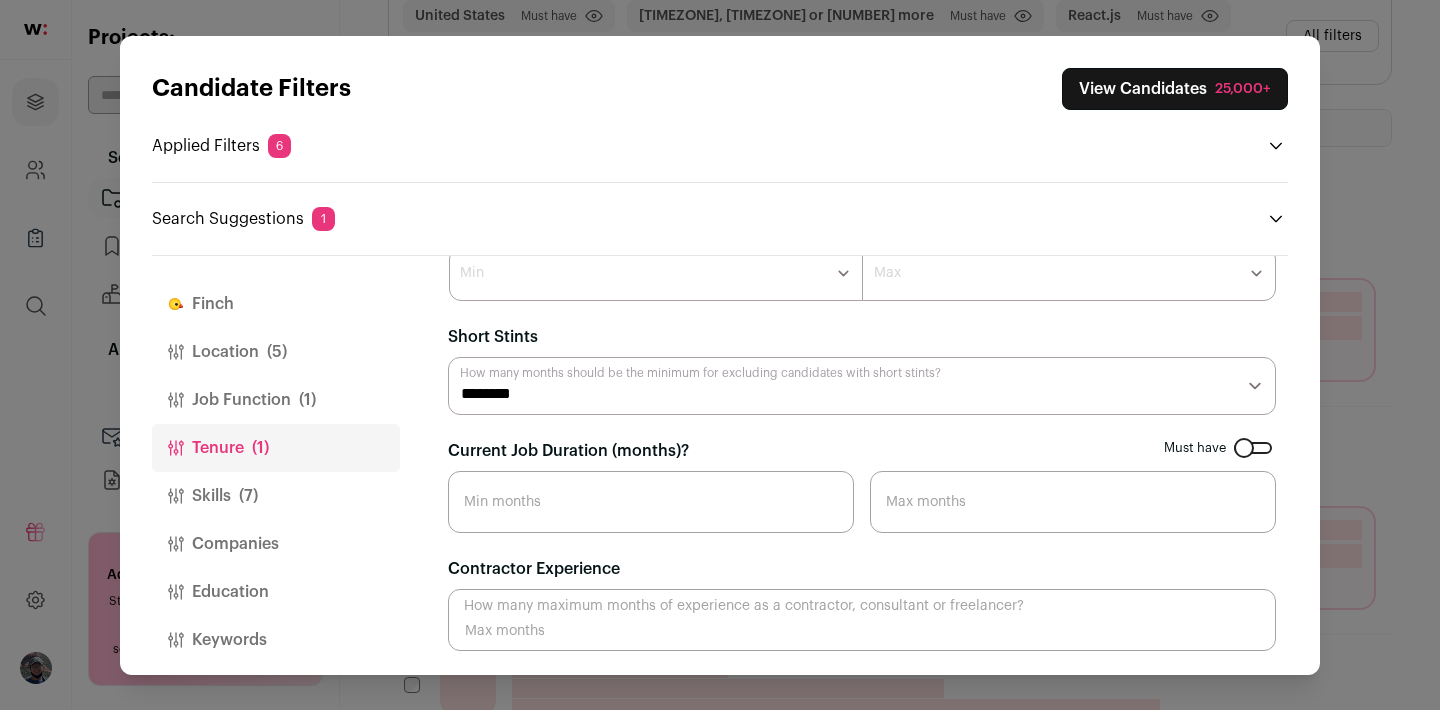 click on "*********
********
*******
********
********
********
********
********
********
********
********
*********
*********
*********
*********
*********
*********
*********
*********
*********
*********
*********
*********
*********
*********
*********" at bounding box center [862, 386] 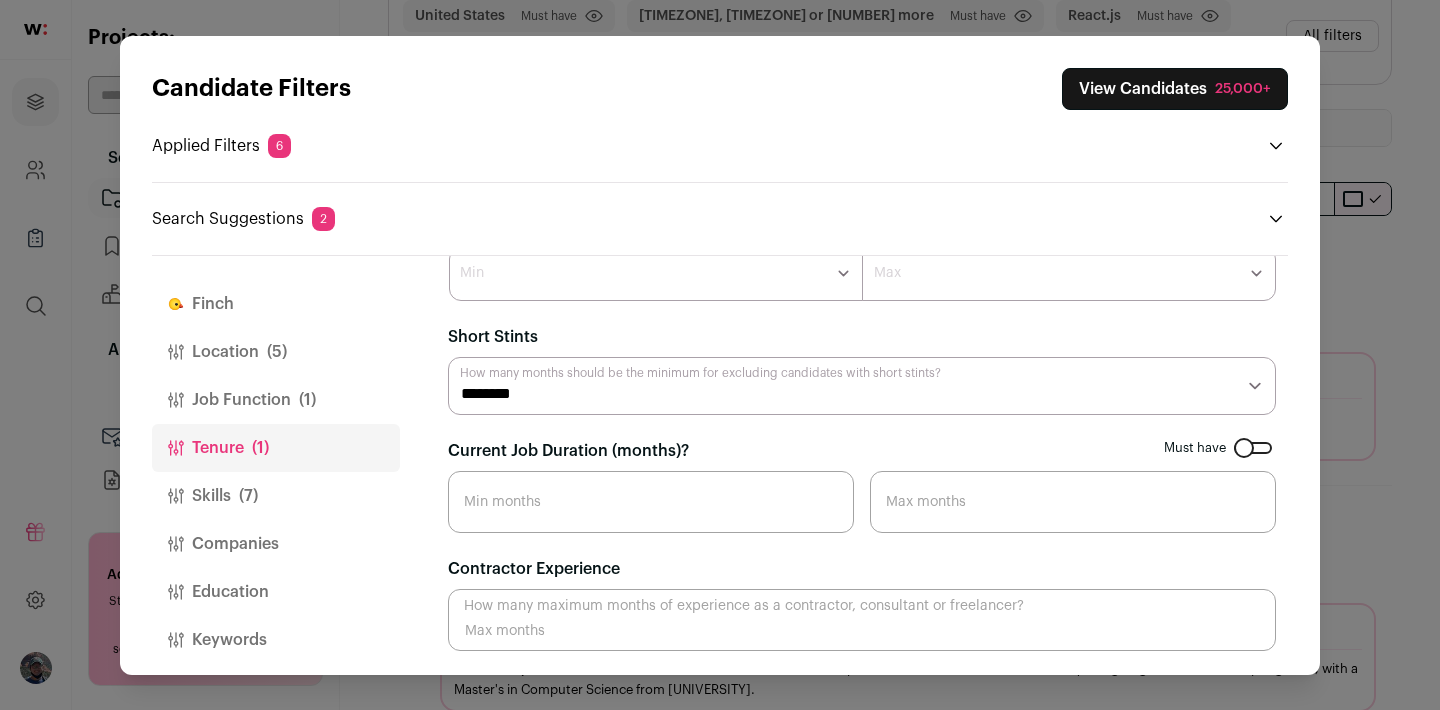 click on "*********
********
*******
********
********
********
********
********
********
********
********
*********
*********
*********
*********
*********
*********
*********
*********
*********
*********
*********
*********
*********
*********
*********" at bounding box center [862, 386] 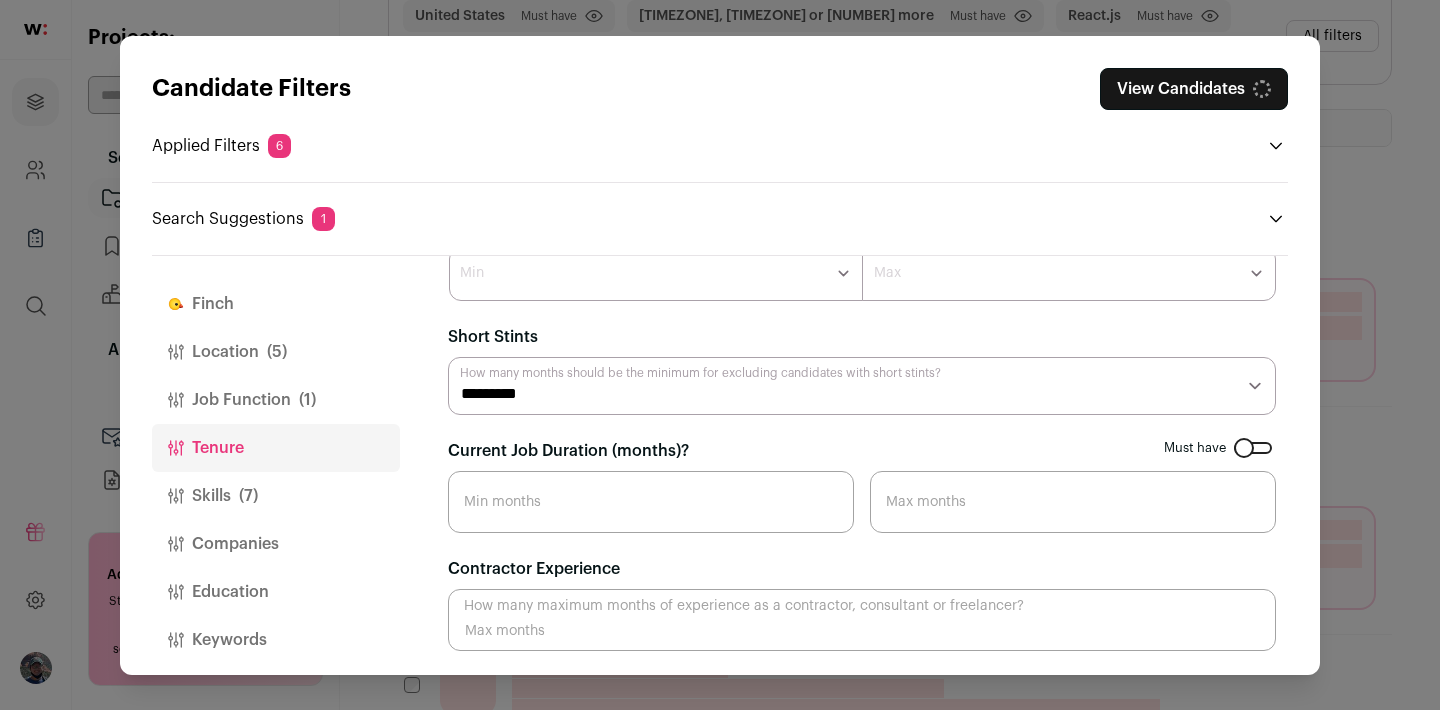 click on "Skills
(7)" at bounding box center (276, 496) 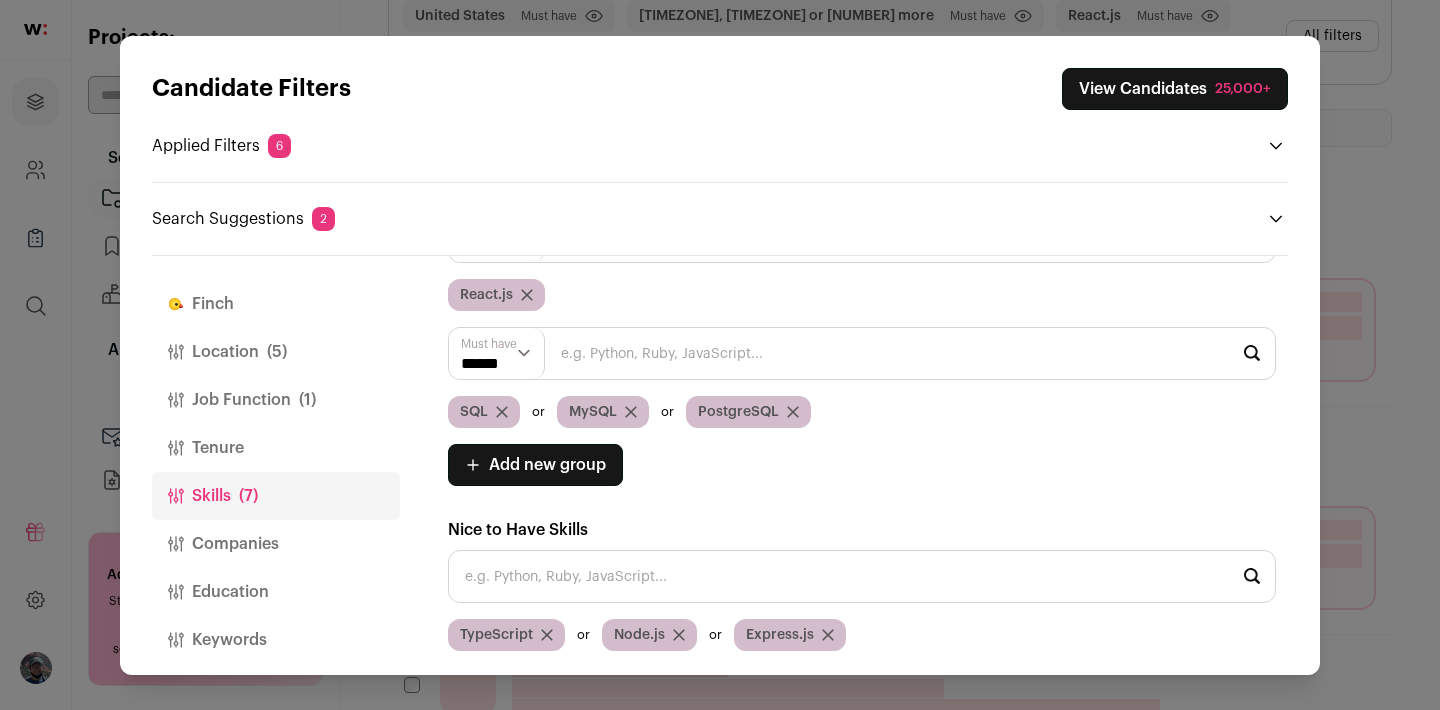 scroll, scrollTop: 0, scrollLeft: 0, axis: both 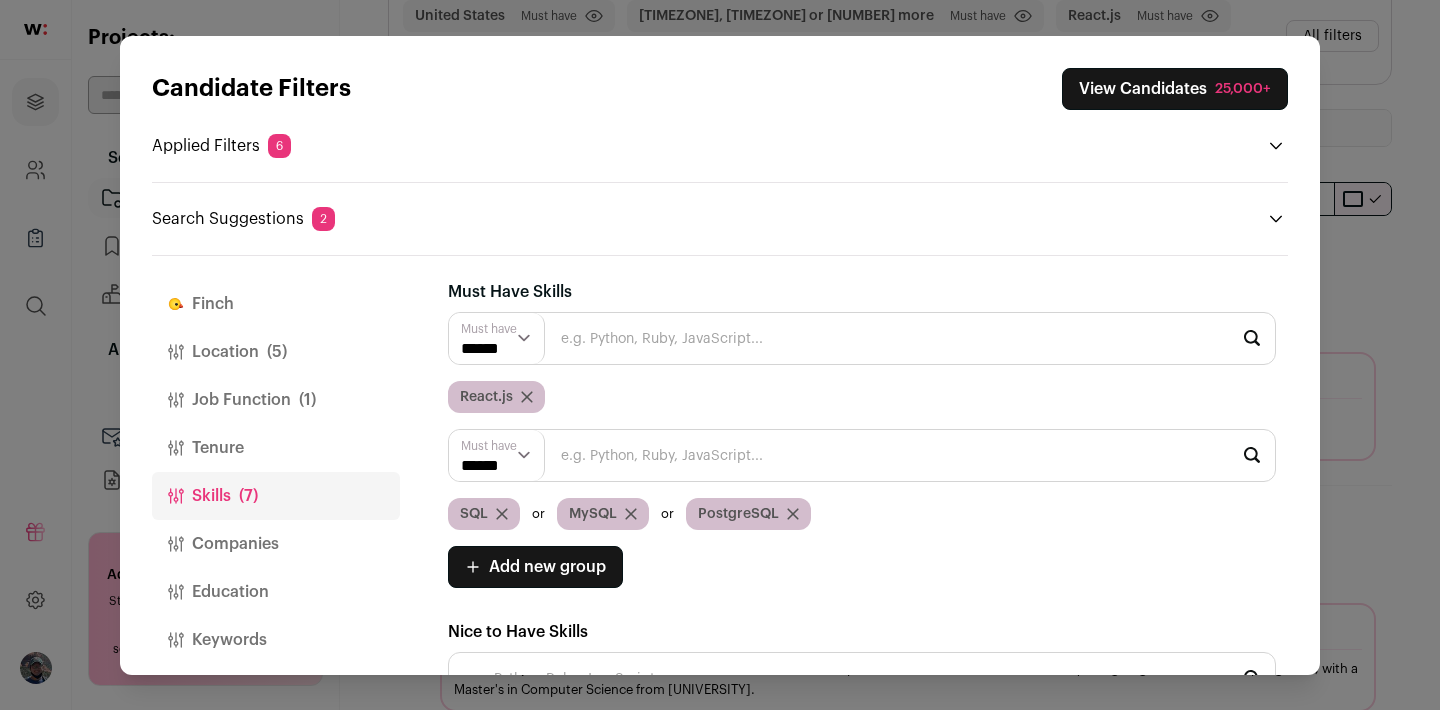click on "Companies" at bounding box center [276, 544] 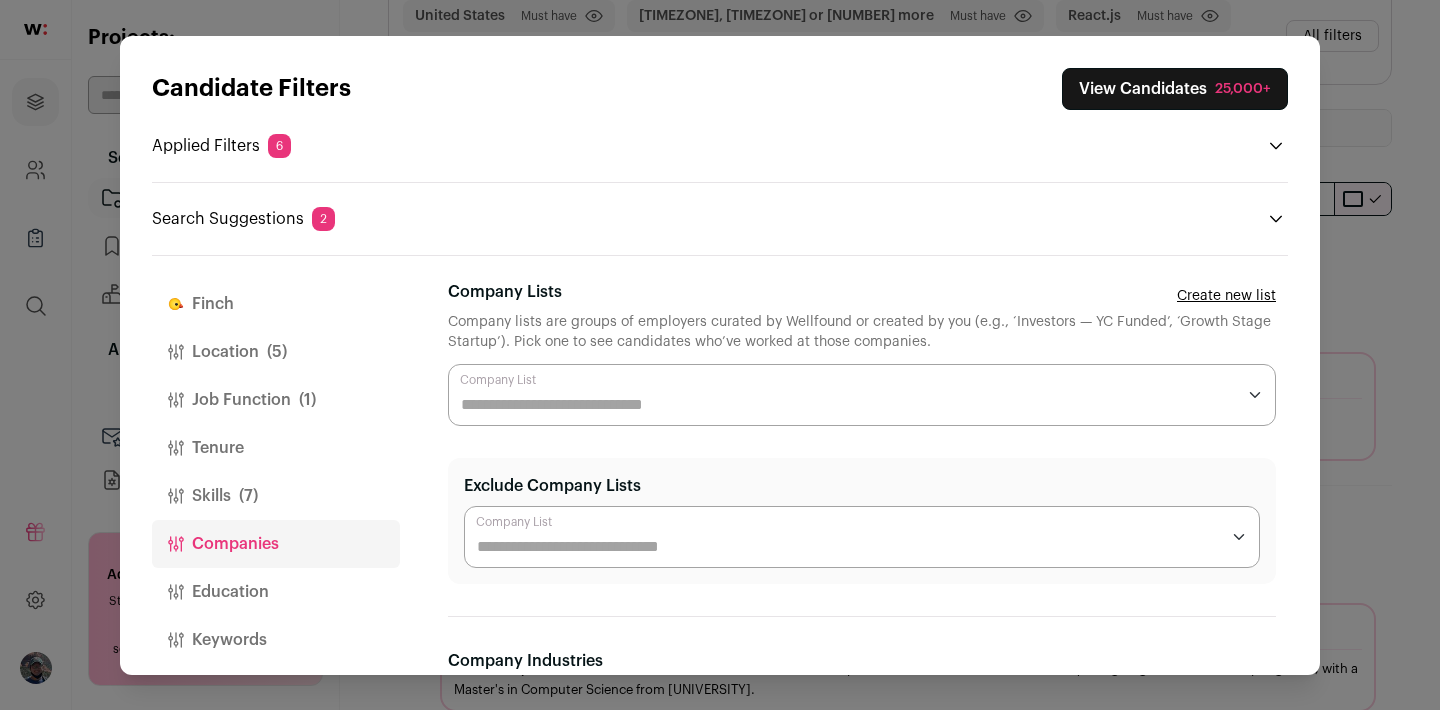 scroll, scrollTop: 13, scrollLeft: 0, axis: vertical 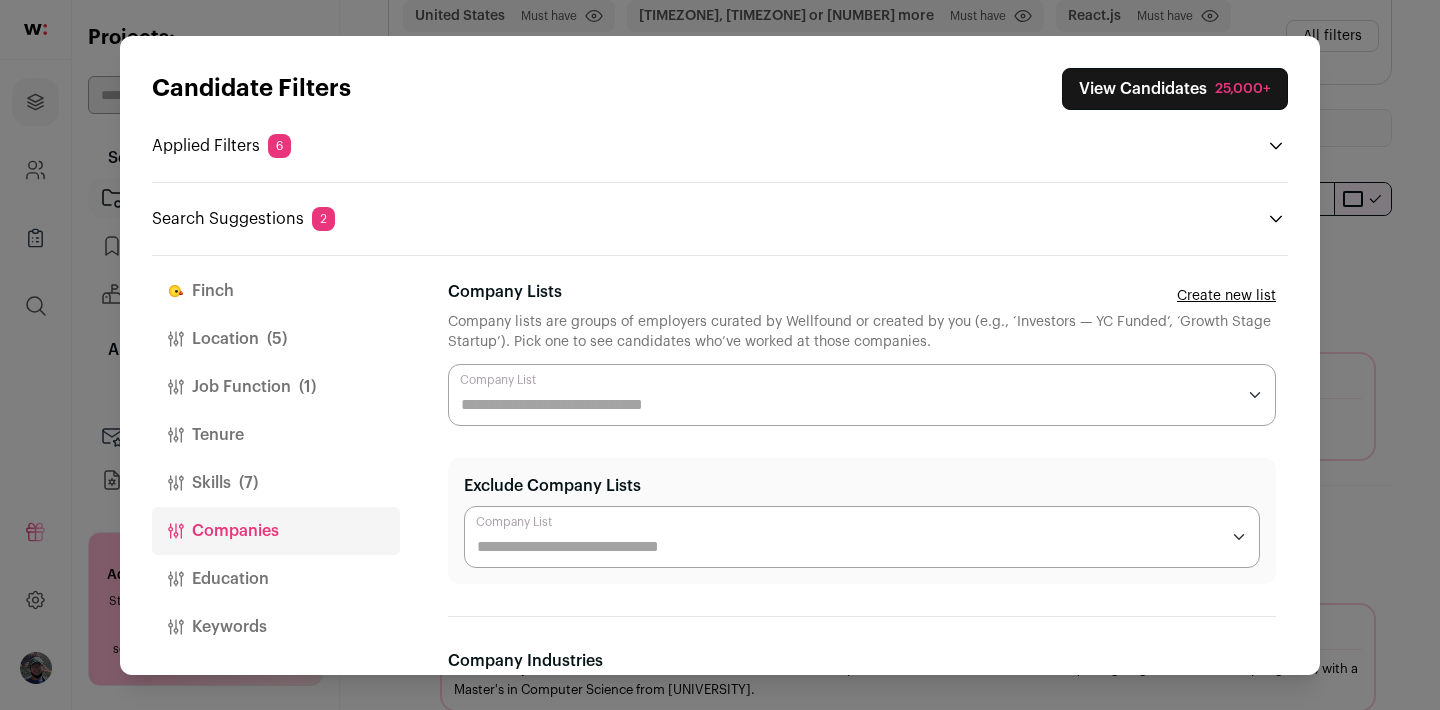 click on "Education" at bounding box center (276, 579) 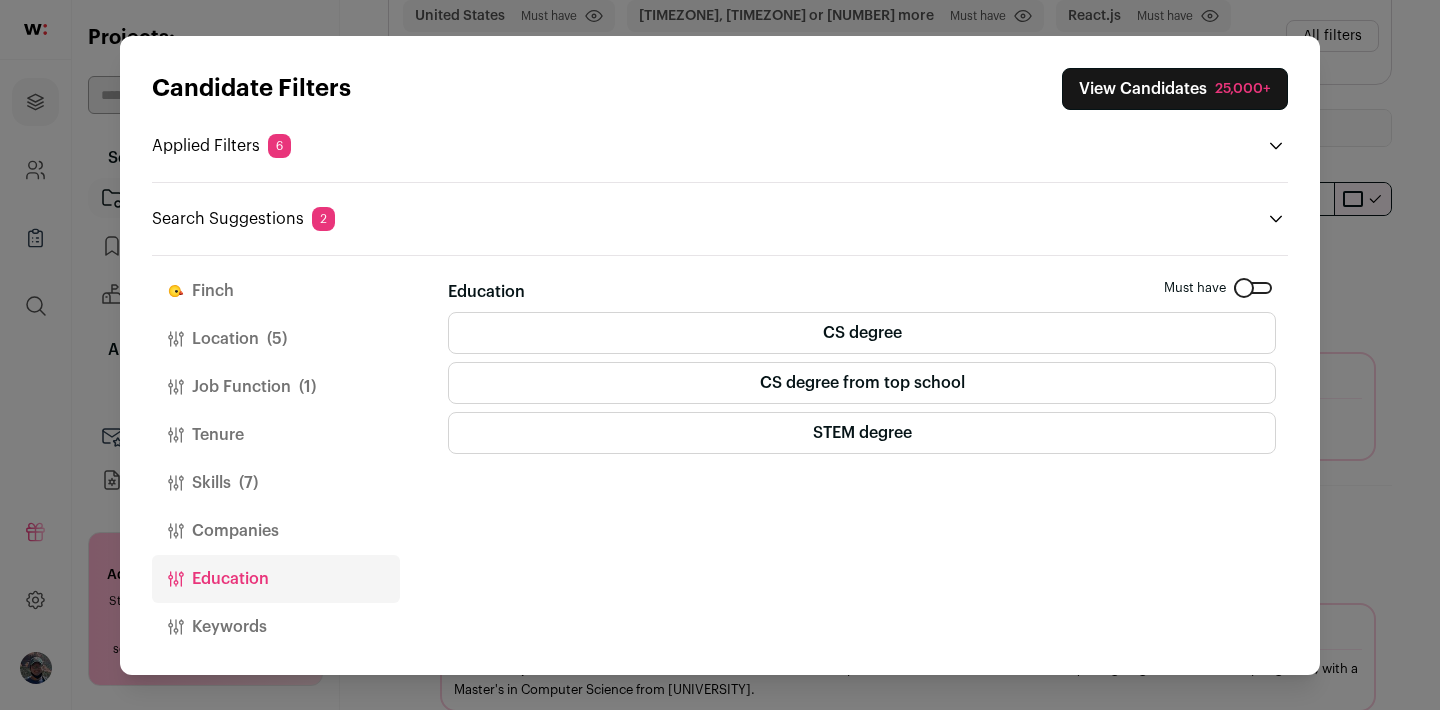 click on "CS degree" at bounding box center [862, 333] 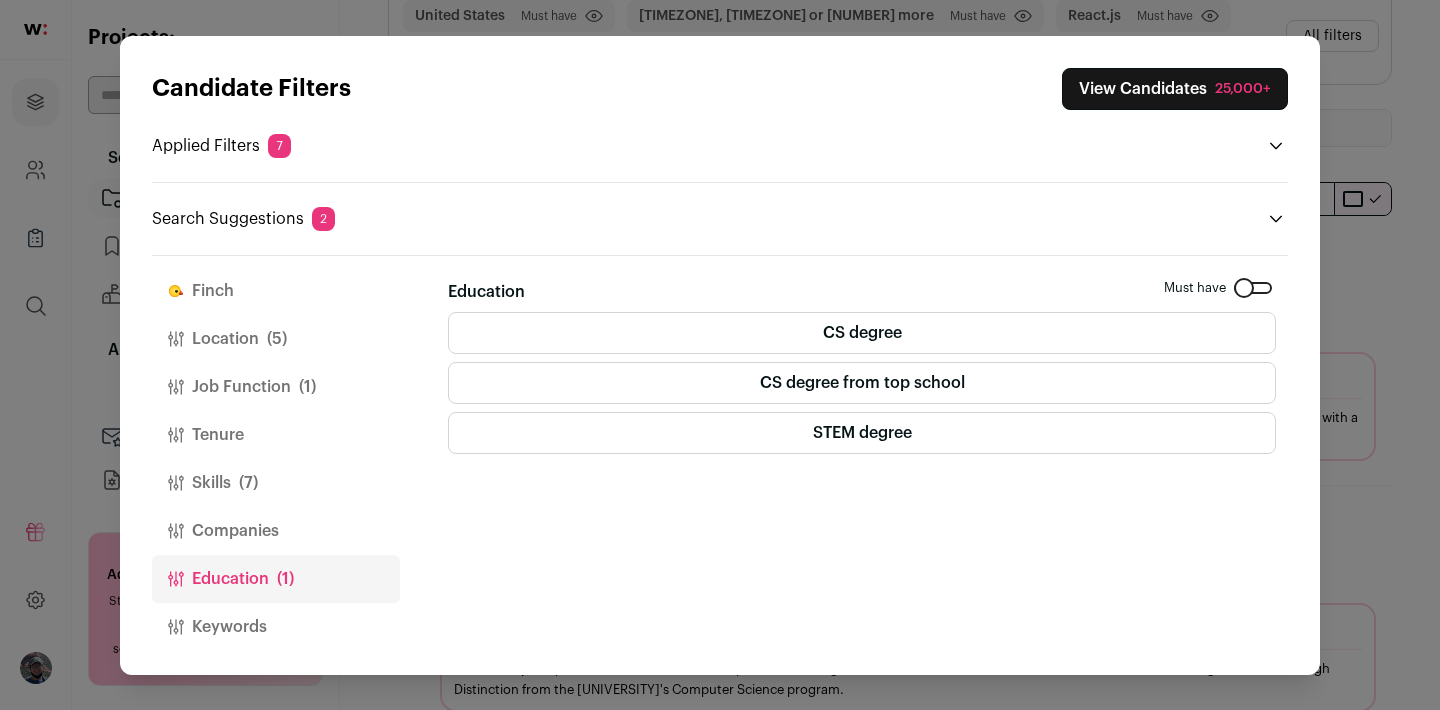 click on "Location
(5)" at bounding box center (276, 339) 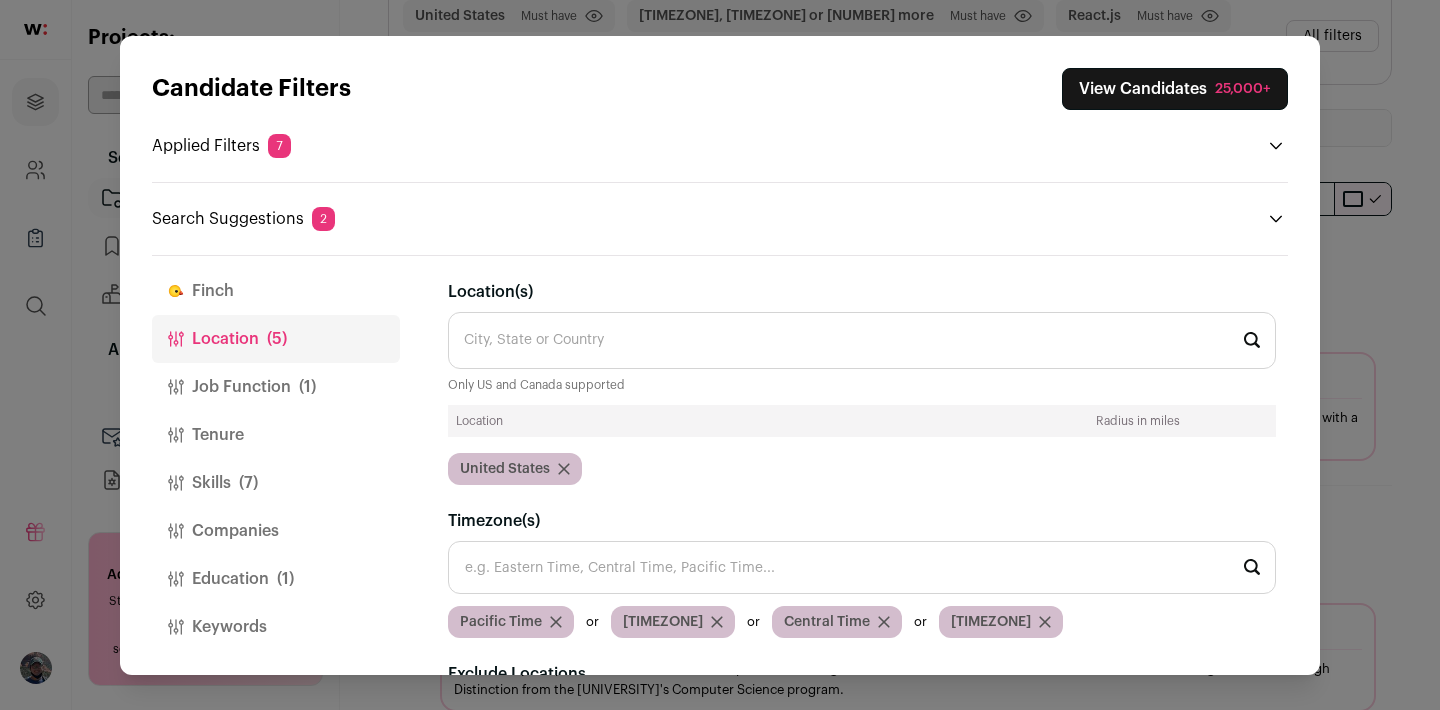 click on "Job Function
(1)" at bounding box center (276, 387) 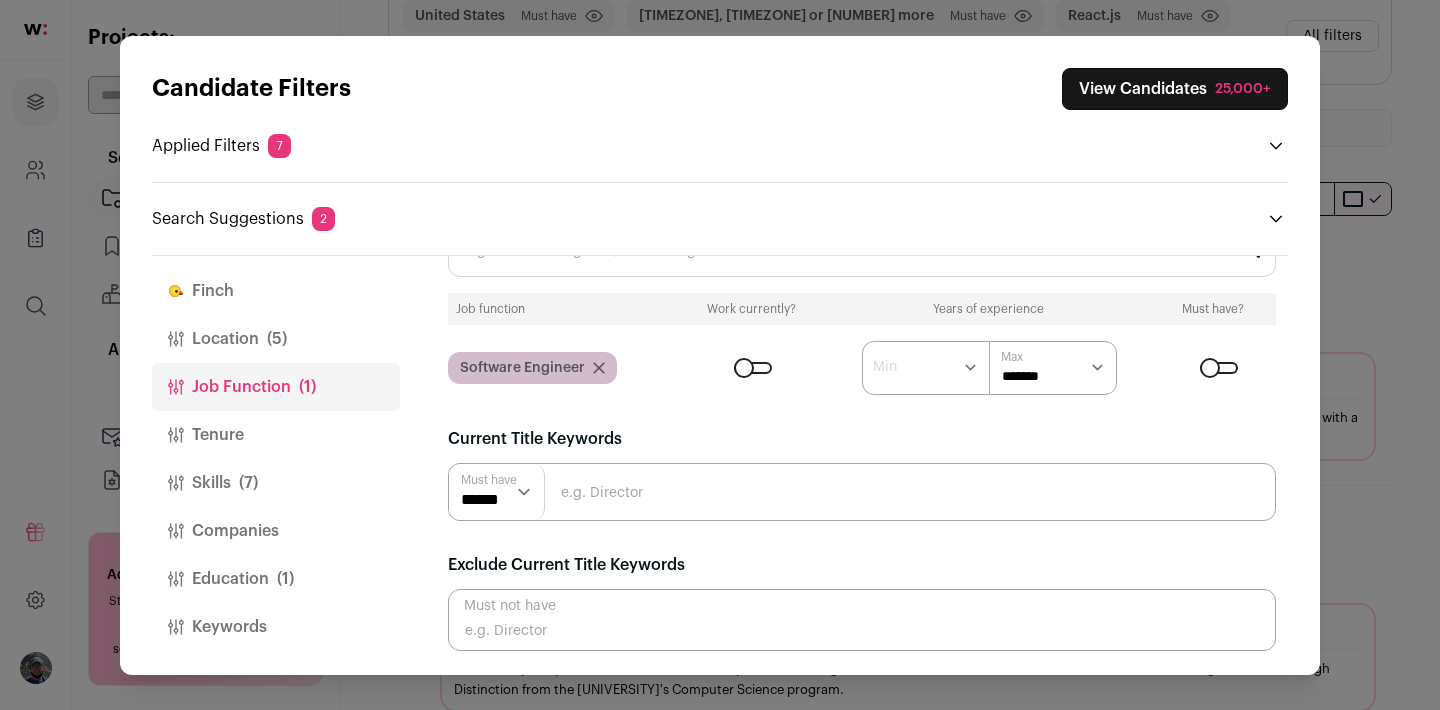 click on "Tenure" at bounding box center [276, 435] 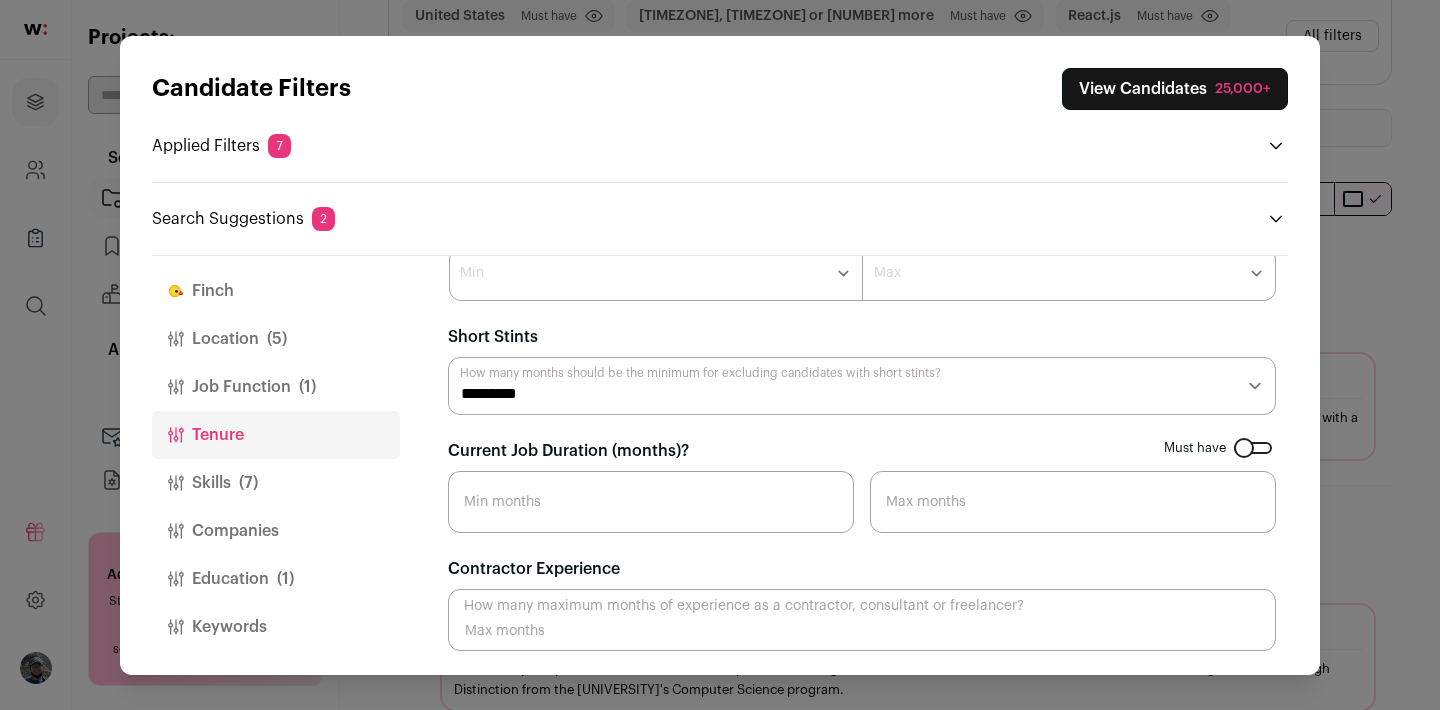 click on "Skills
(7)" at bounding box center [276, 483] 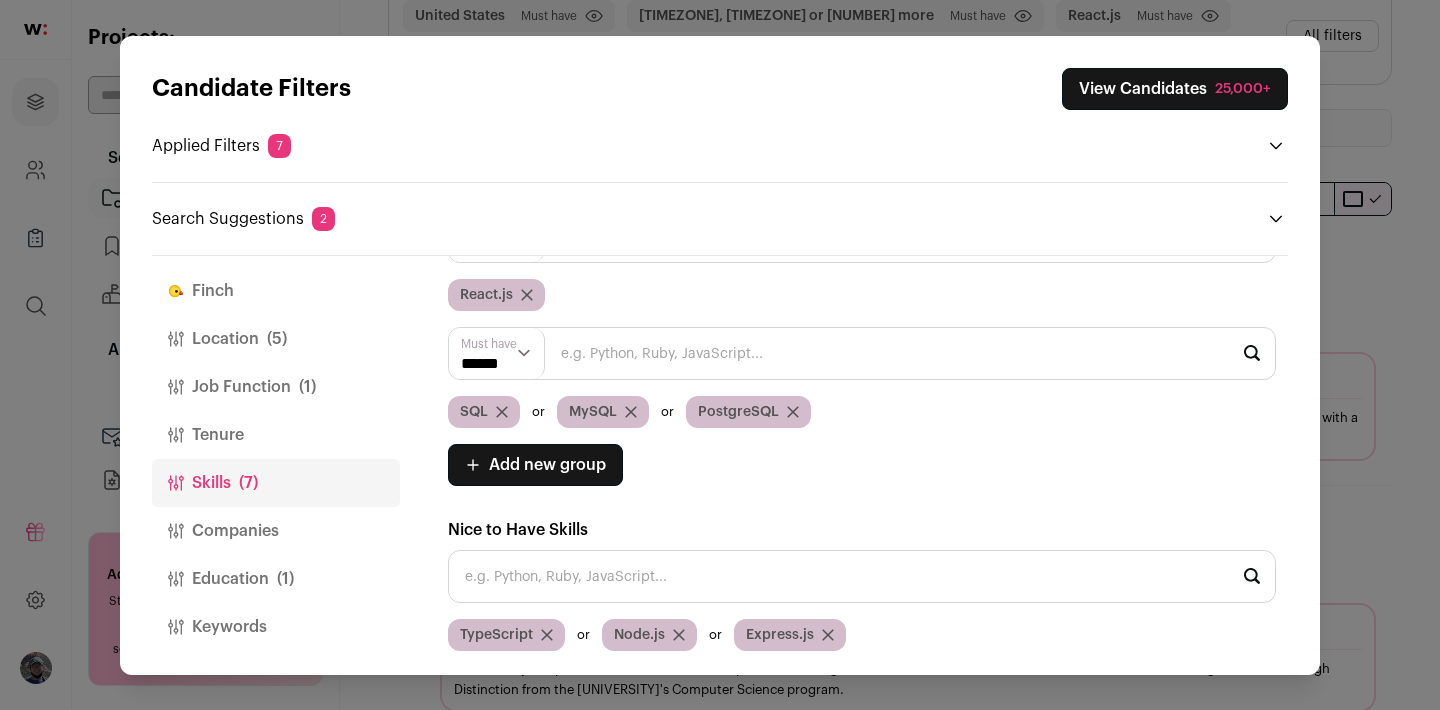 scroll, scrollTop: 0, scrollLeft: 0, axis: both 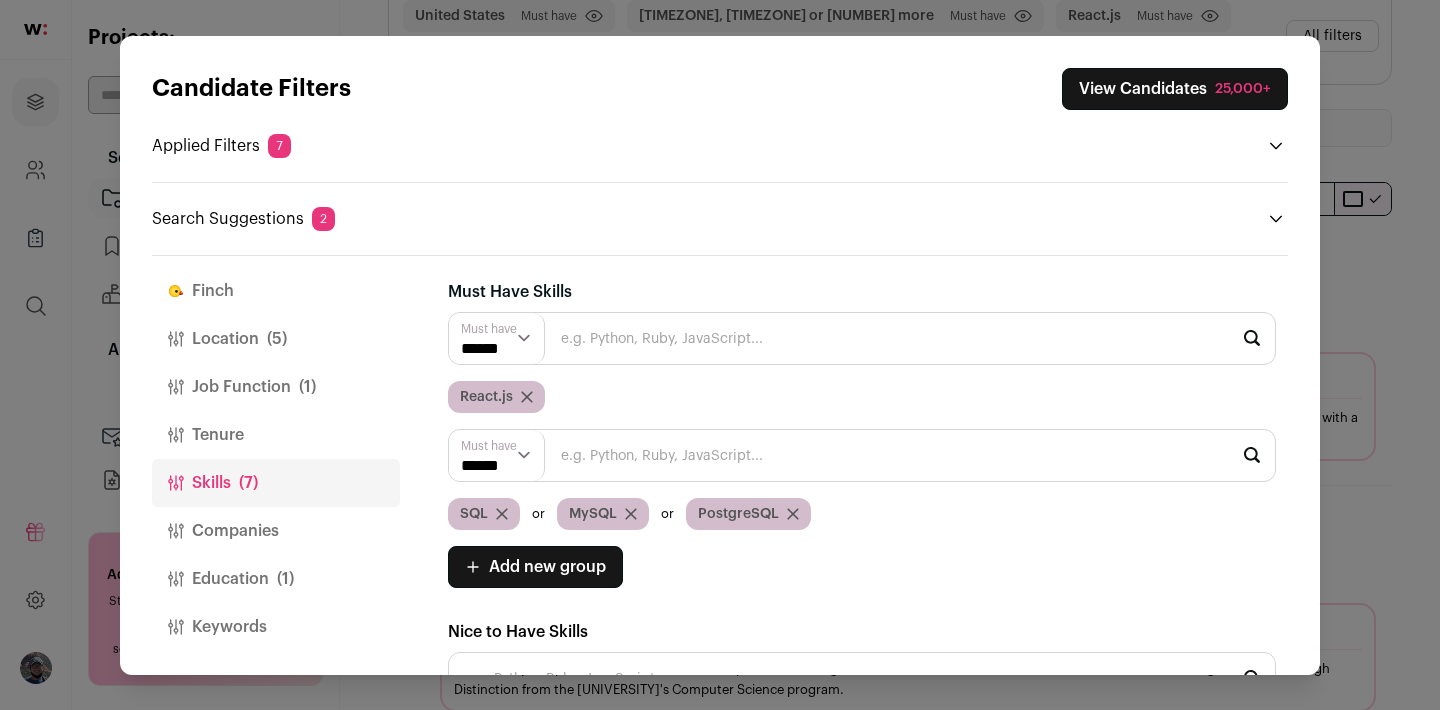 click on "Finch" at bounding box center [276, 291] 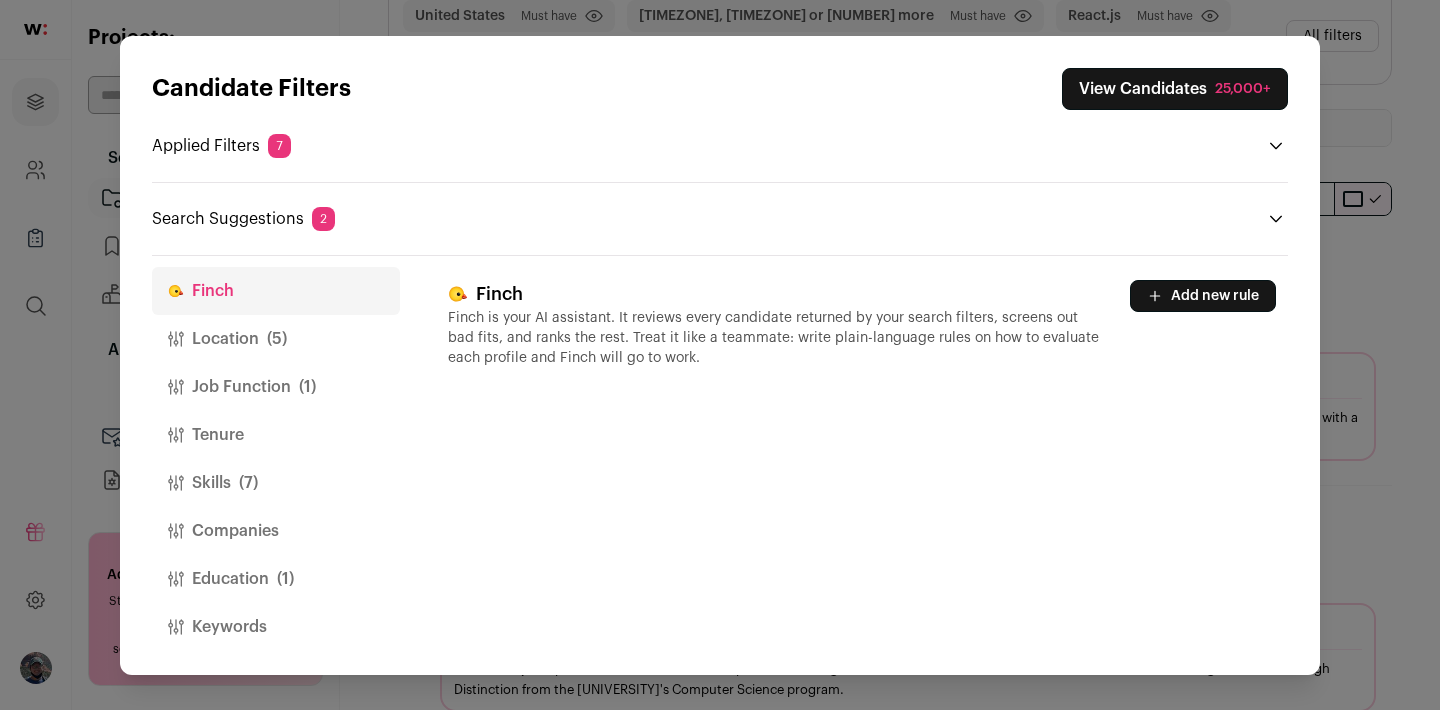 click on "Location
(5)" at bounding box center (276, 339) 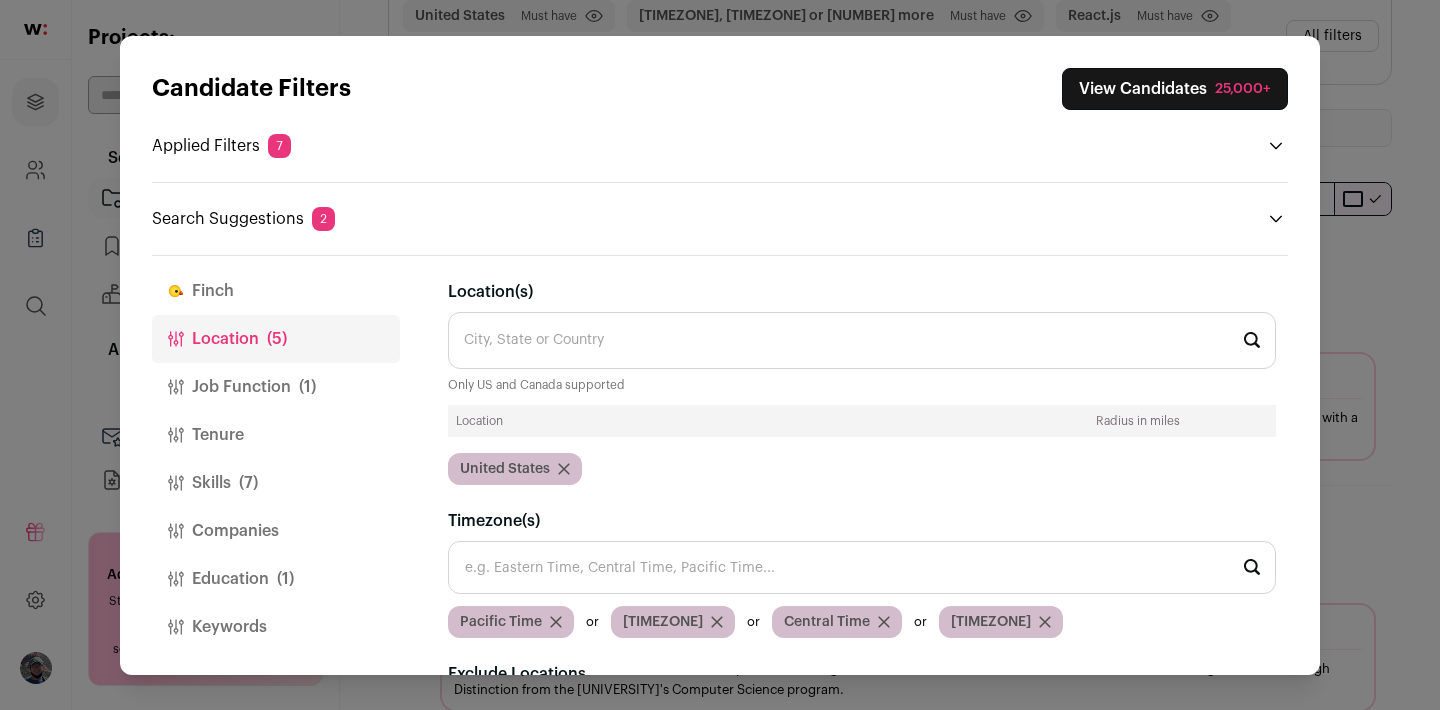 scroll, scrollTop: 160, scrollLeft: 0, axis: vertical 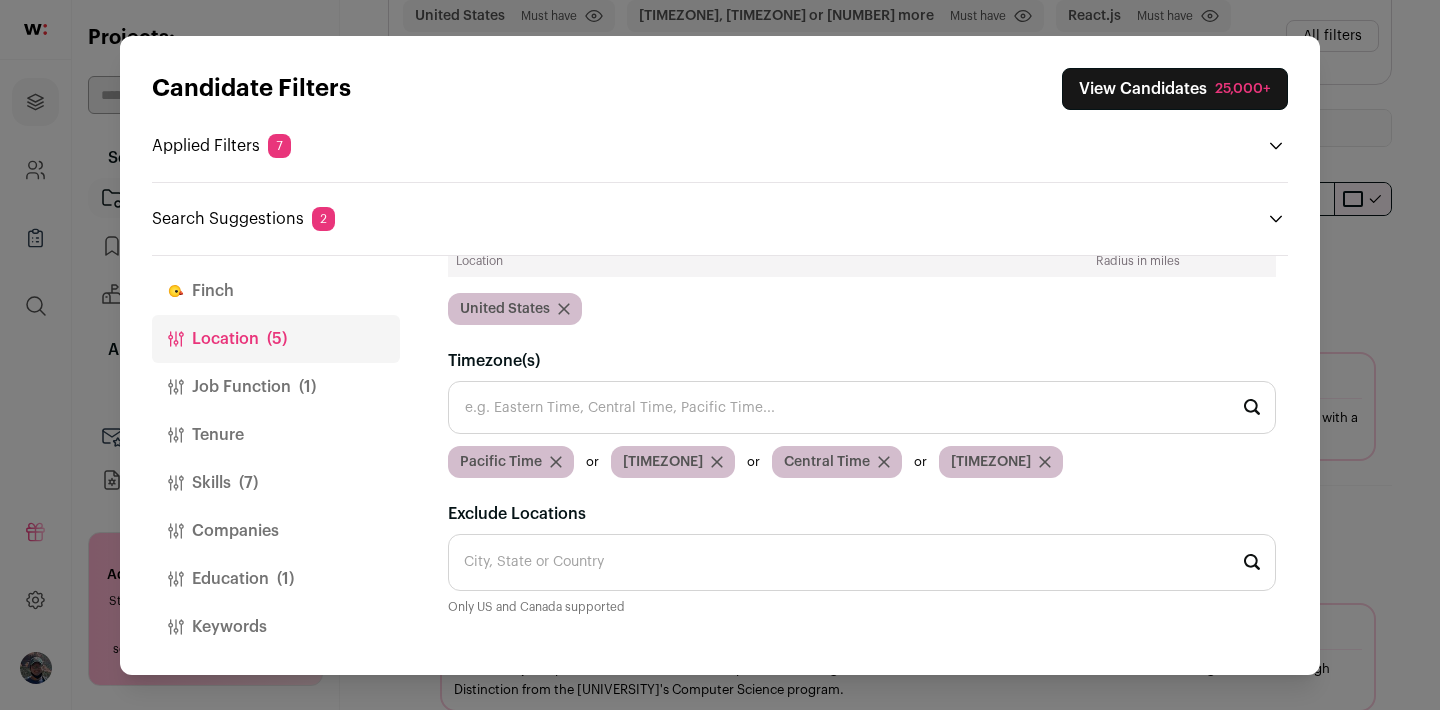 click on "Job Function
(1)" at bounding box center (276, 387) 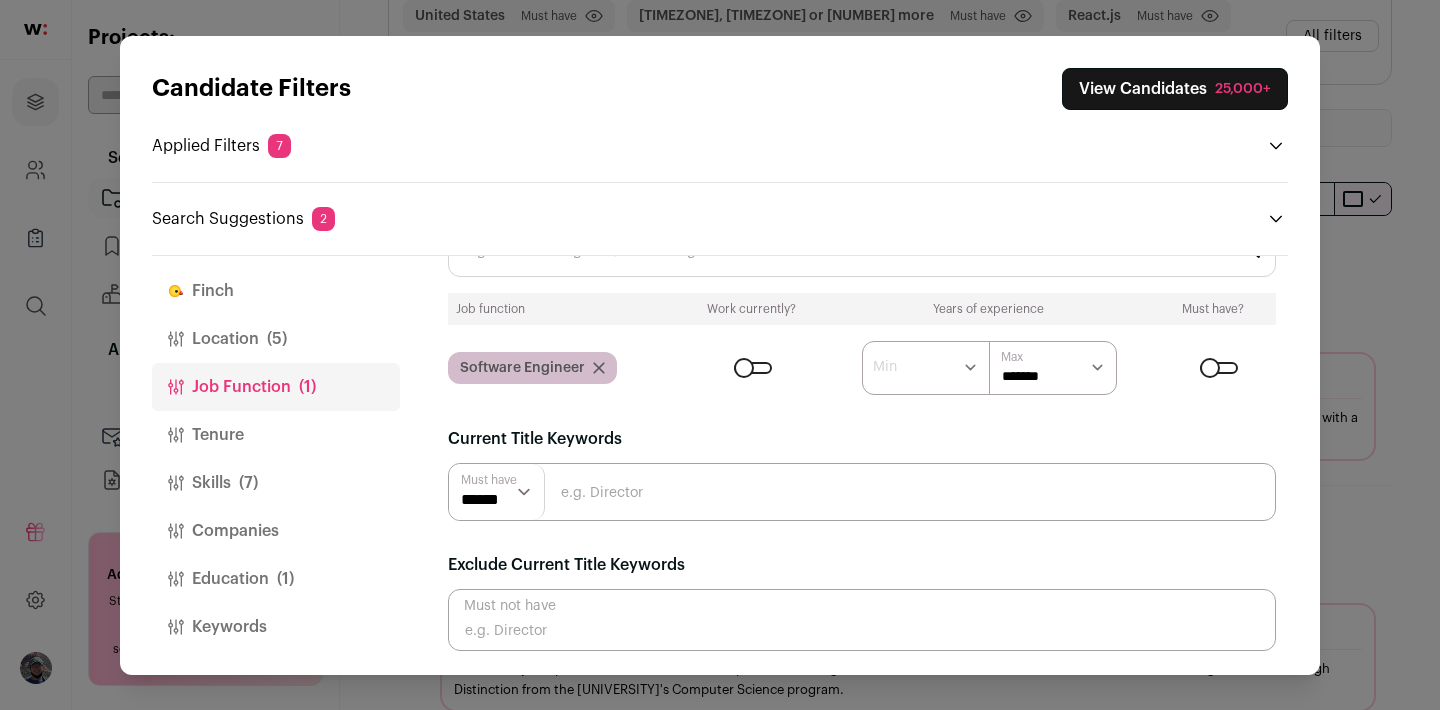 click on "Companies" at bounding box center (276, 531) 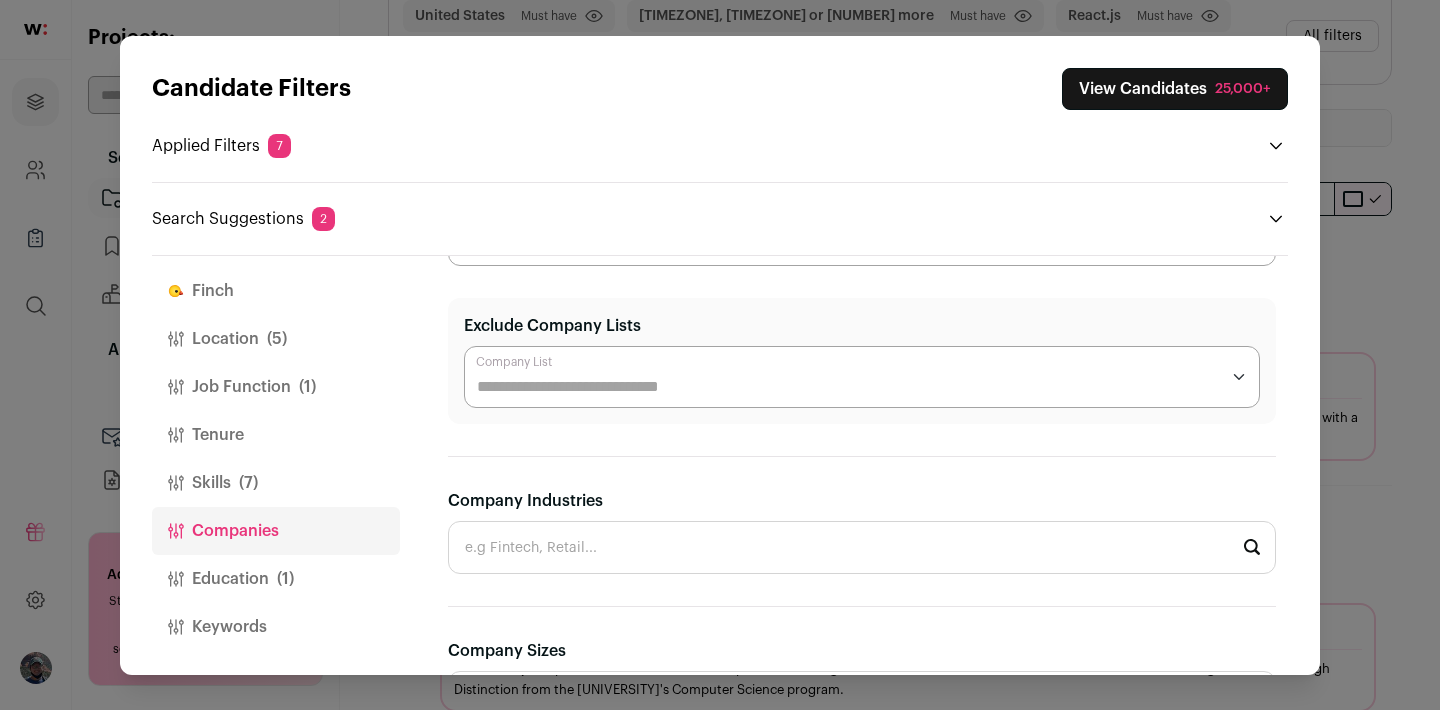 click on "Applied Filters
7" at bounding box center [720, 146] 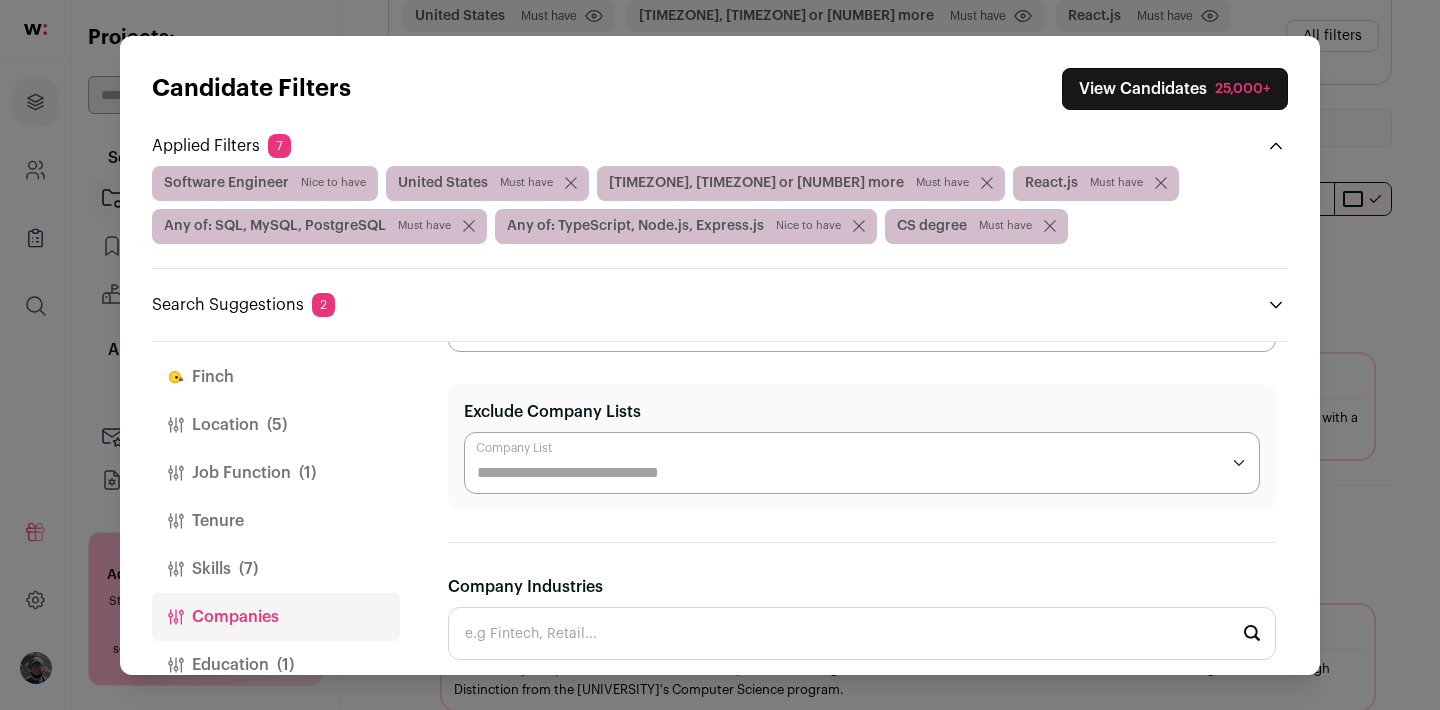 click on "View Candidates
25,000+" at bounding box center (1175, 89) 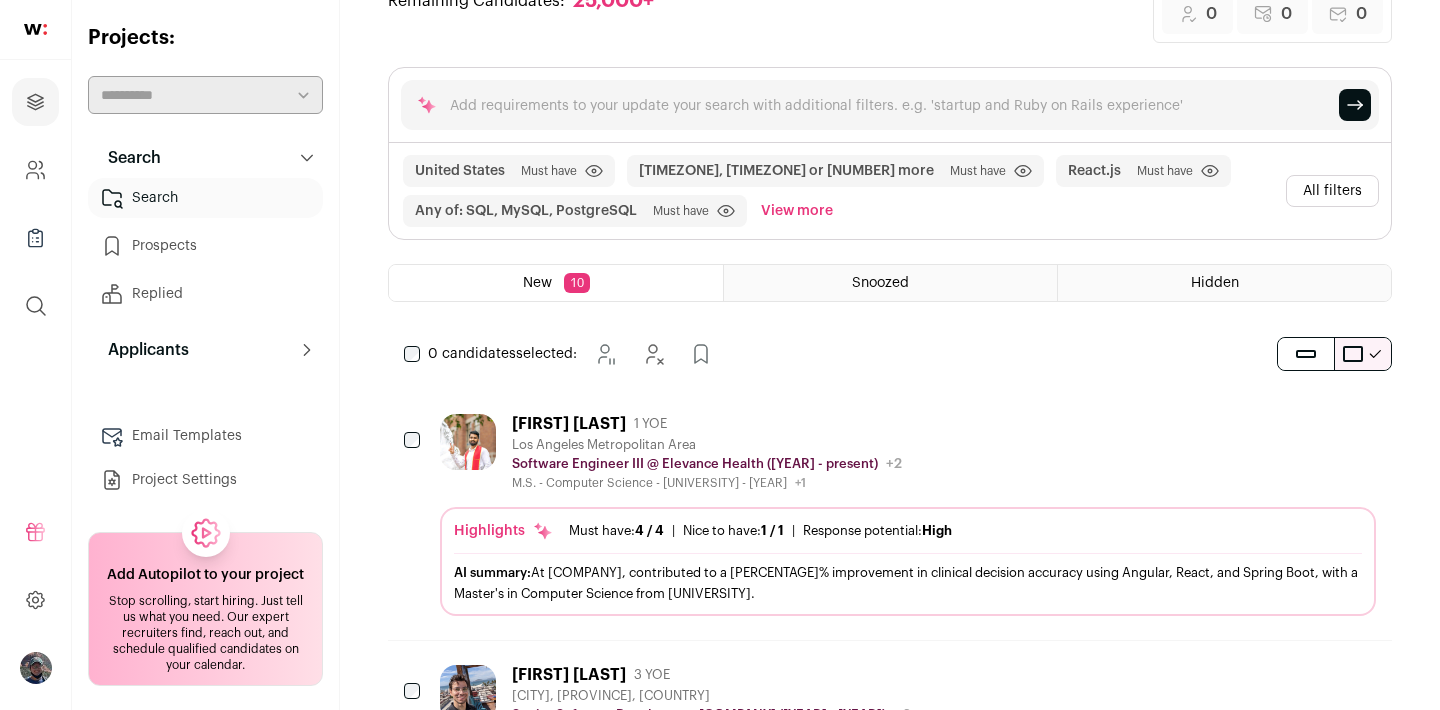 scroll, scrollTop: 213, scrollLeft: 0, axis: vertical 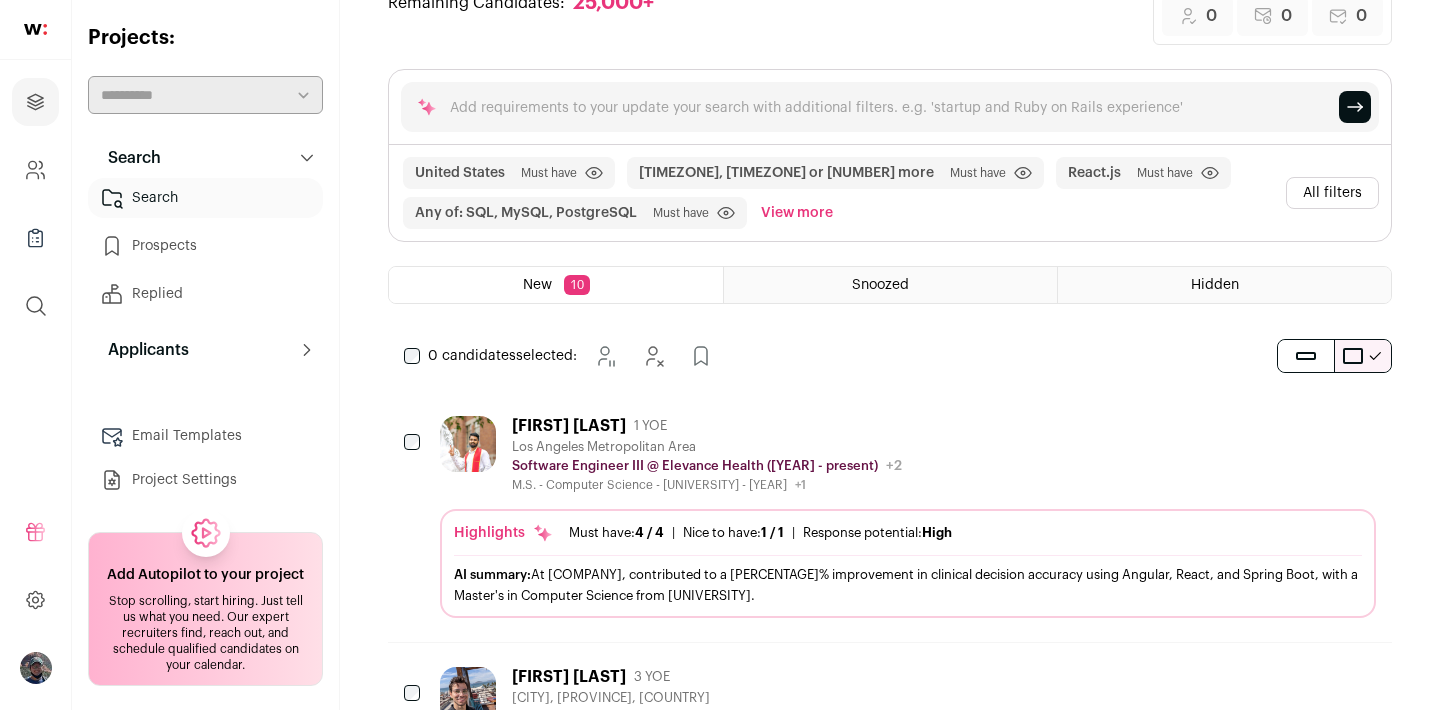 click on "All filters" at bounding box center (1332, 193) 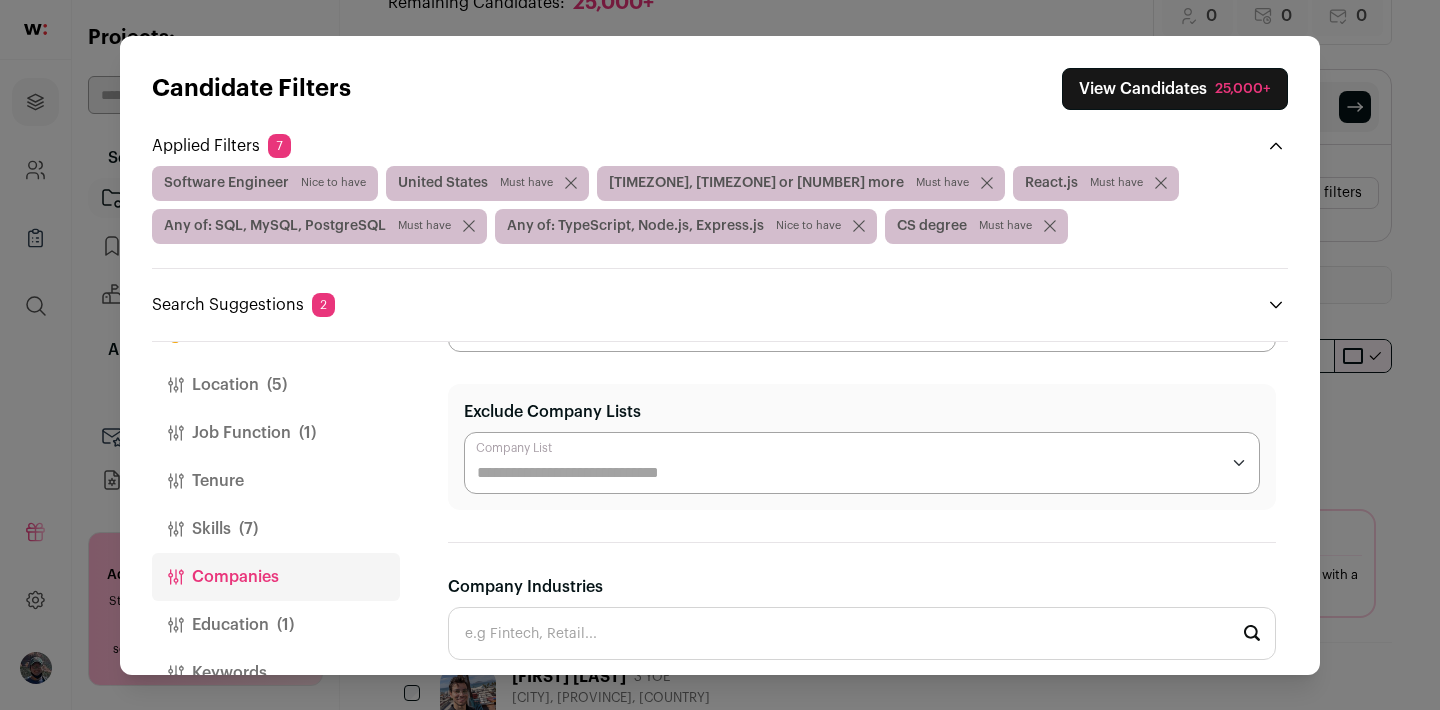 scroll, scrollTop: 99, scrollLeft: 0, axis: vertical 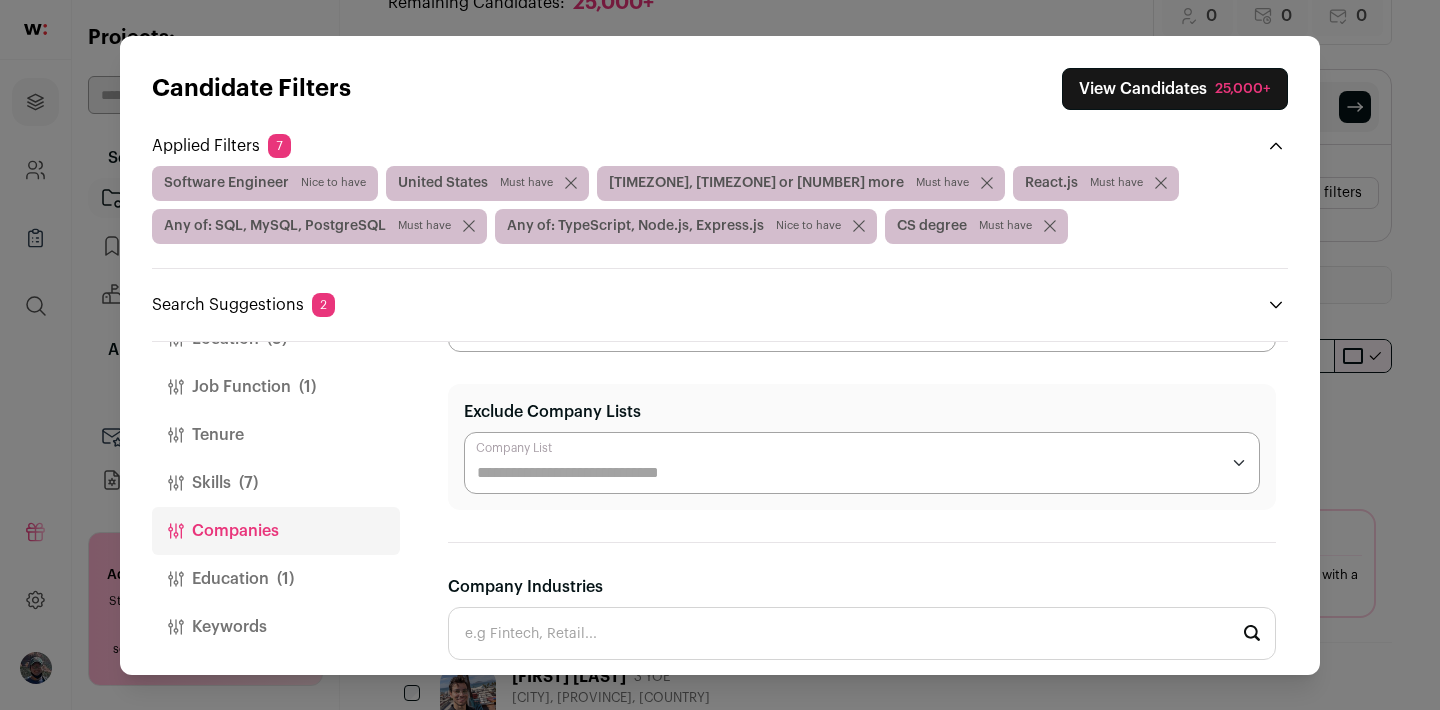 click on "Keywords" at bounding box center [276, 627] 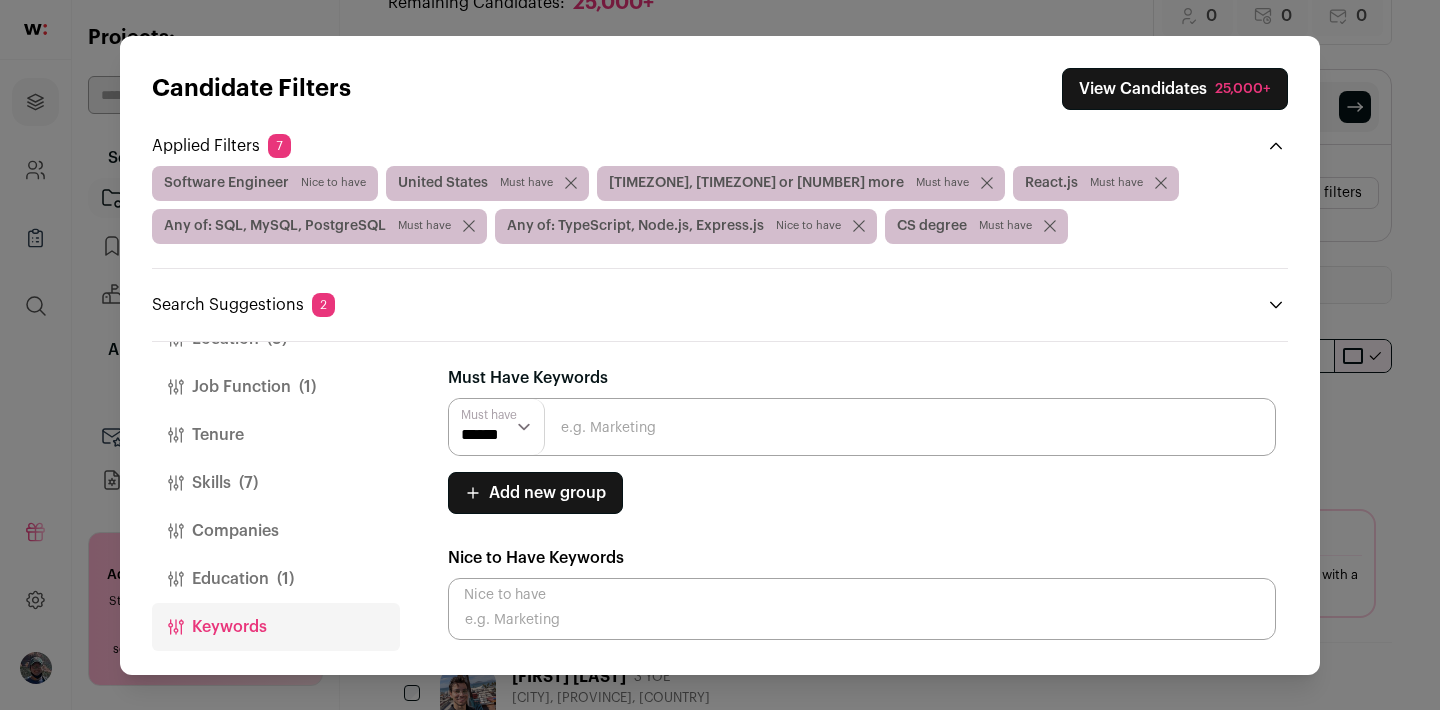 scroll, scrollTop: 0, scrollLeft: 0, axis: both 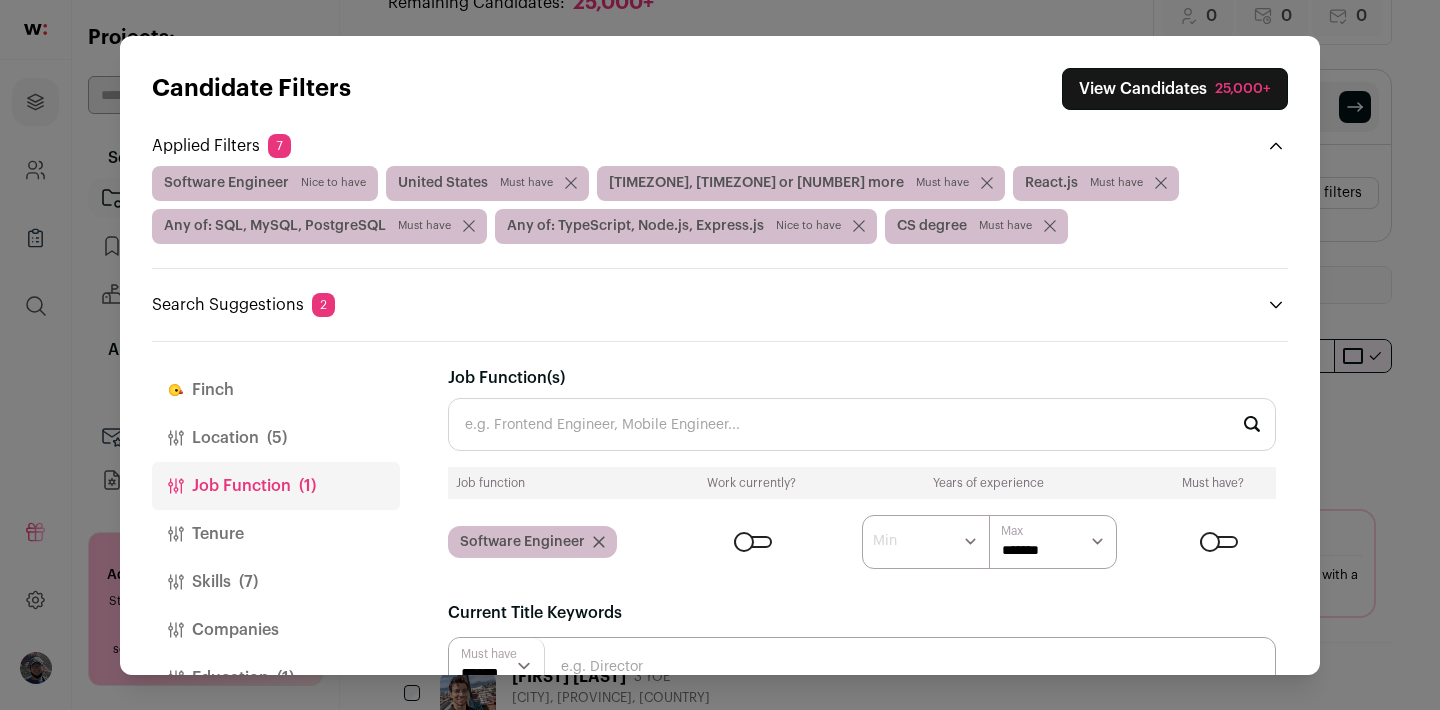 click on "Finch" at bounding box center (276, 390) 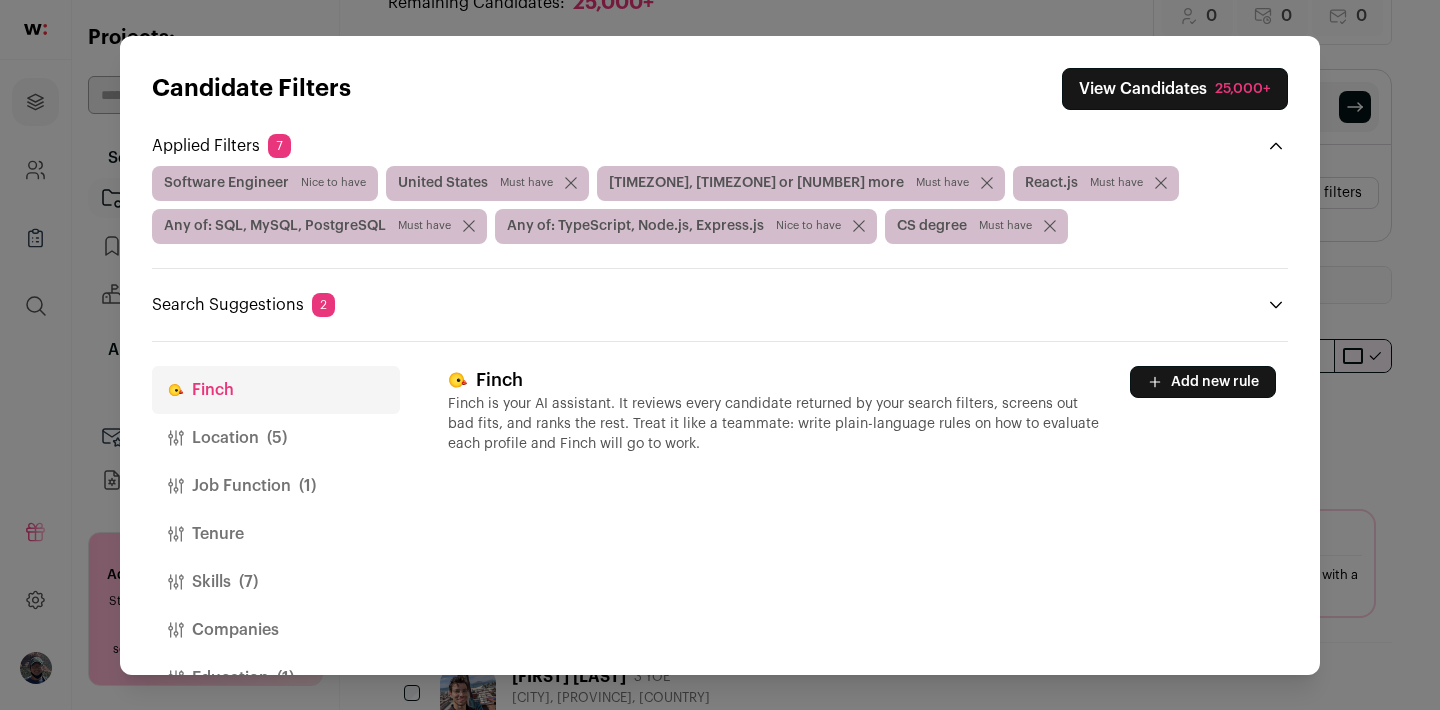 click on "Applied Filters
7" at bounding box center (720, 146) 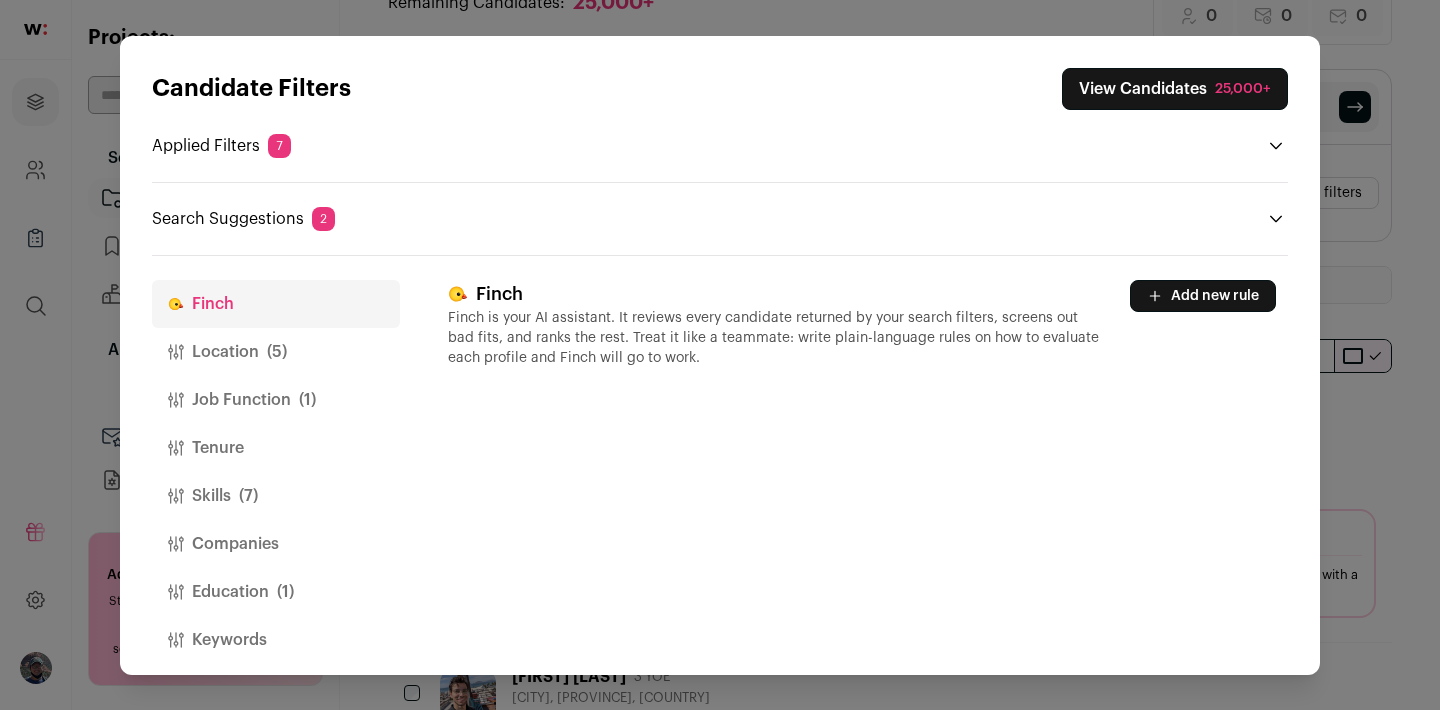 click on "Location
(5)" at bounding box center [276, 352] 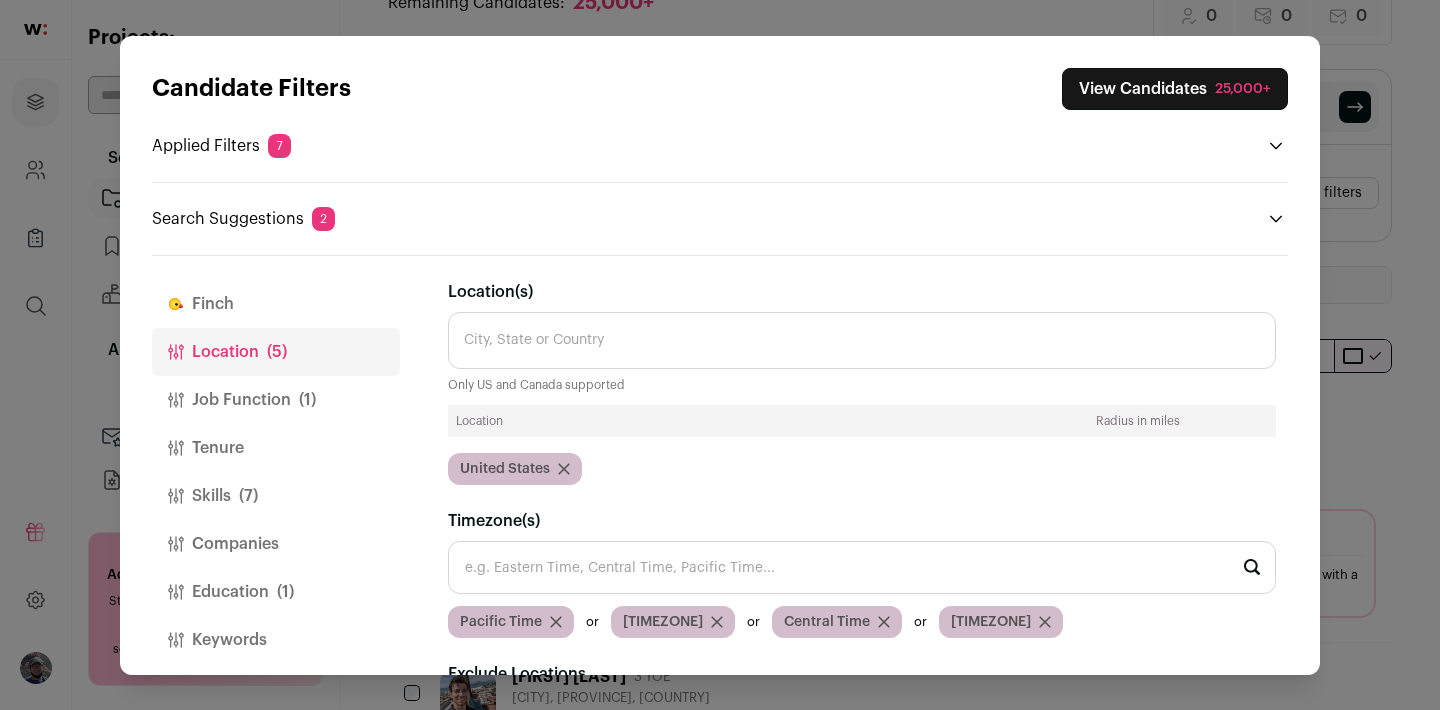 click on "Location(s)" at bounding box center [862, 340] 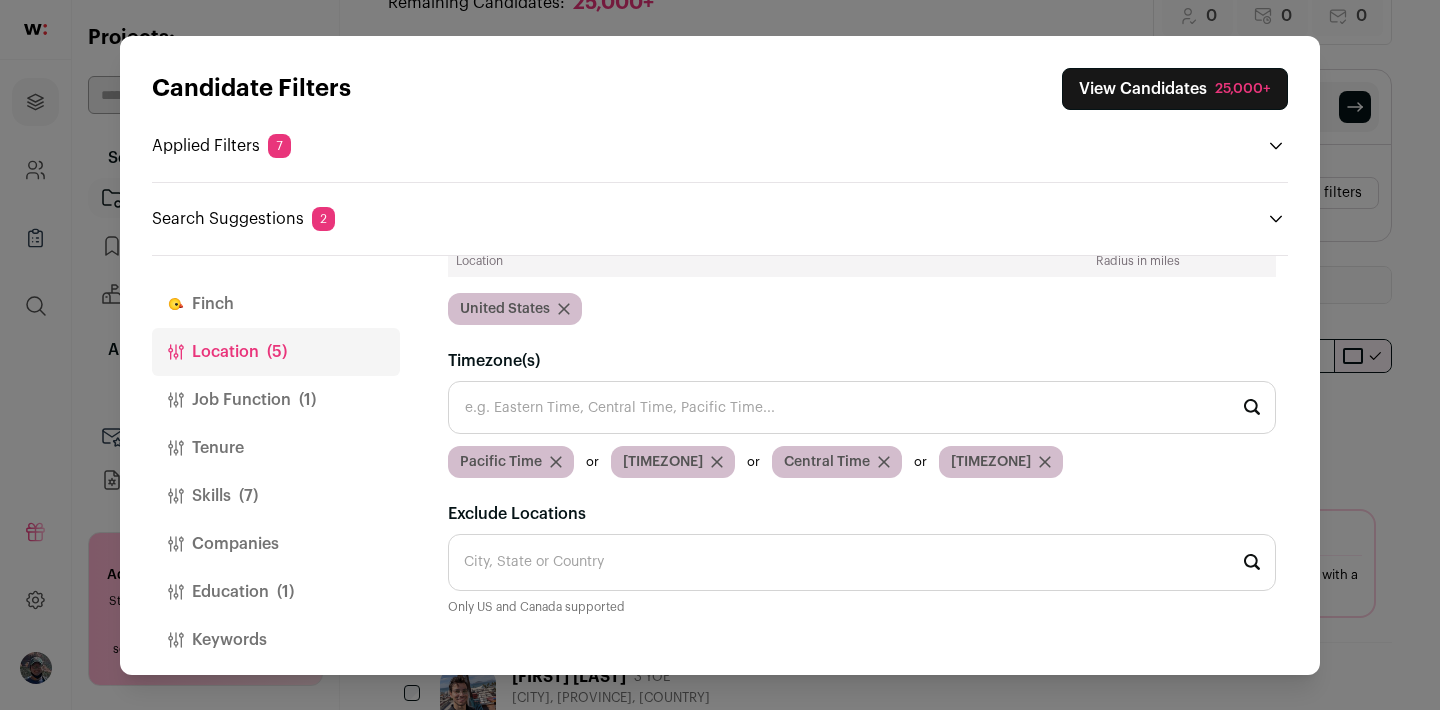scroll, scrollTop: 0, scrollLeft: 0, axis: both 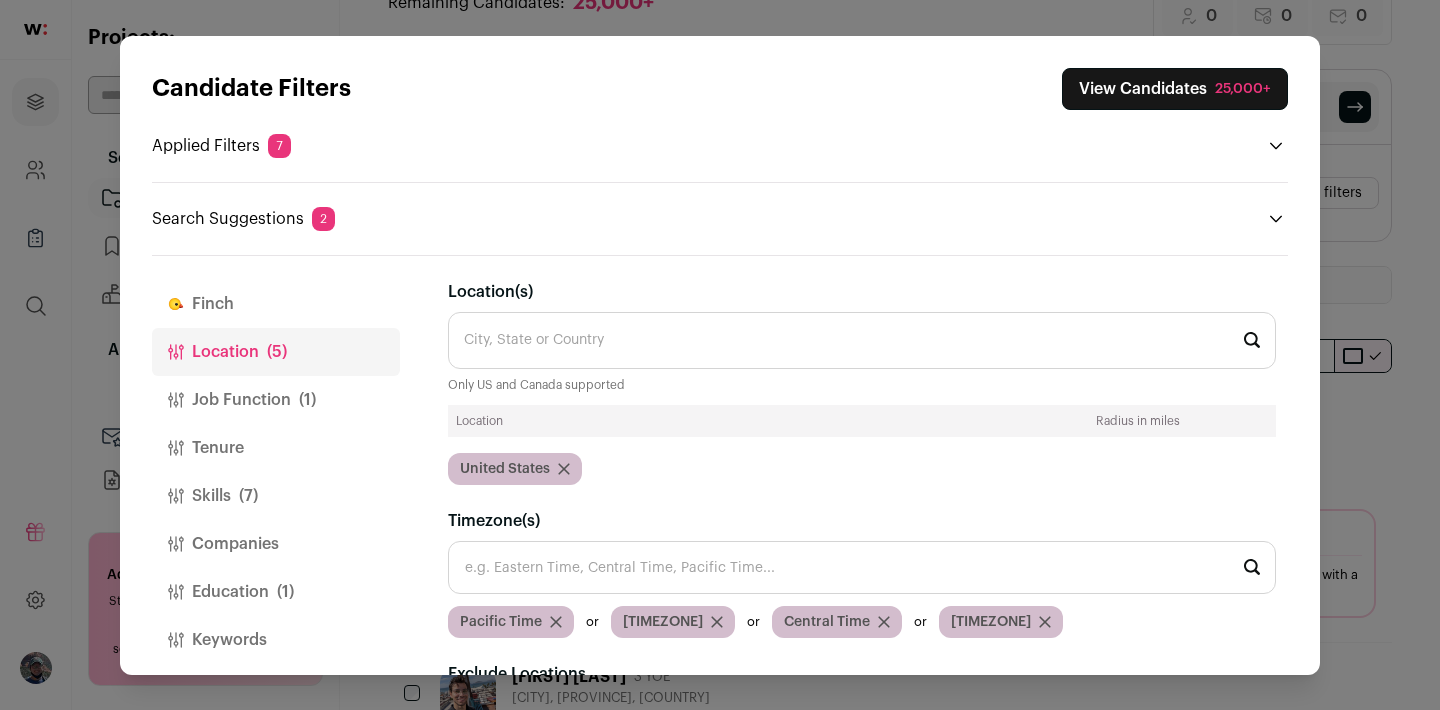 click on "Location
(5)" at bounding box center (276, 352) 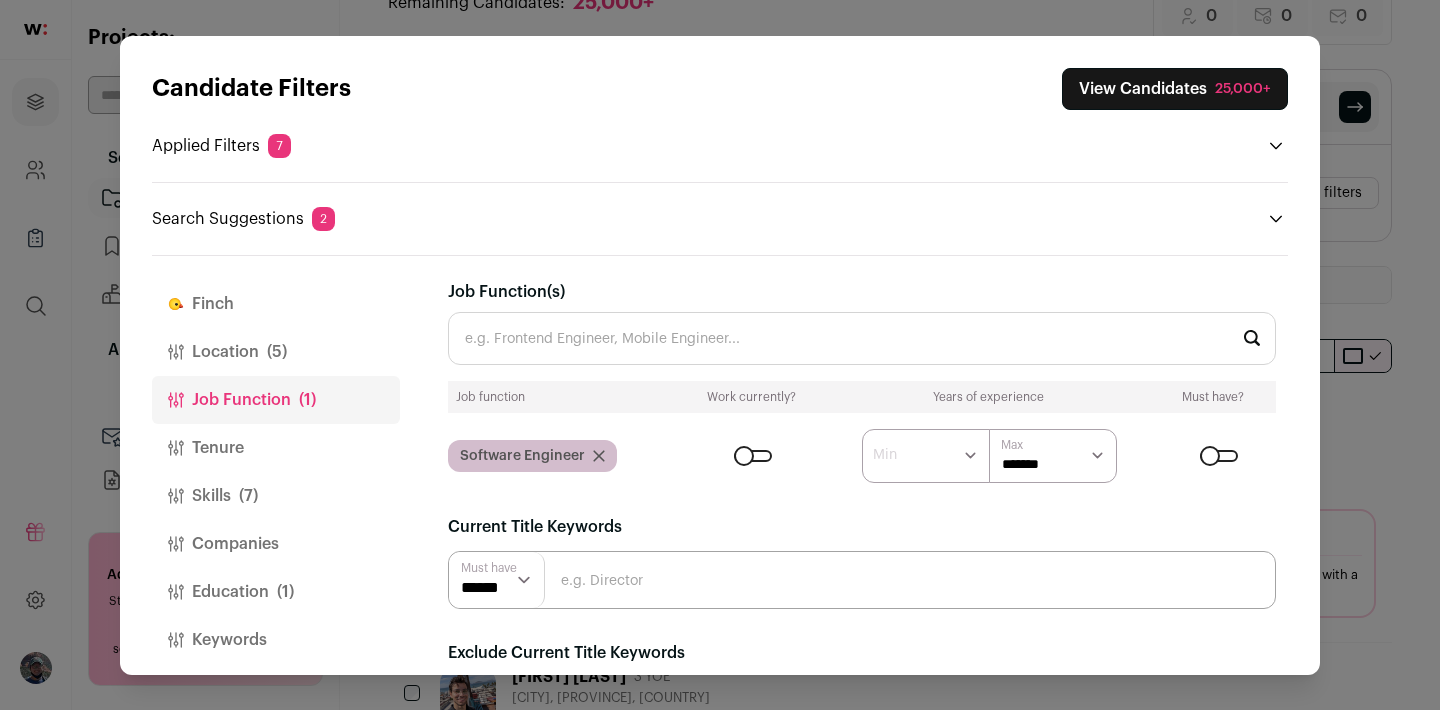 scroll, scrollTop: 88, scrollLeft: 0, axis: vertical 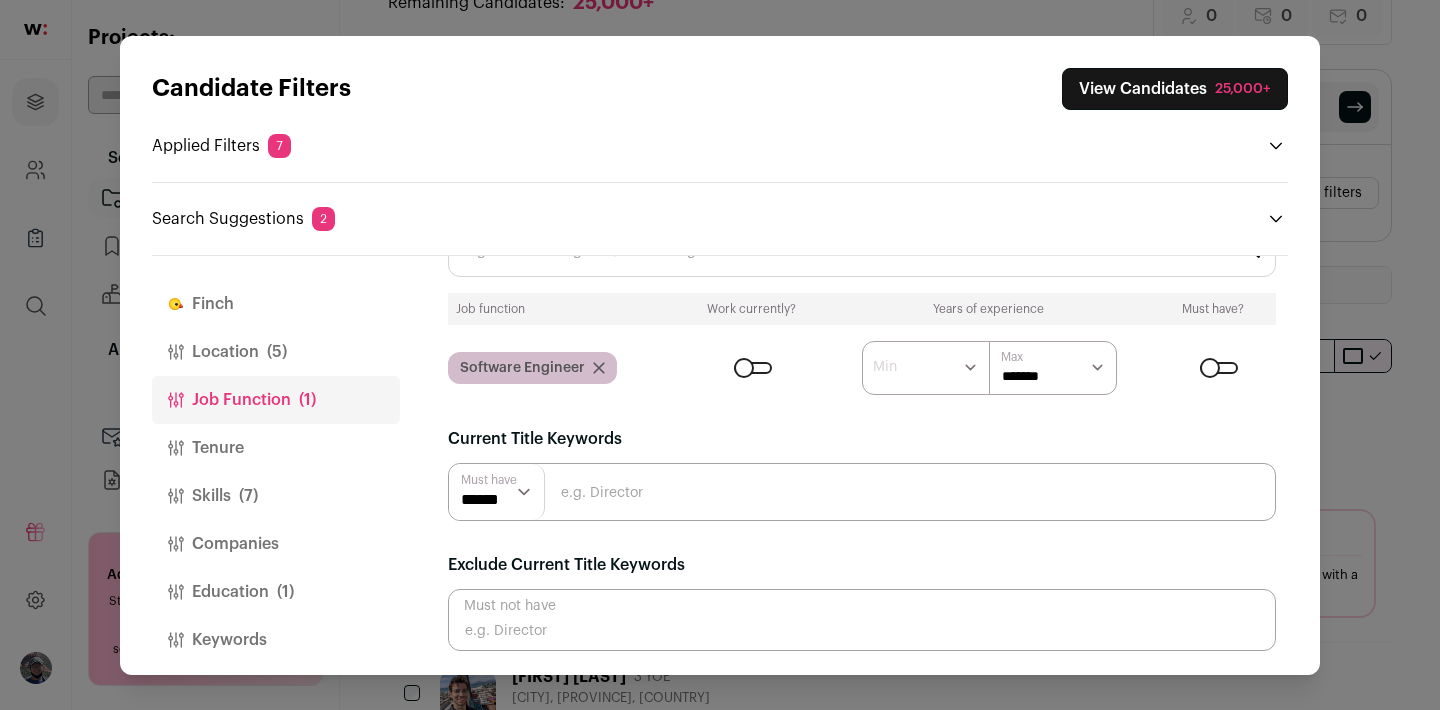 click on "Skills
(7)" at bounding box center (276, 496) 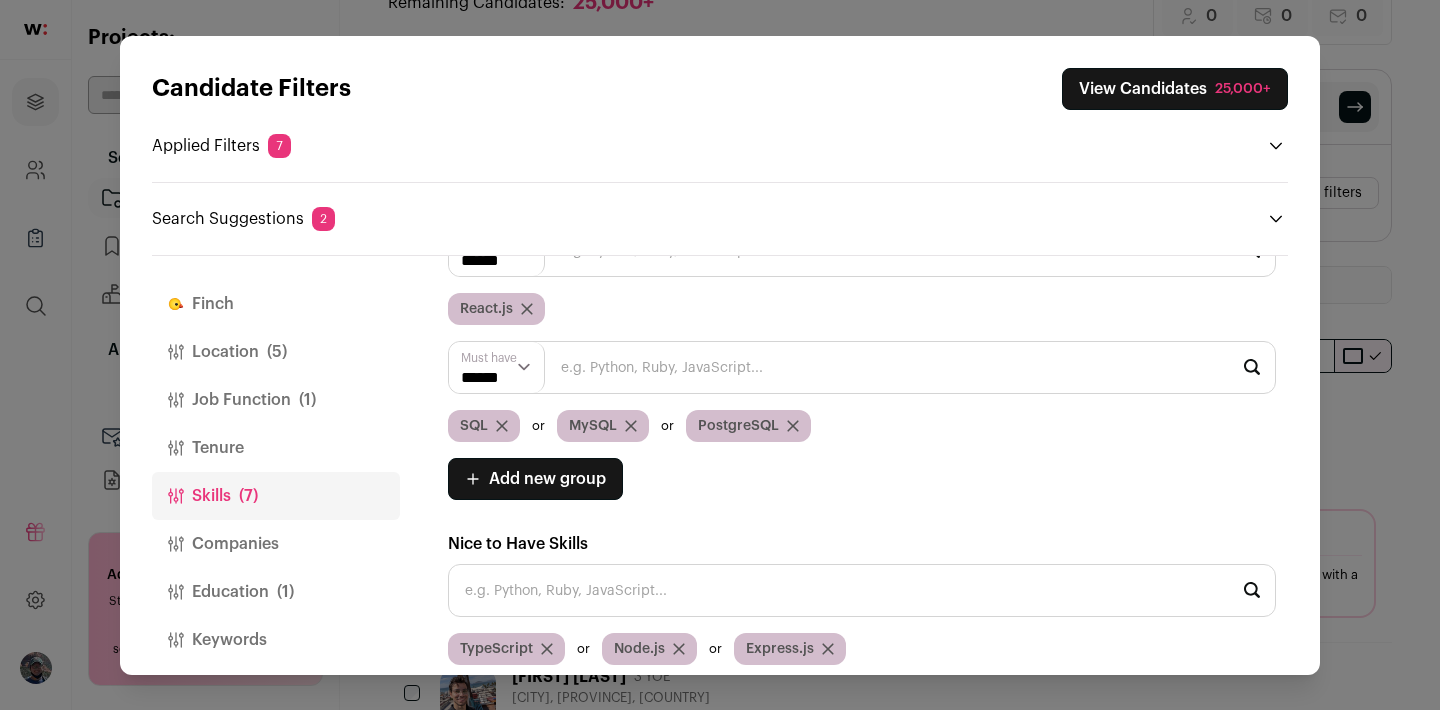 click on "Tenure" at bounding box center [276, 448] 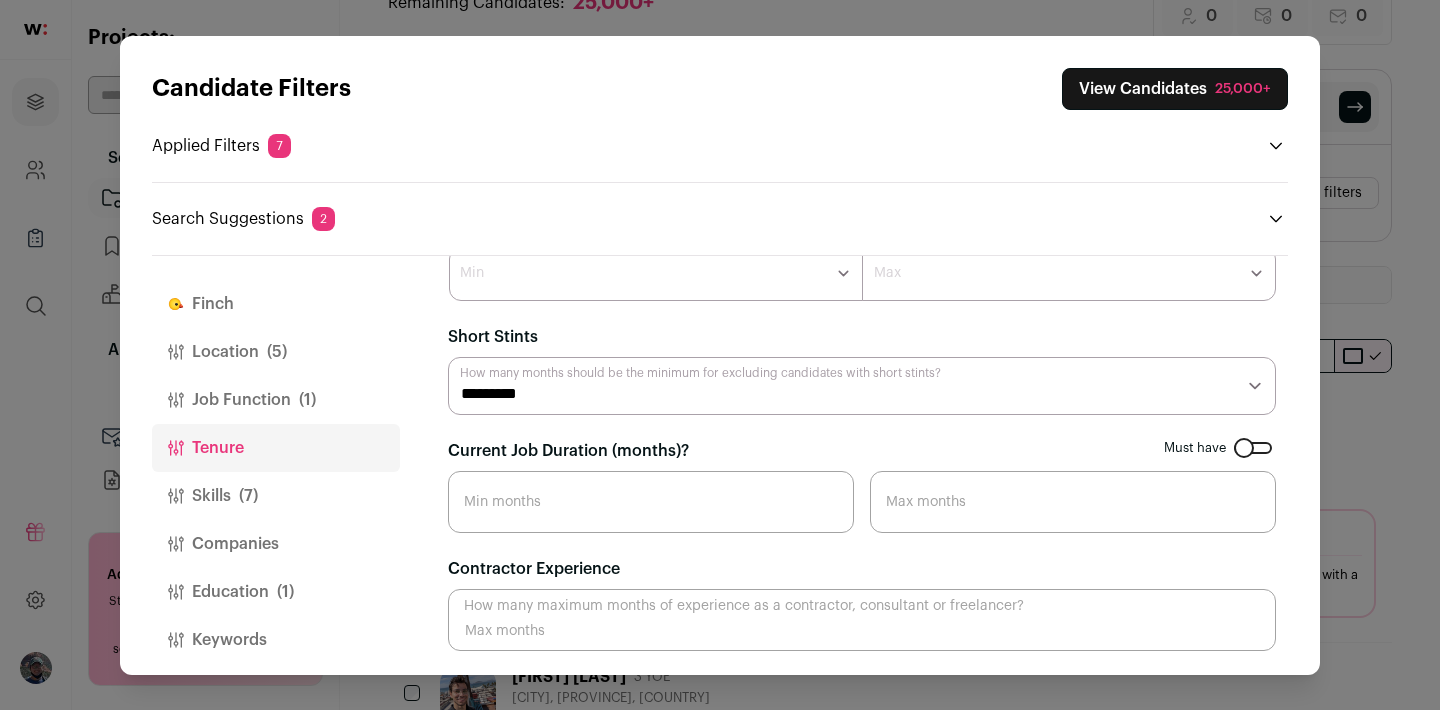 scroll, scrollTop: 0, scrollLeft: 0, axis: both 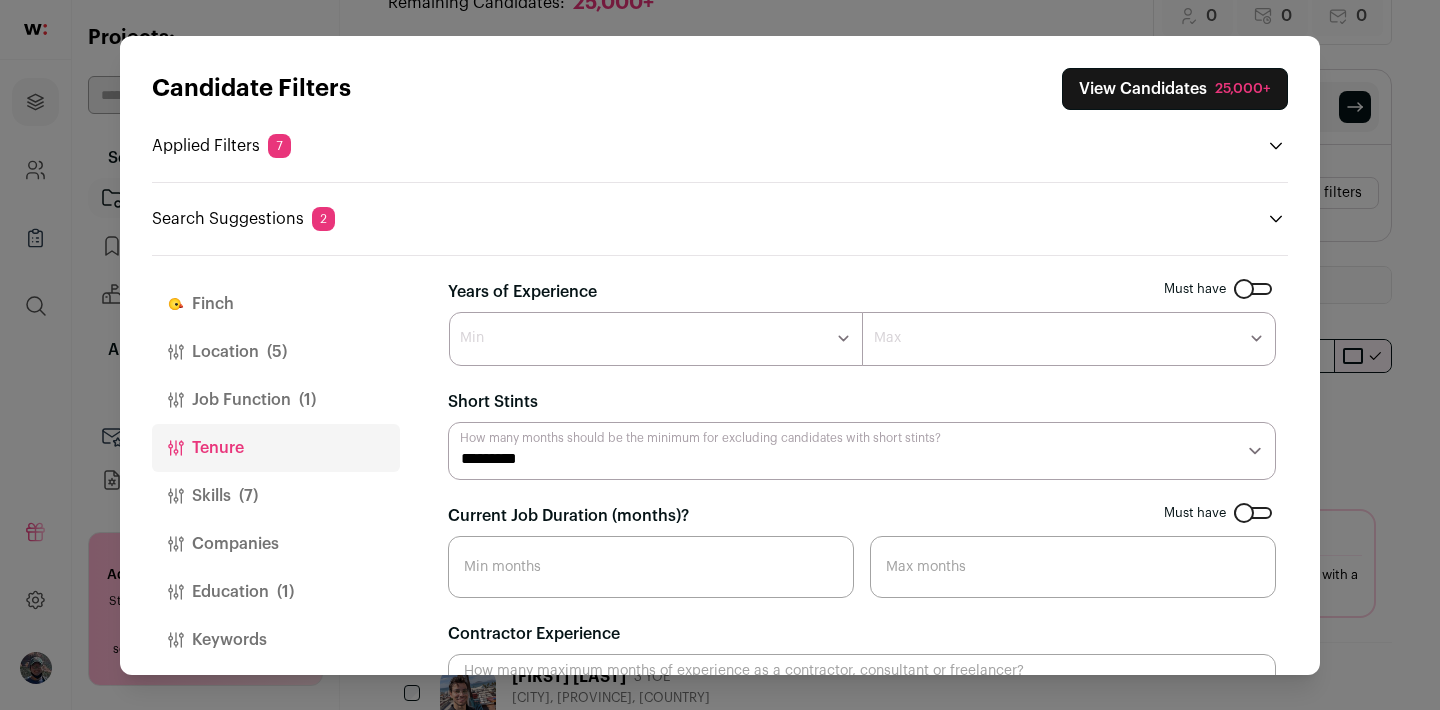 click on "*******
******
*******
*******
*******
*******
*******
*******
*******
*******
********
********
********
********
********
********
********
********
********
********" at bounding box center [1069, 339] 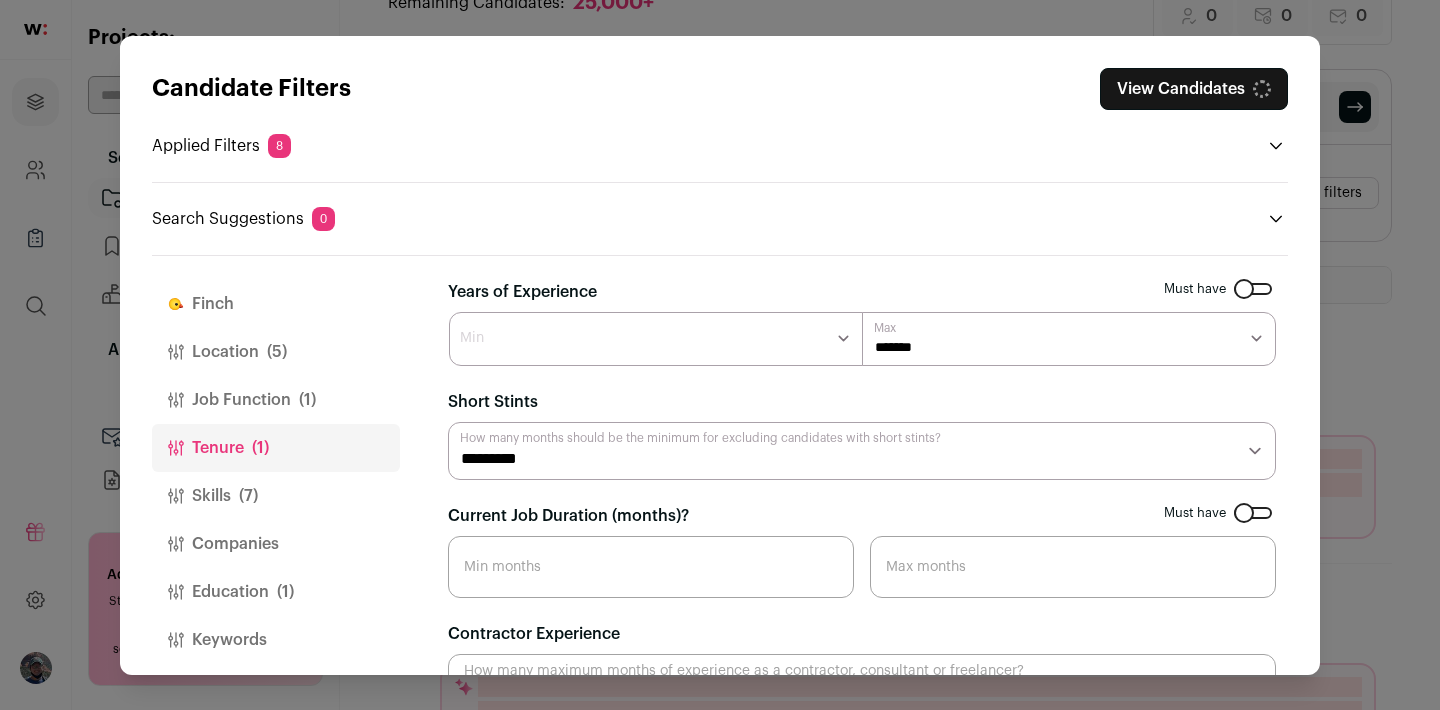 click at bounding box center [1253, 289] 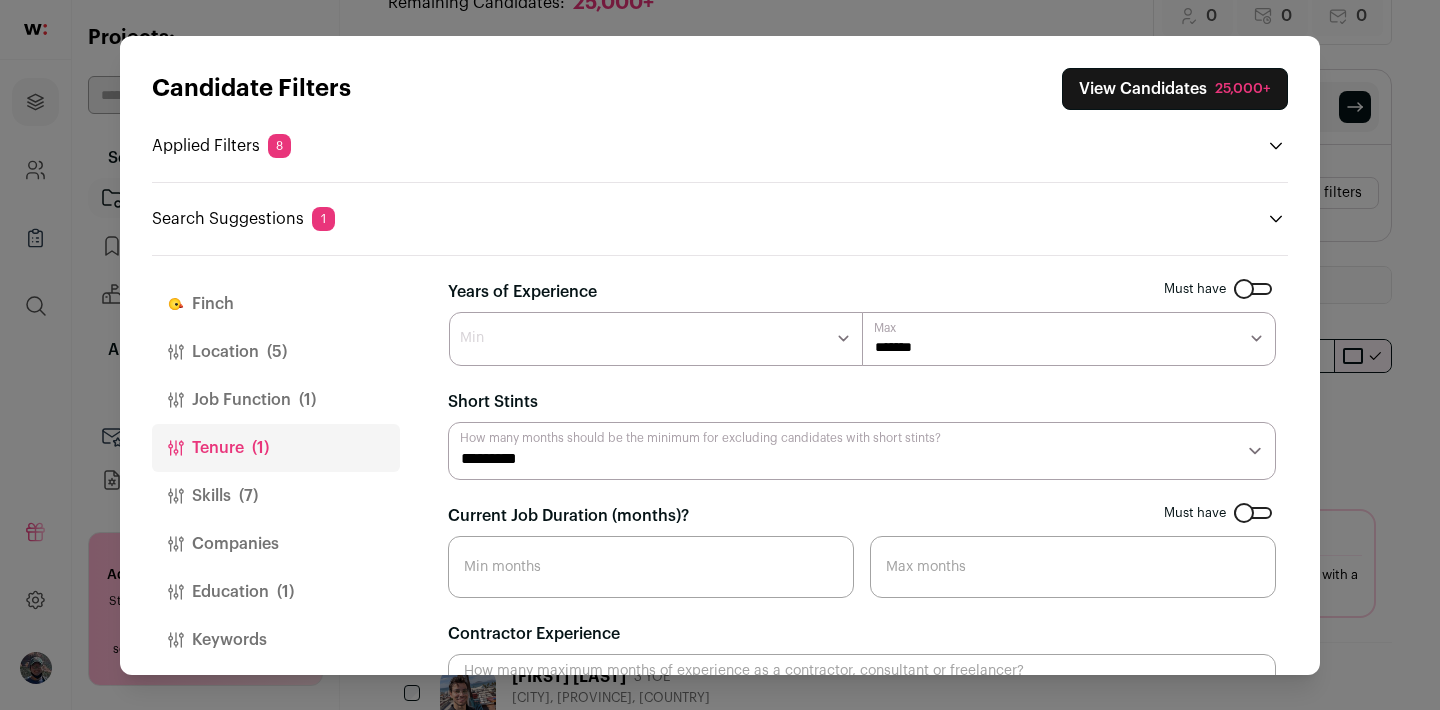 click at bounding box center [1253, 289] 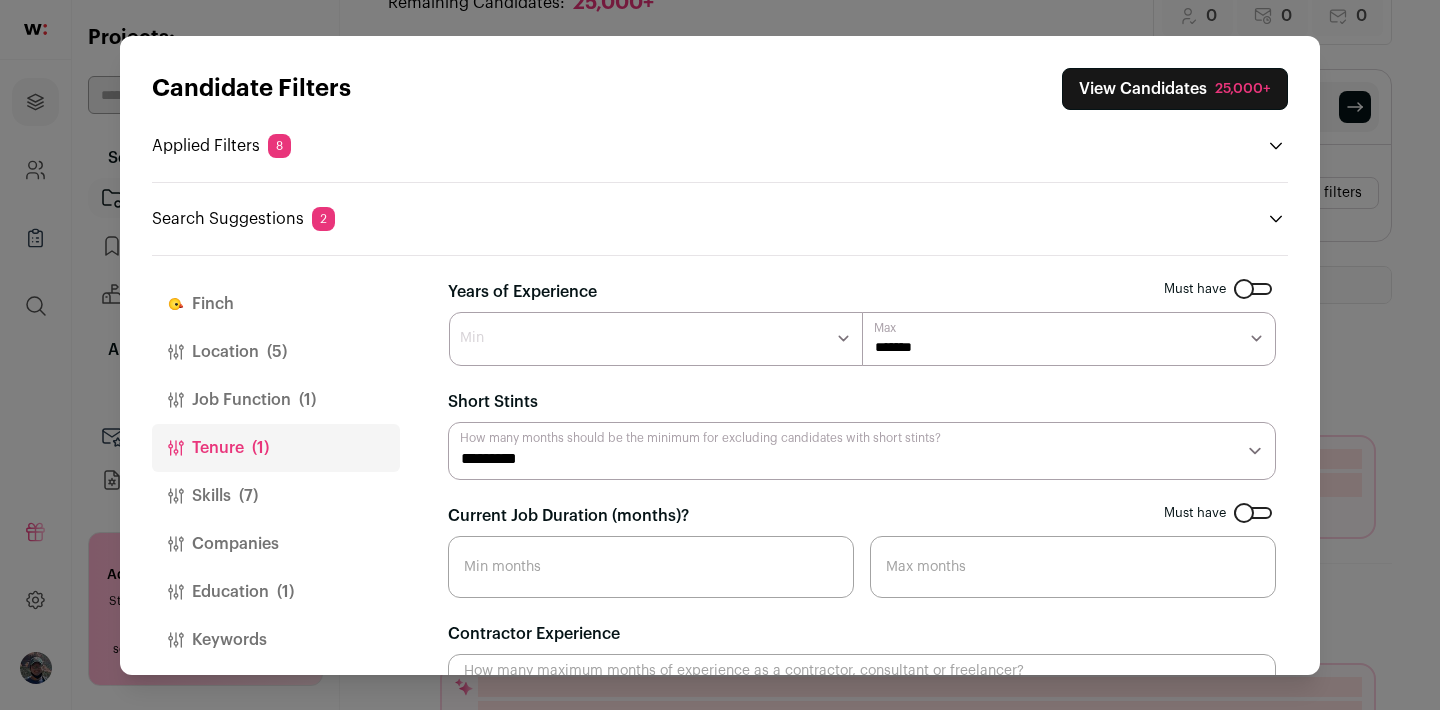 scroll, scrollTop: 65, scrollLeft: 0, axis: vertical 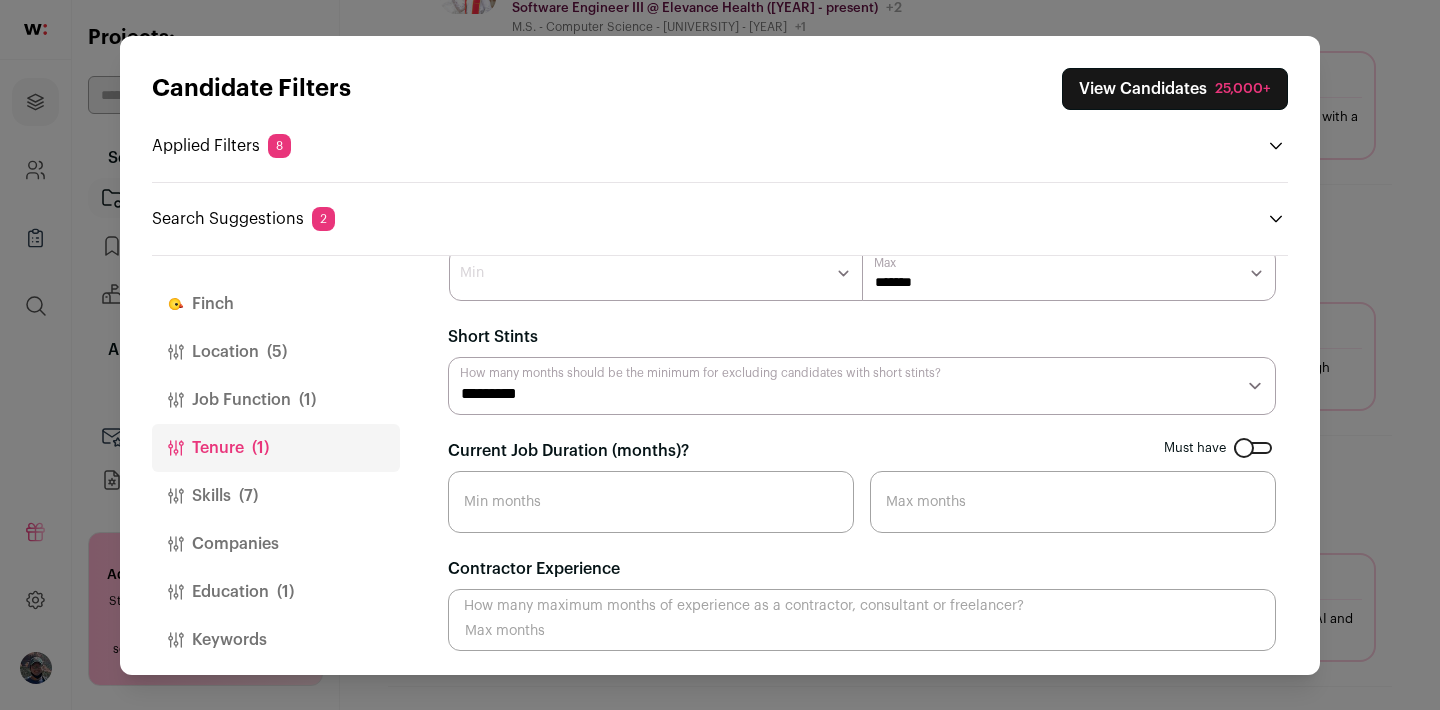 click on "Skills
(7)" at bounding box center [276, 496] 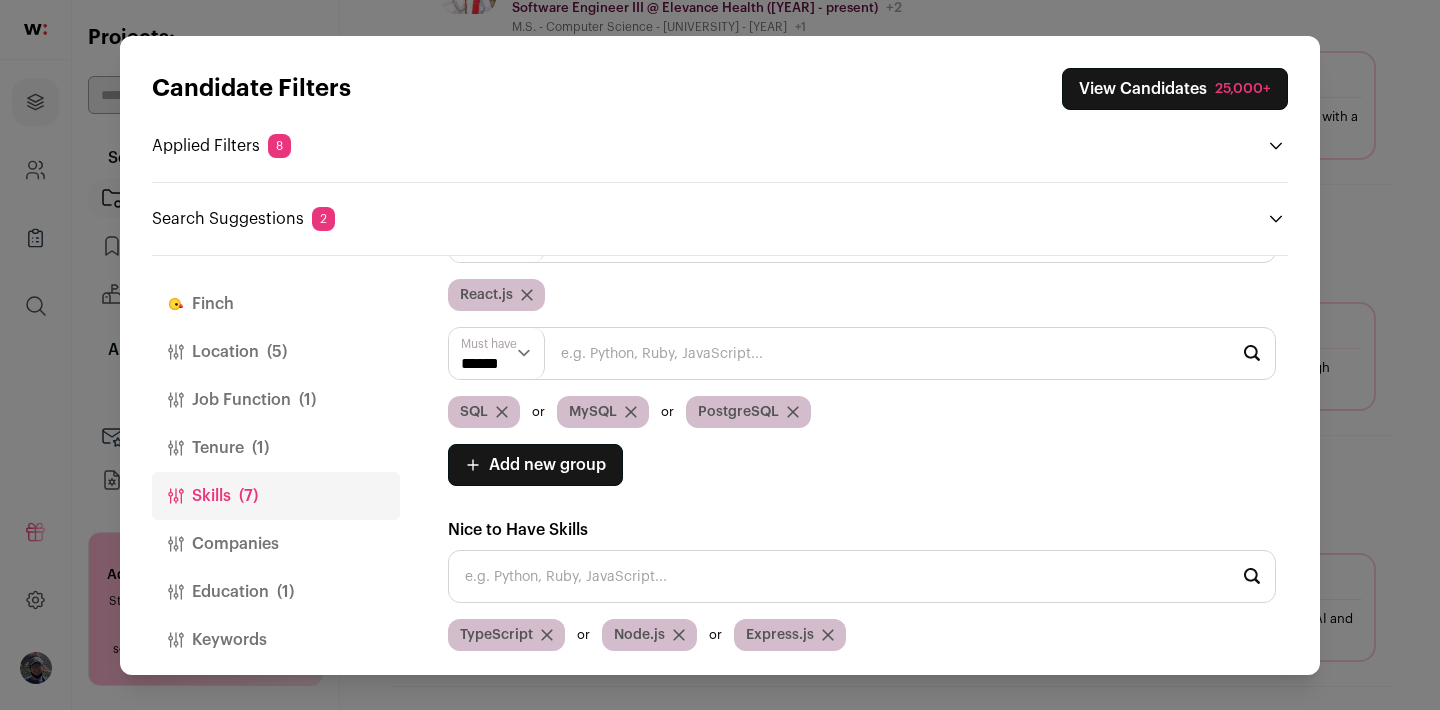 scroll, scrollTop: 0, scrollLeft: 0, axis: both 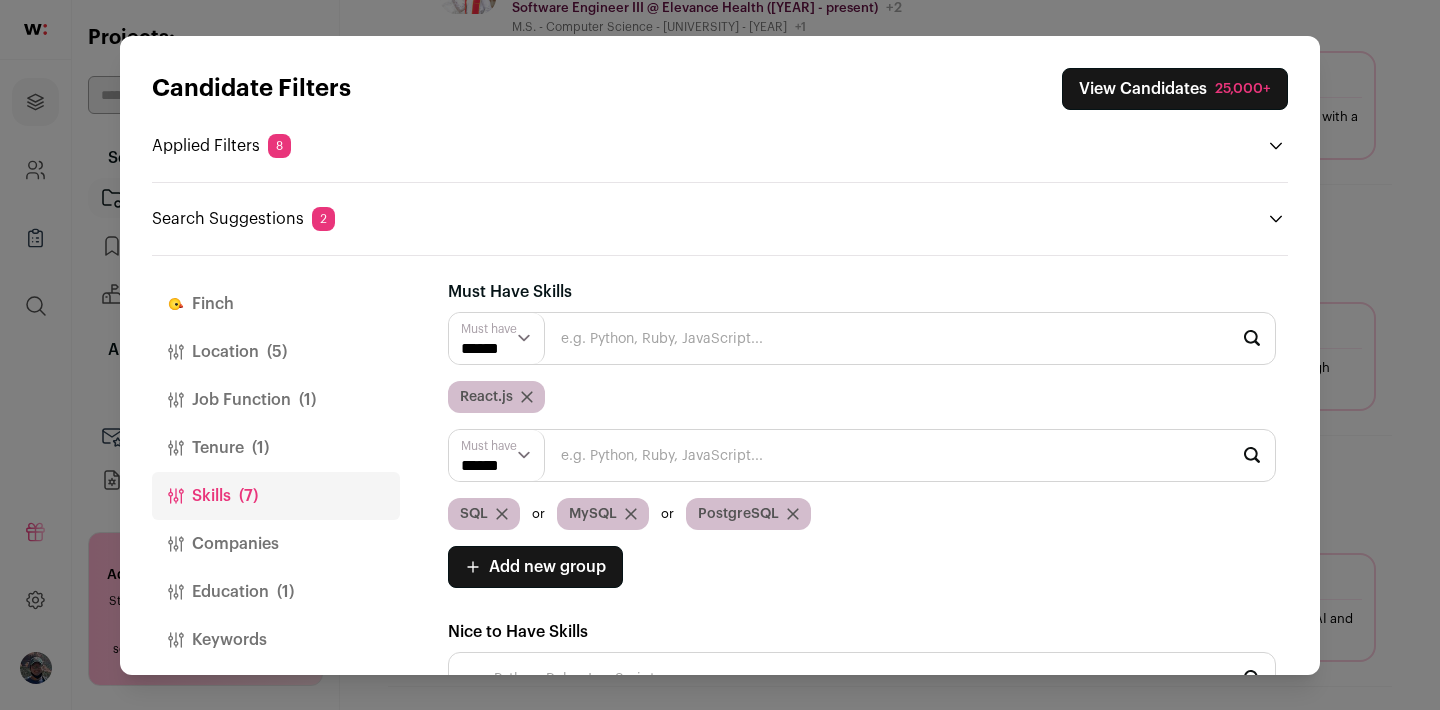 click on "(1)" at bounding box center (285, 592) 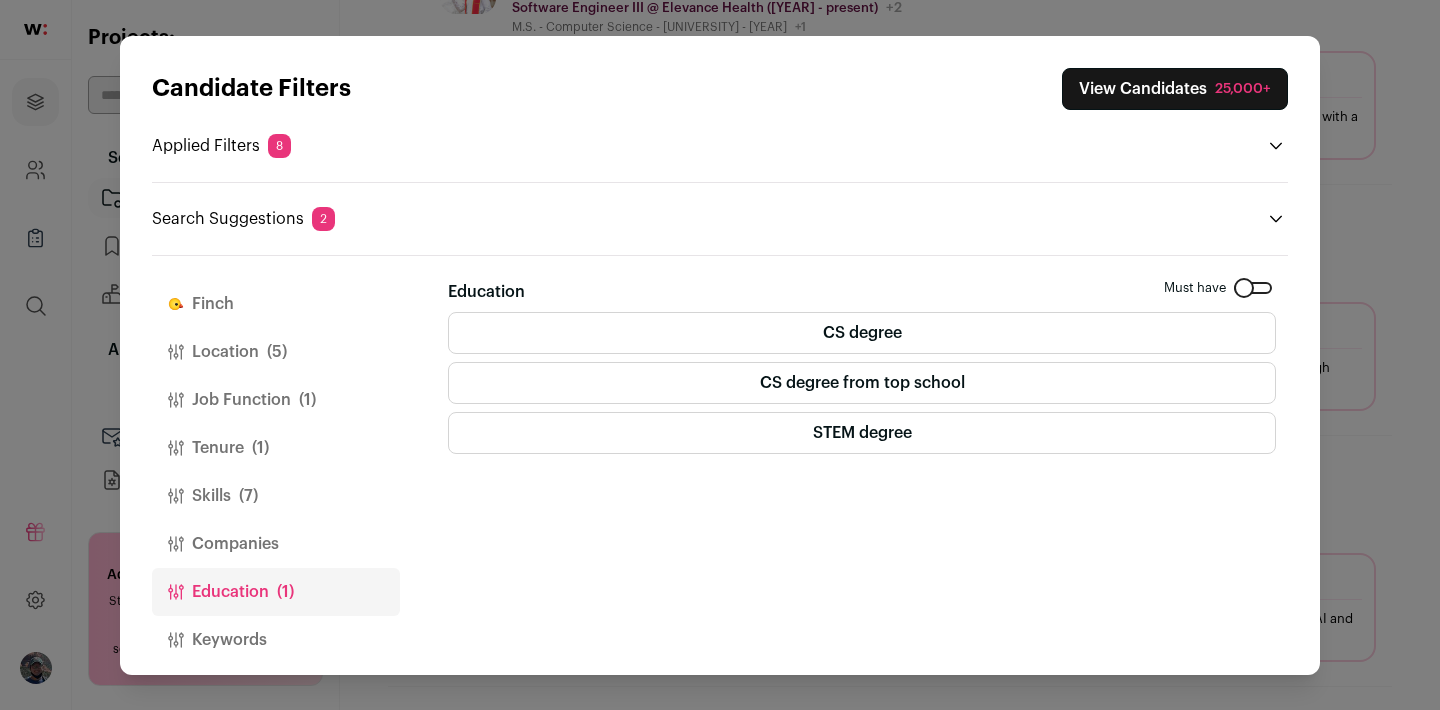 click on "Keywords" at bounding box center (276, 640) 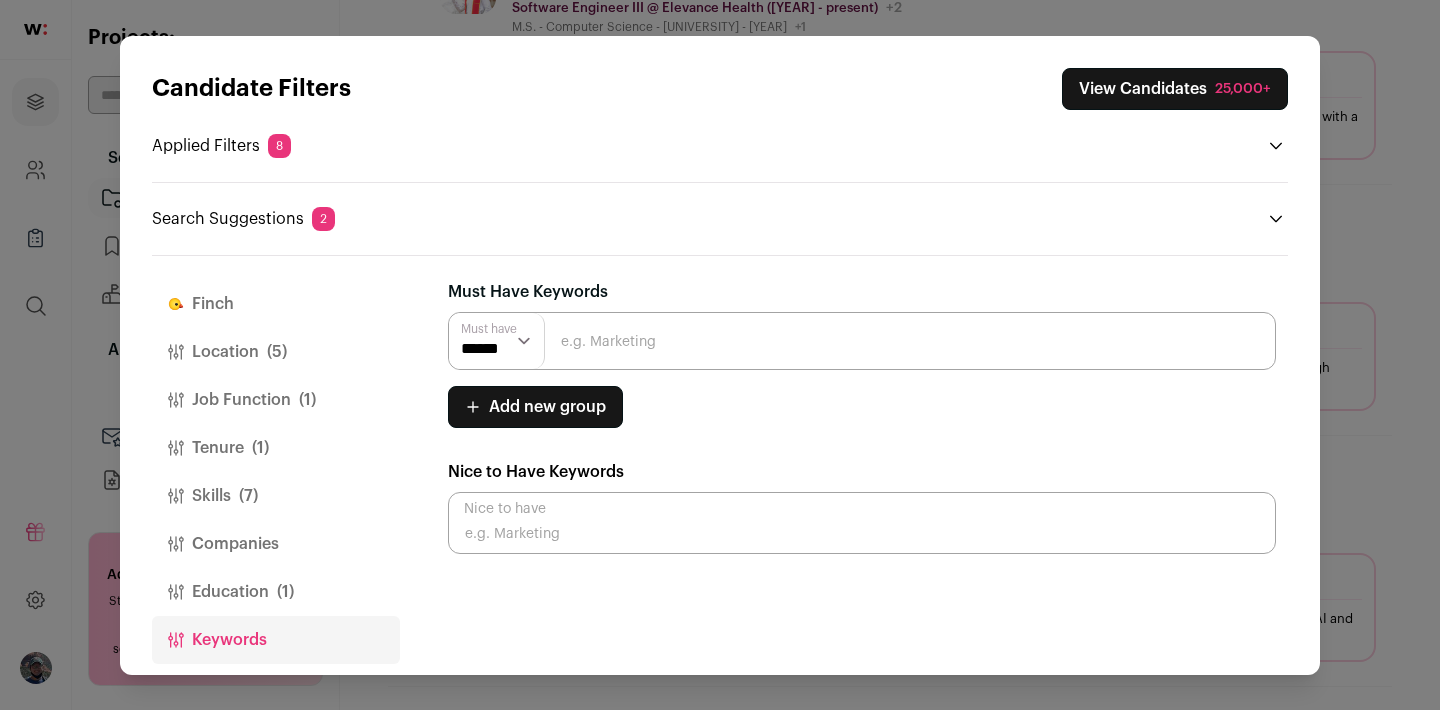 click on "Location
(5)" at bounding box center [276, 352] 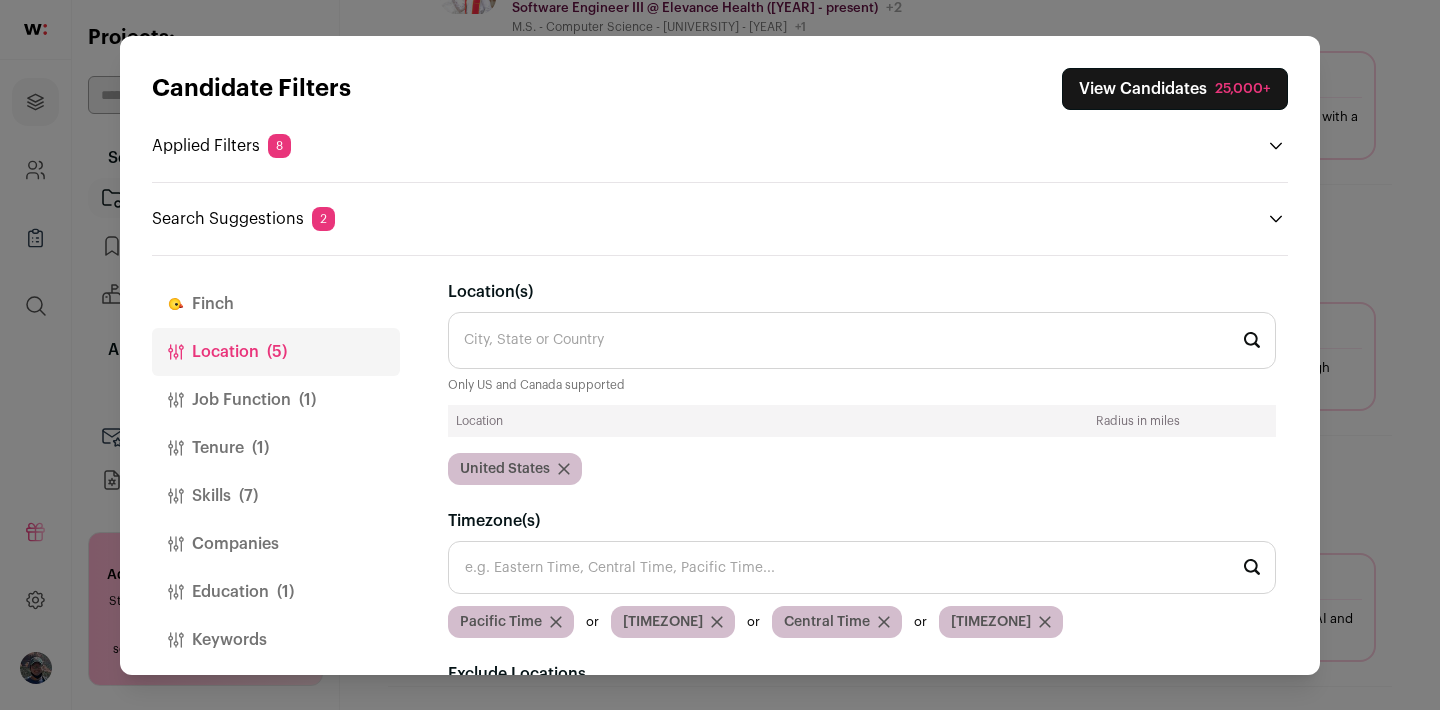 click on "2" at bounding box center (323, 219) 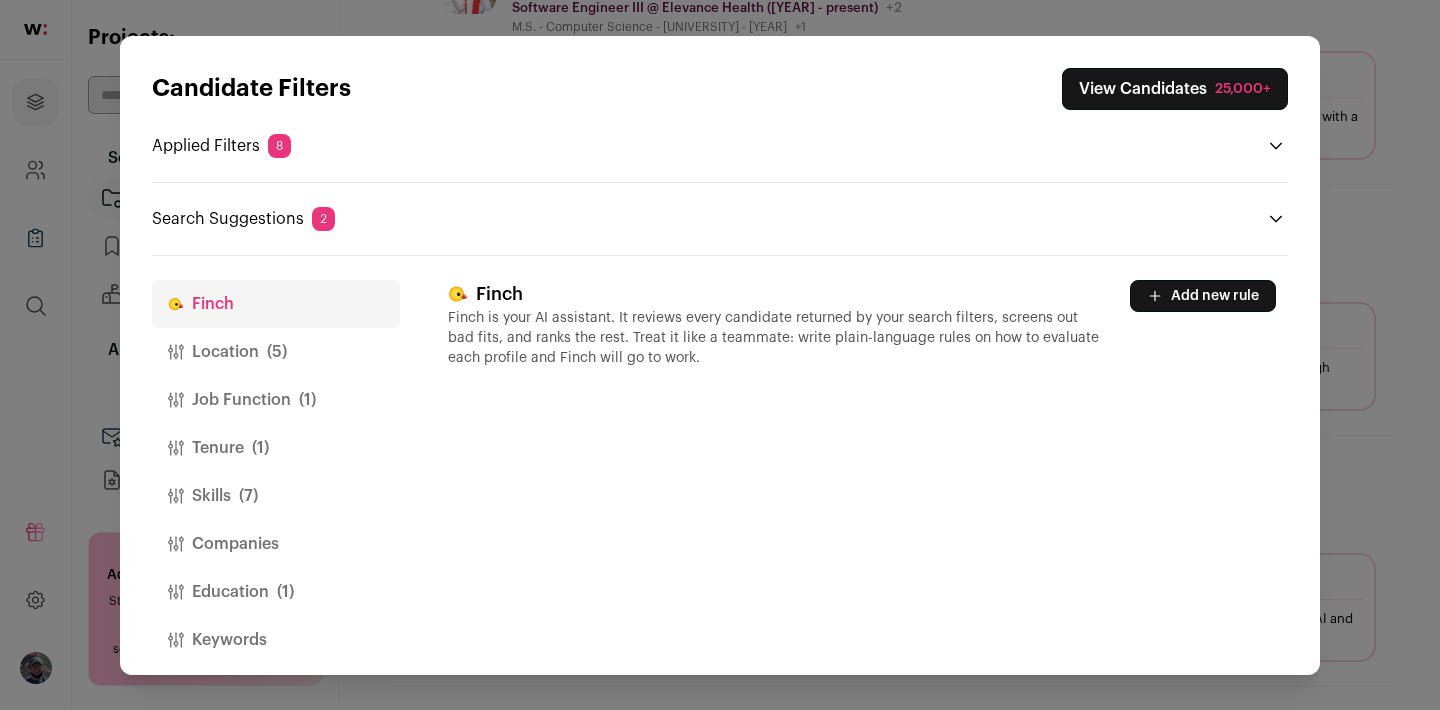 click on "Add new rule" at bounding box center [1203, 296] 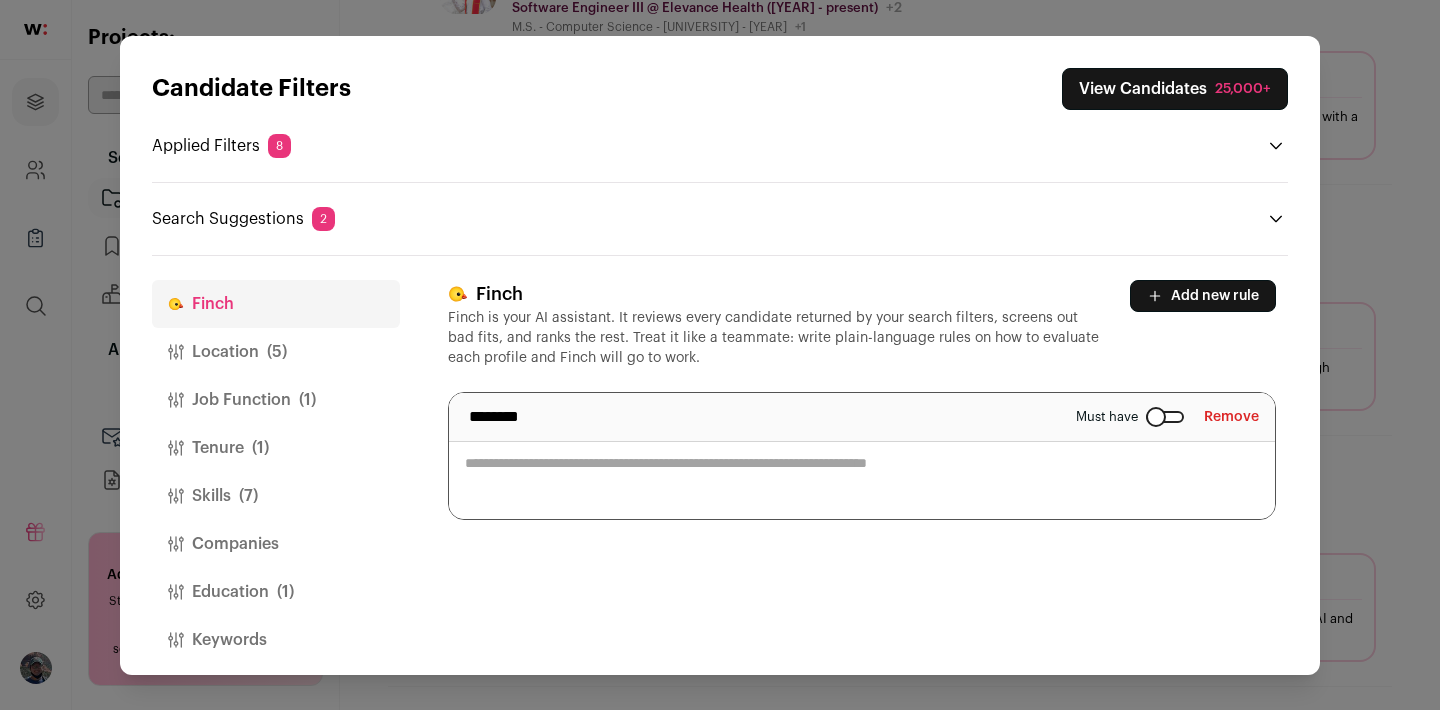 click at bounding box center (862, 456) 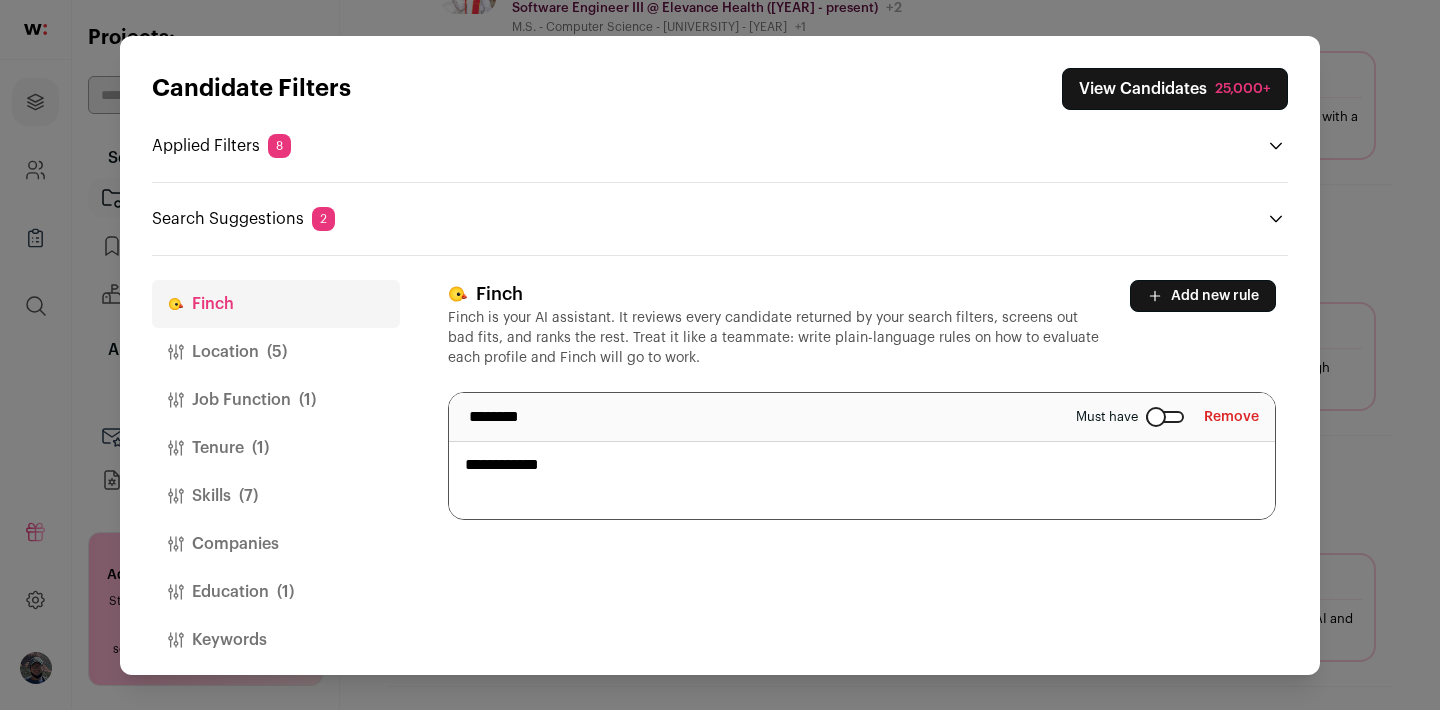 type on "**********" 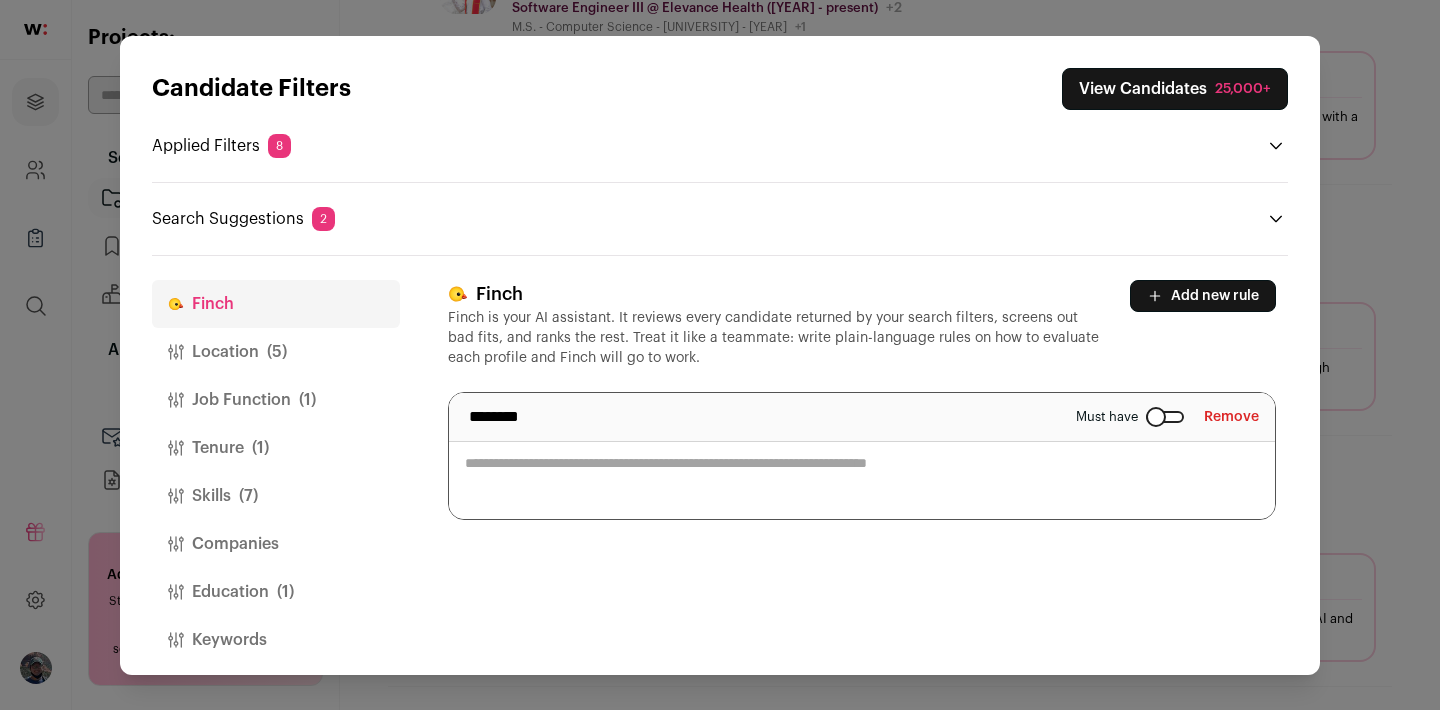 click on "Remove" at bounding box center (1231, 417) 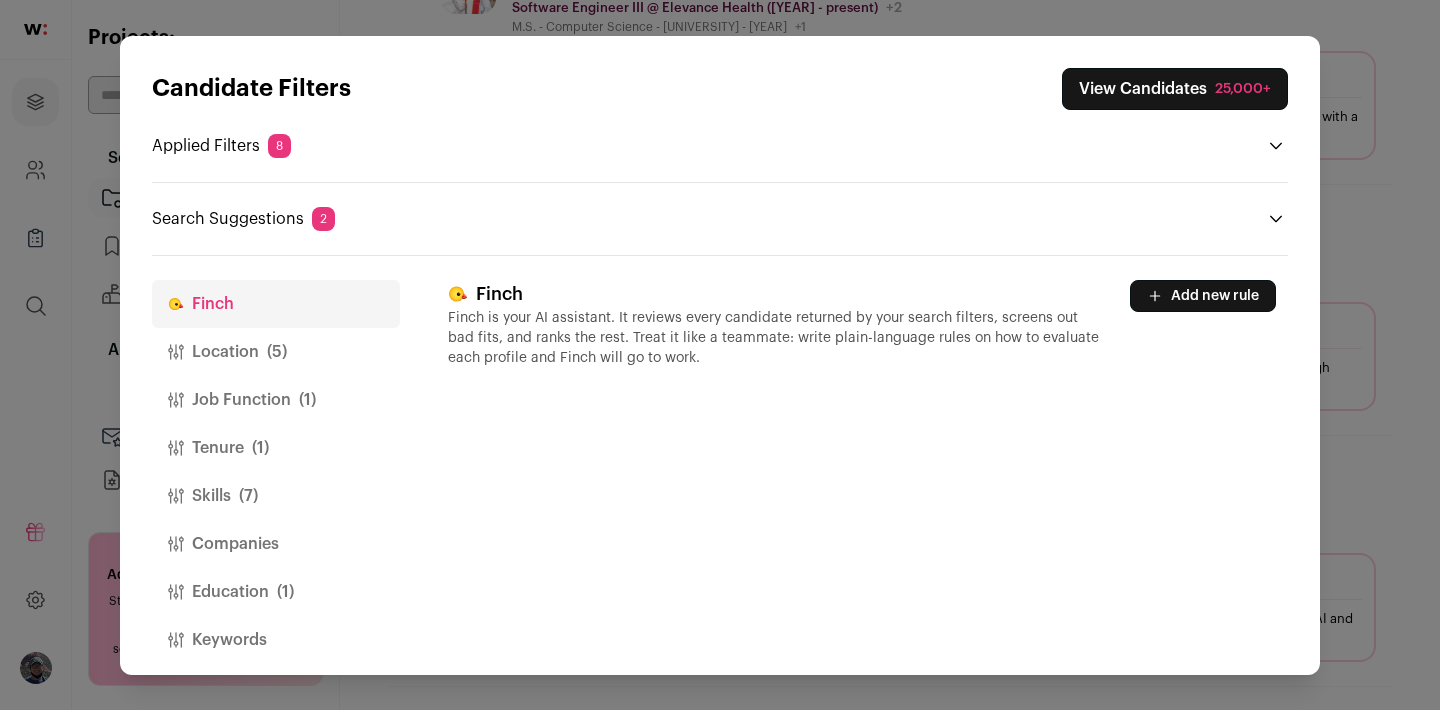 click on "(1)" at bounding box center [285, 592] 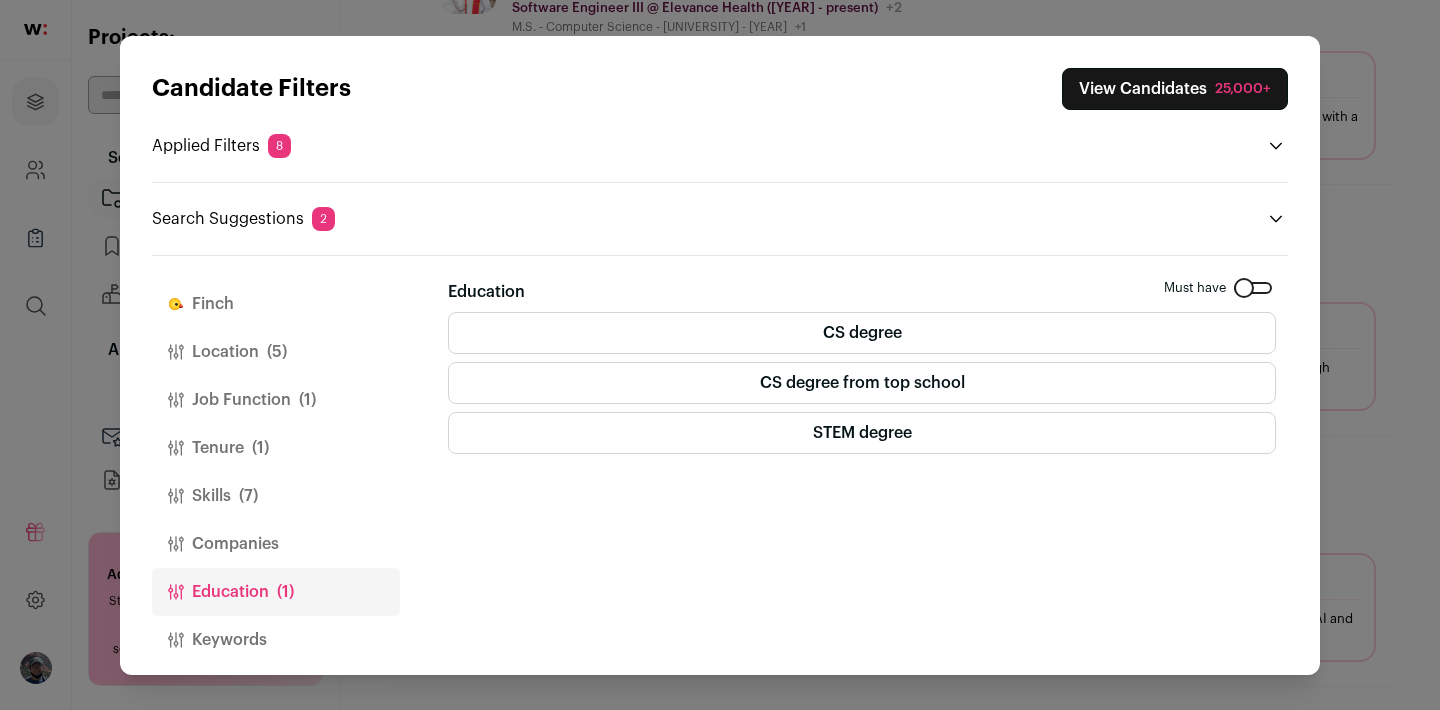 click on "View Candidates
25,000+" at bounding box center [1175, 89] 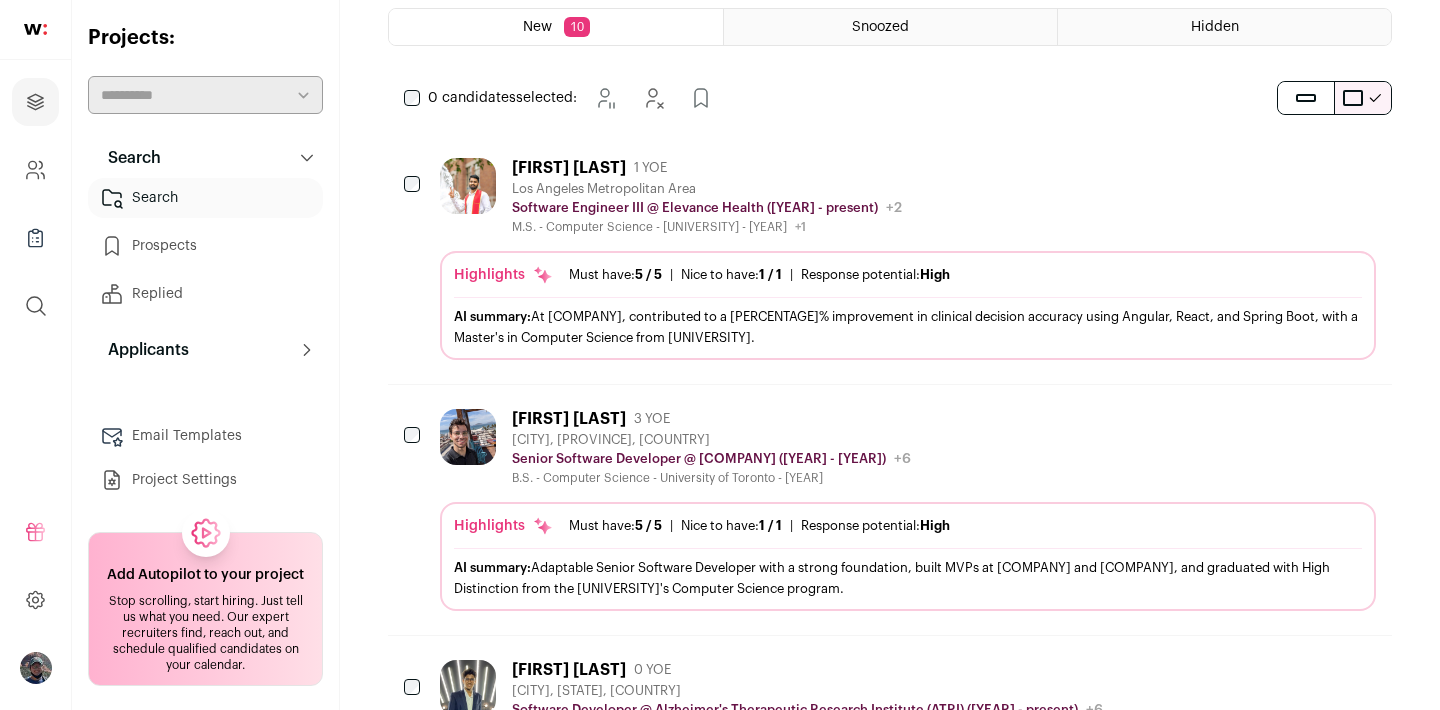 scroll, scrollTop: 396, scrollLeft: 0, axis: vertical 